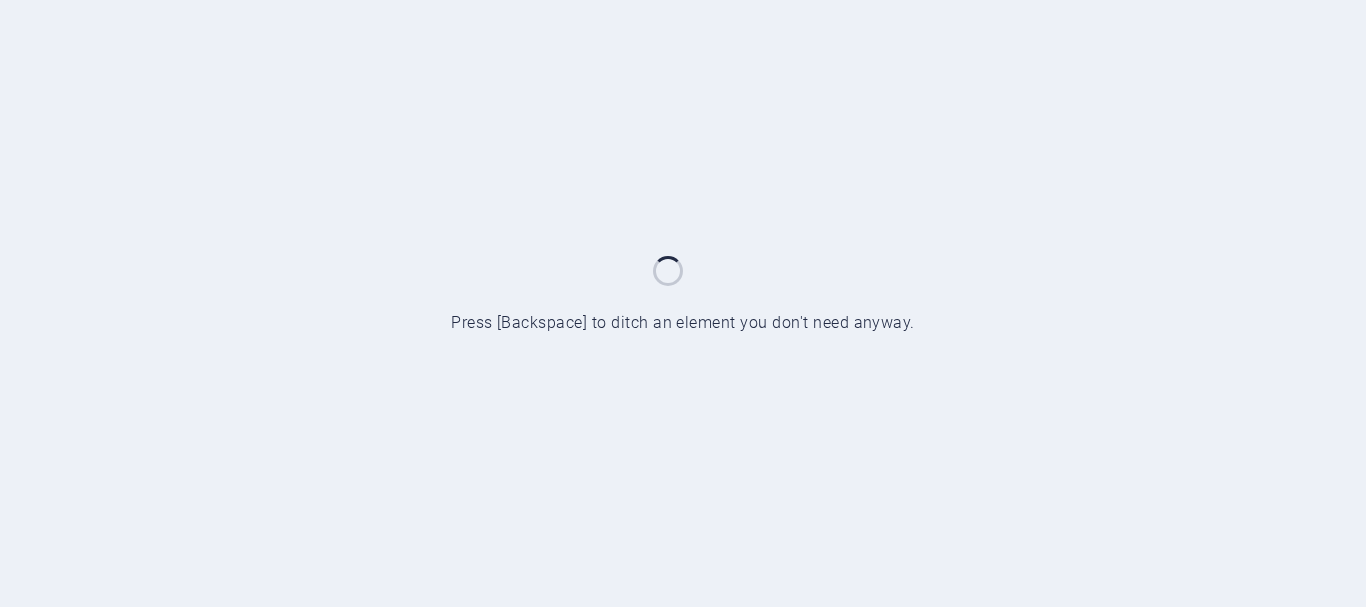 scroll, scrollTop: 0, scrollLeft: 0, axis: both 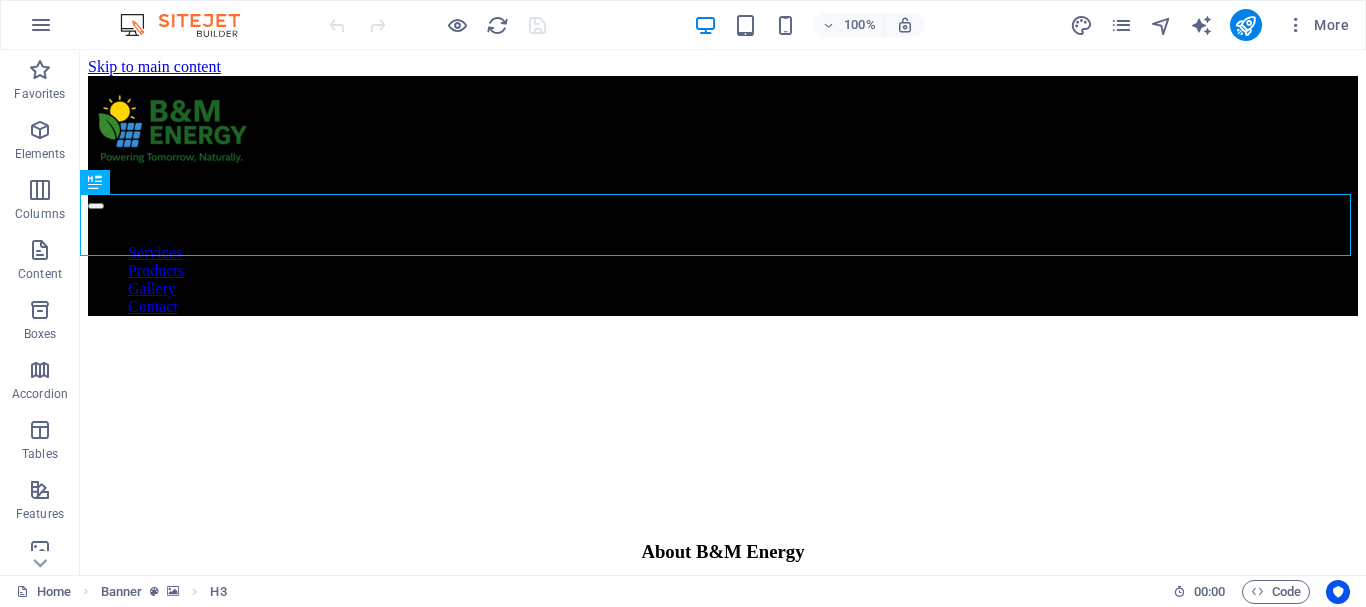 click on "About Us Services Products Gallery Contact About B&M Energy We provide expert solutions for energy efficiency and renewable energy . Our services include comprehensive energy audits , professional sustainable energy consulting , and customized renewable energy solutions —empowering you to reduce costs, lower your carbon footprint, and build a cleaner future. Our key value-added services include expert waterproofing solutions and professional solar panel cleaning, ensuring long-term performance and protection for your property. Residential Lorem ipsum dolor sit amet, consectetuer adipiscing elit. Aenean commodo ligula eget dolor. Lorem ipsum dolor sit amet, consectetuer adipiscing elit leget dolor. Commercial Lorem ipsum dolor sit amet, consectetuer adipiscing elit. Aenean commodo ligula eget dolor. Lorem ipsum dolor sit amet, consectetuer adipiscing elit leget dolor. Security Water Heating Cleaning and Waterproofing Our Team [FIRST] [LAST] Sustainable Advisor [FIRST] [LAST] Business Analyst or" at bounding box center (723, 10607) 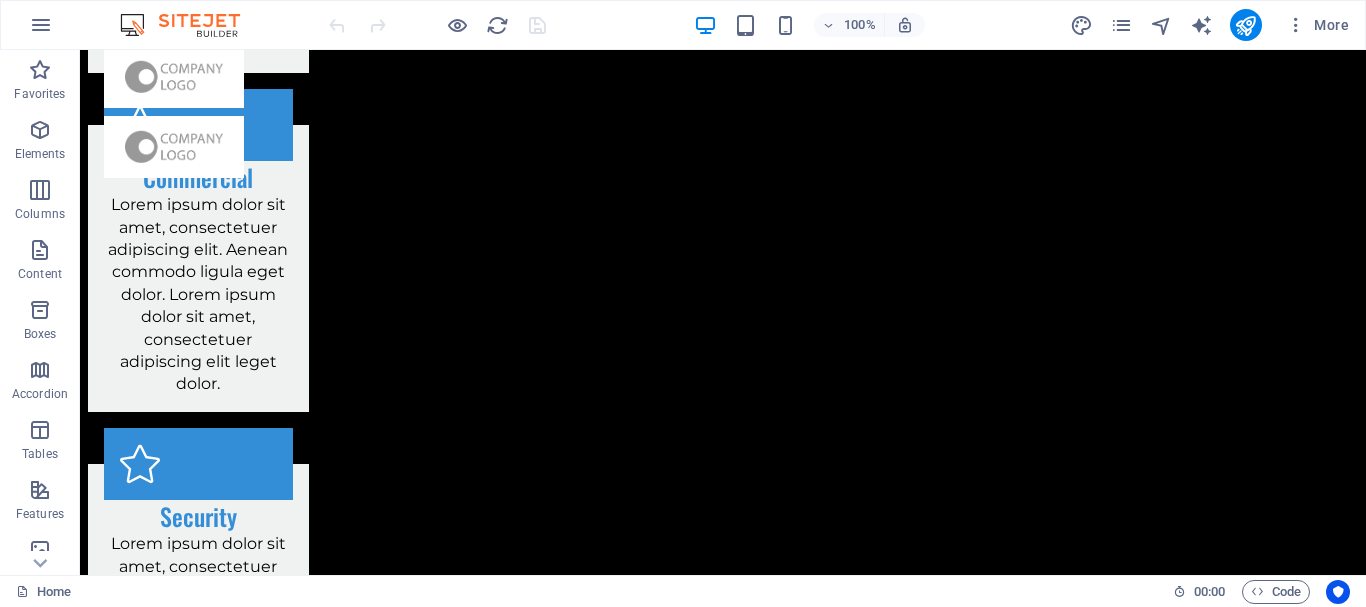 scroll, scrollTop: 0, scrollLeft: 0, axis: both 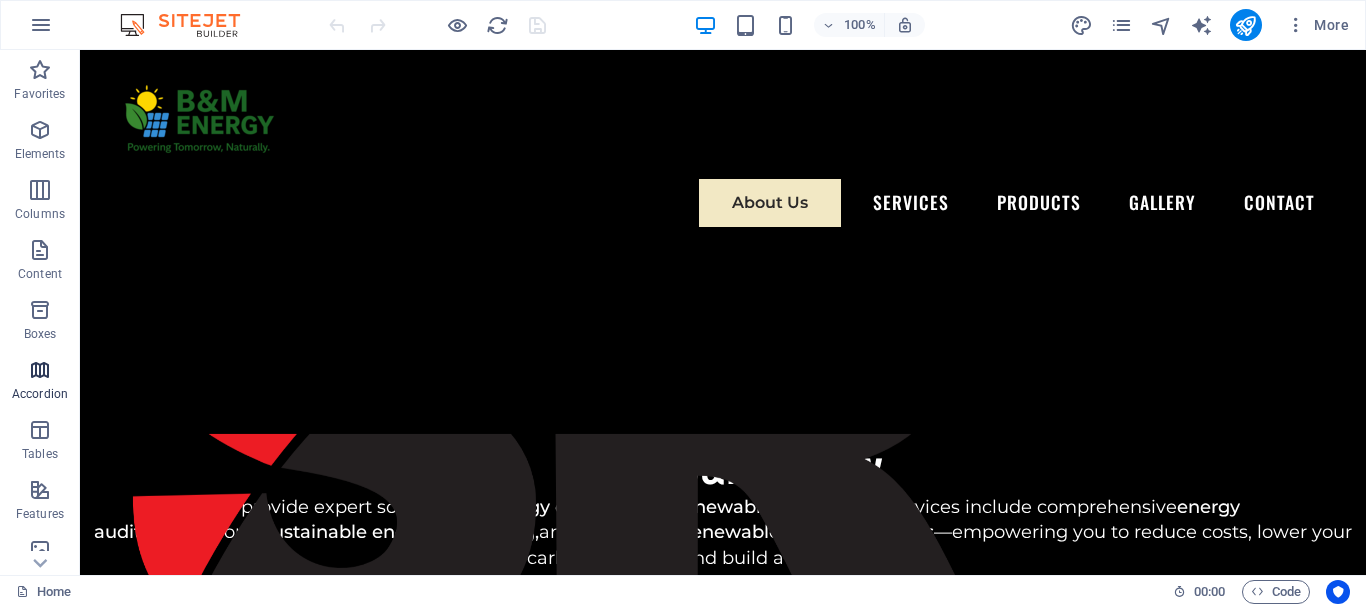 click at bounding box center [40, 370] 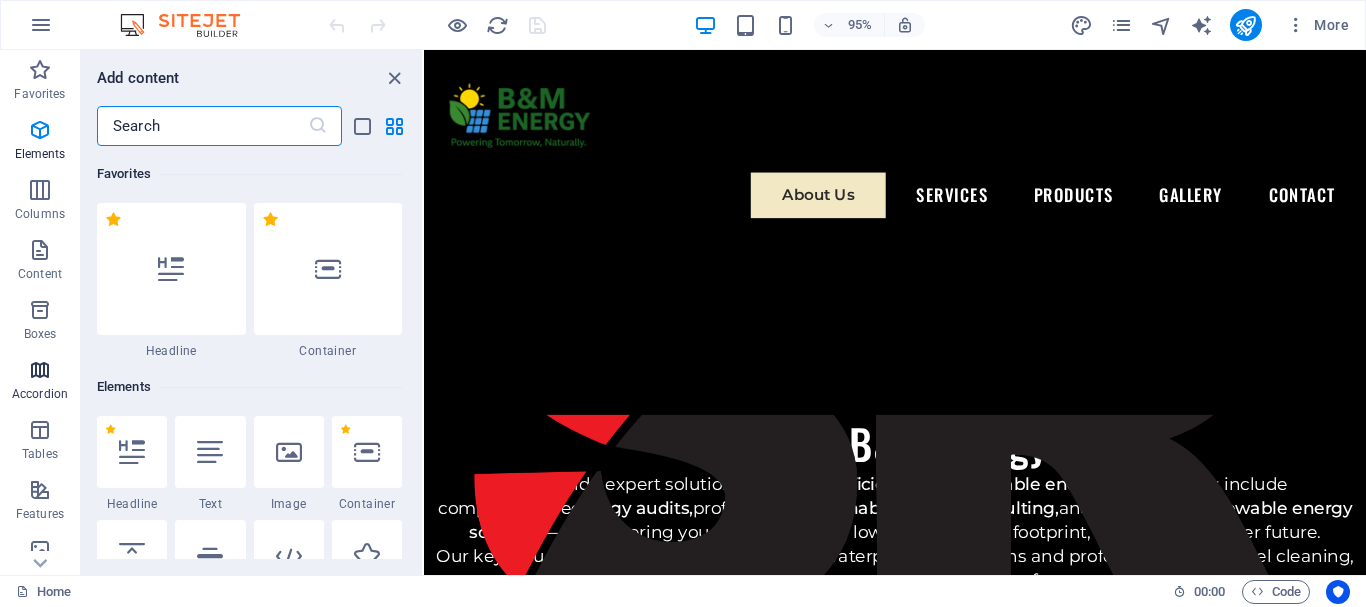 scroll, scrollTop: 6385, scrollLeft: 0, axis: vertical 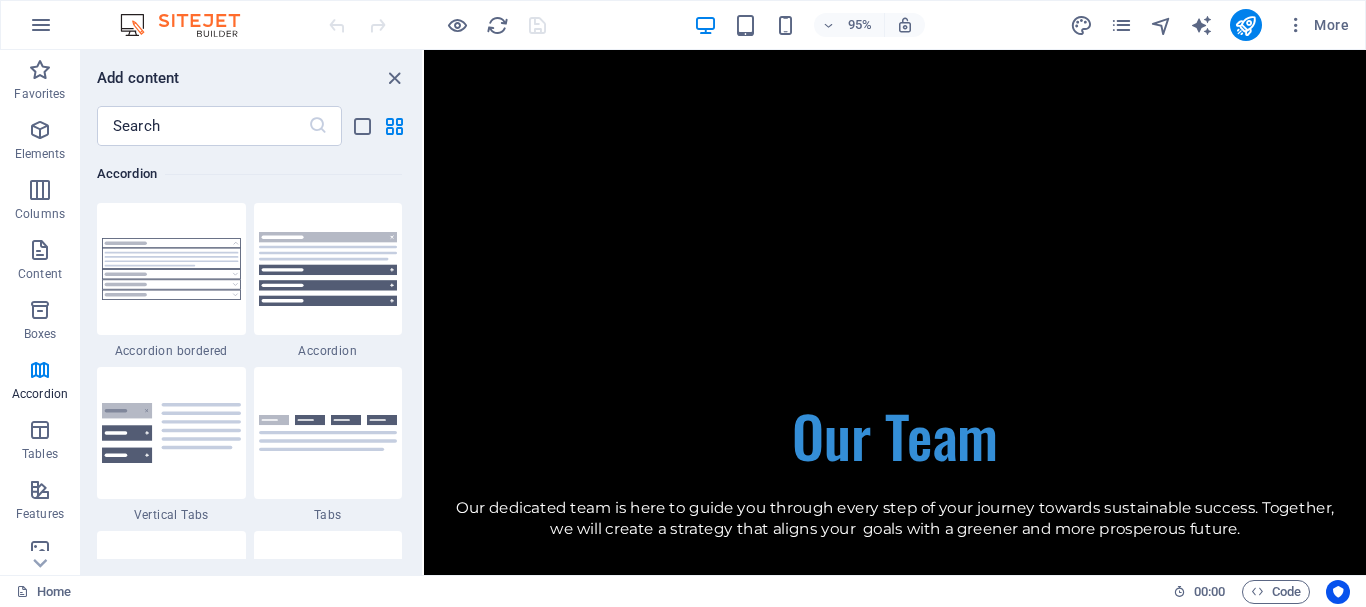 drag, startPoint x: 417, startPoint y: 286, endPoint x: 421, endPoint y: 303, distance: 17.464249 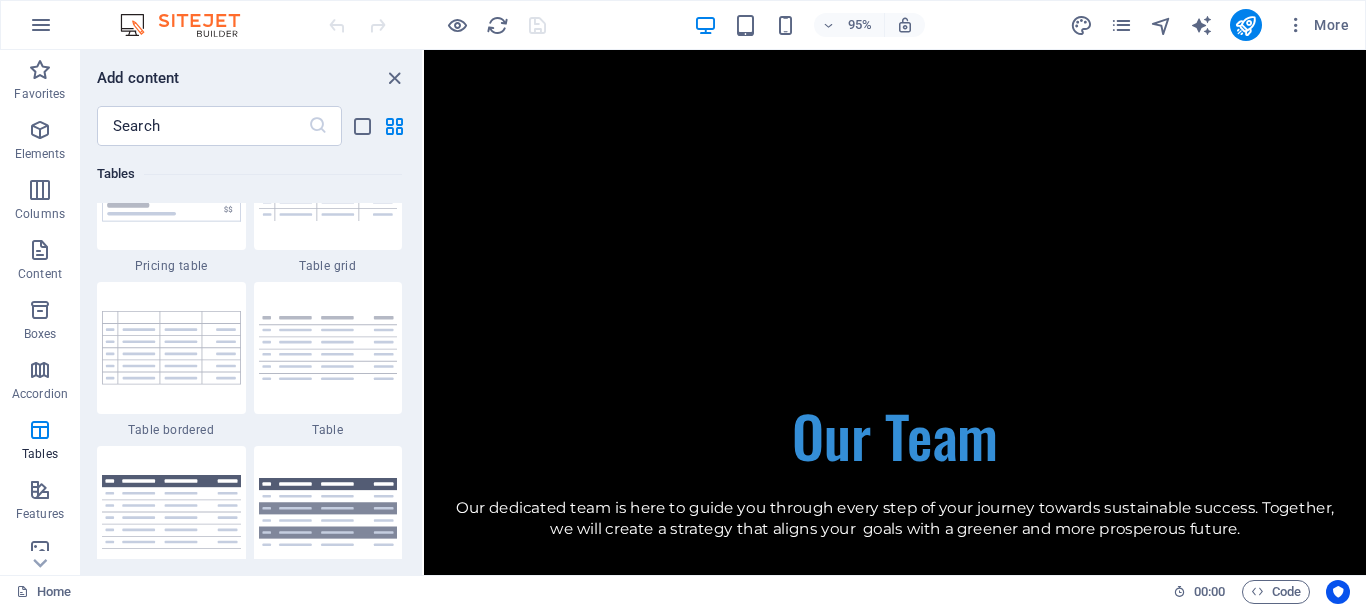 scroll, scrollTop: 7078, scrollLeft: 0, axis: vertical 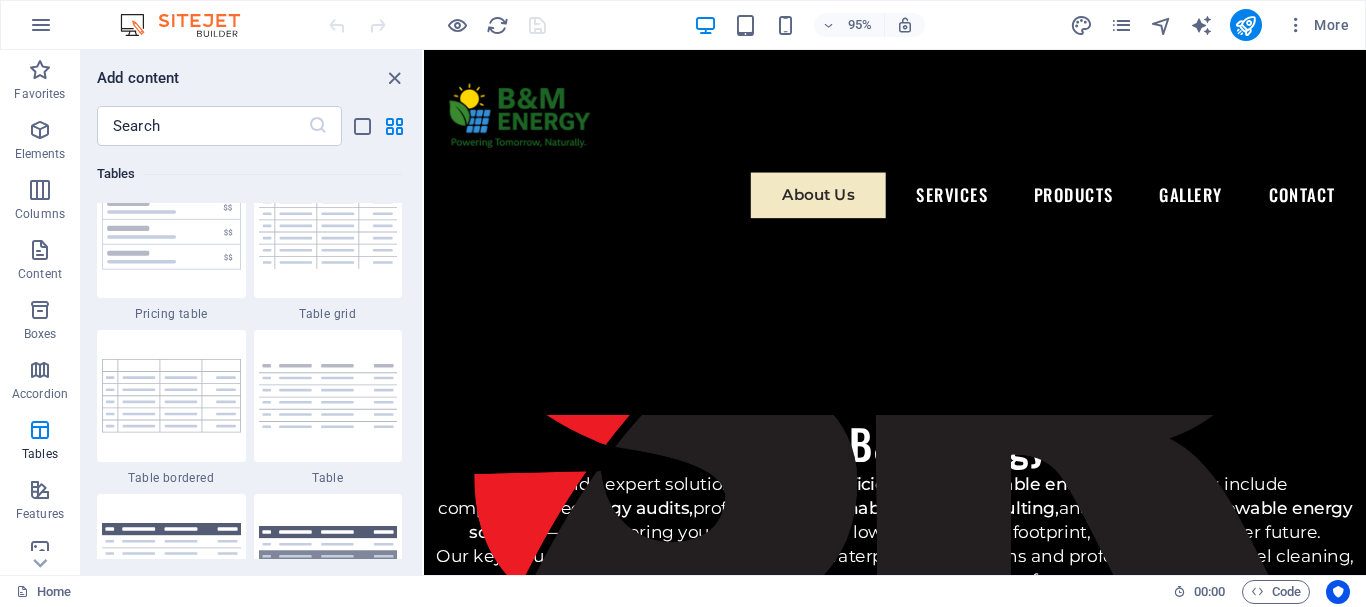 drag, startPoint x: 1414, startPoint y: 95, endPoint x: 1787, endPoint y: 97, distance: 373.00537 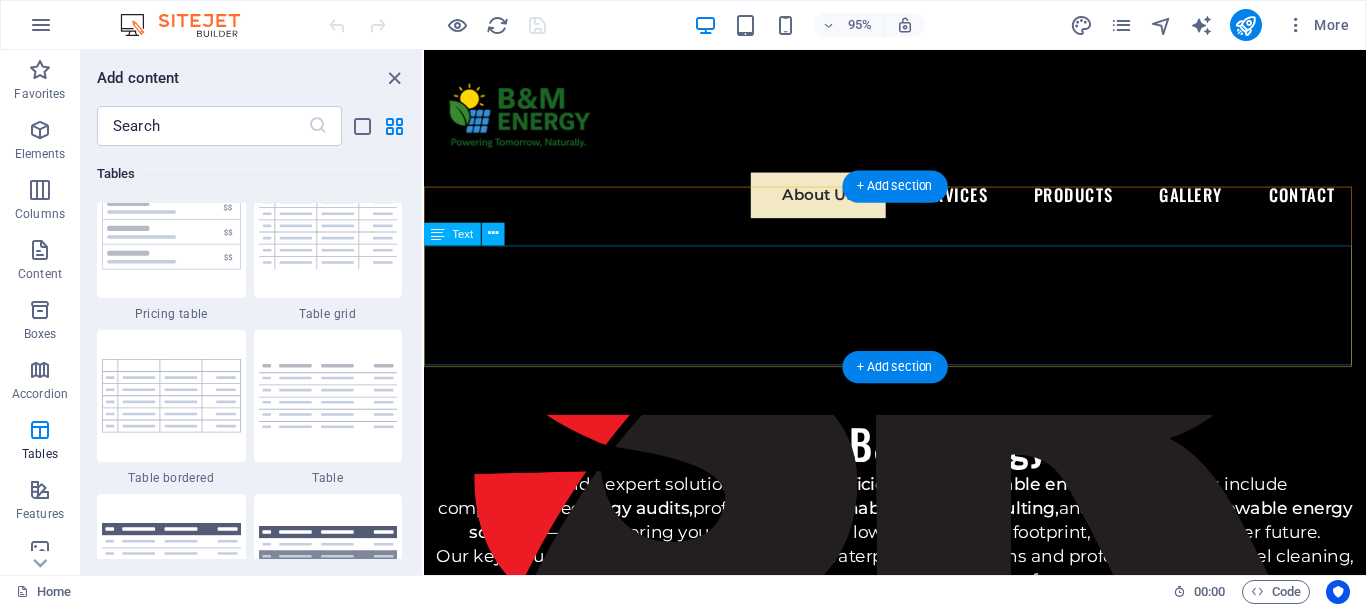click on "We provide expert solutions for energy efficiency and renewable energy . Our services include comprehensive energy audits , professional sustainable energy consulting , and customized renewable energy solutions —empowering you to reduce costs, lower your carbon footprint, and build a cleaner future. Our key value-added services include expert waterproofing solutions and professional solar panel cleaning, ensuring long-term performance and protection for your property." at bounding box center (920, 558) 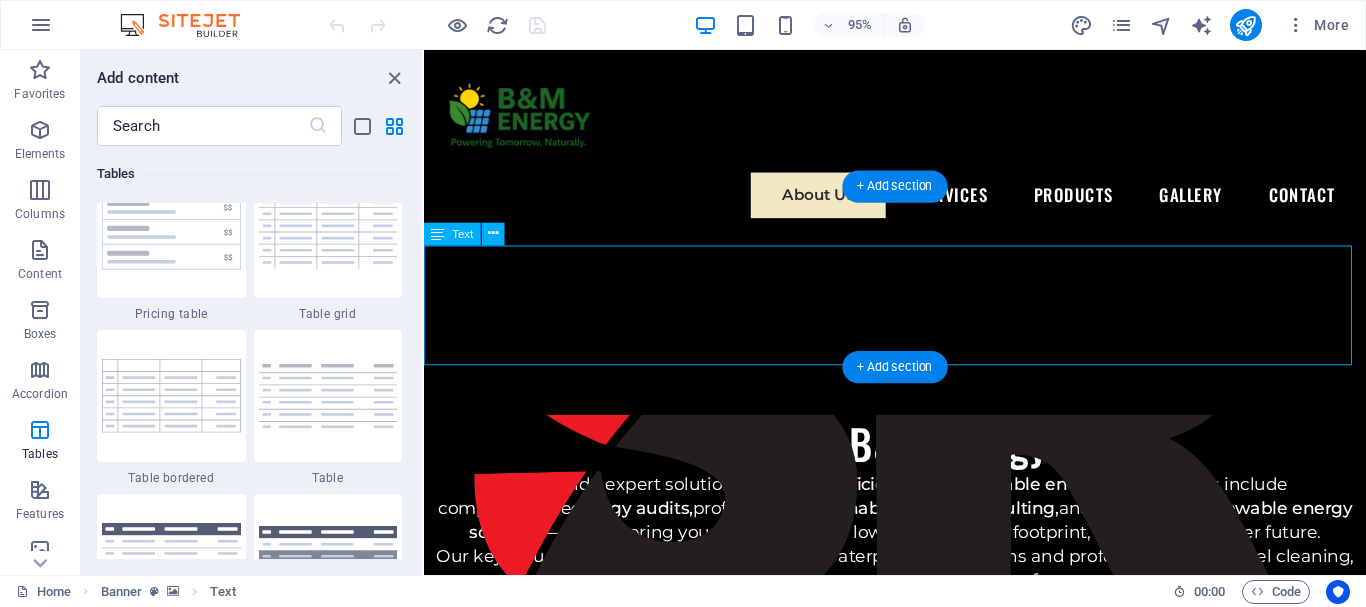 drag, startPoint x: 1225, startPoint y: 361, endPoint x: 1041, endPoint y: 345, distance: 184.69434 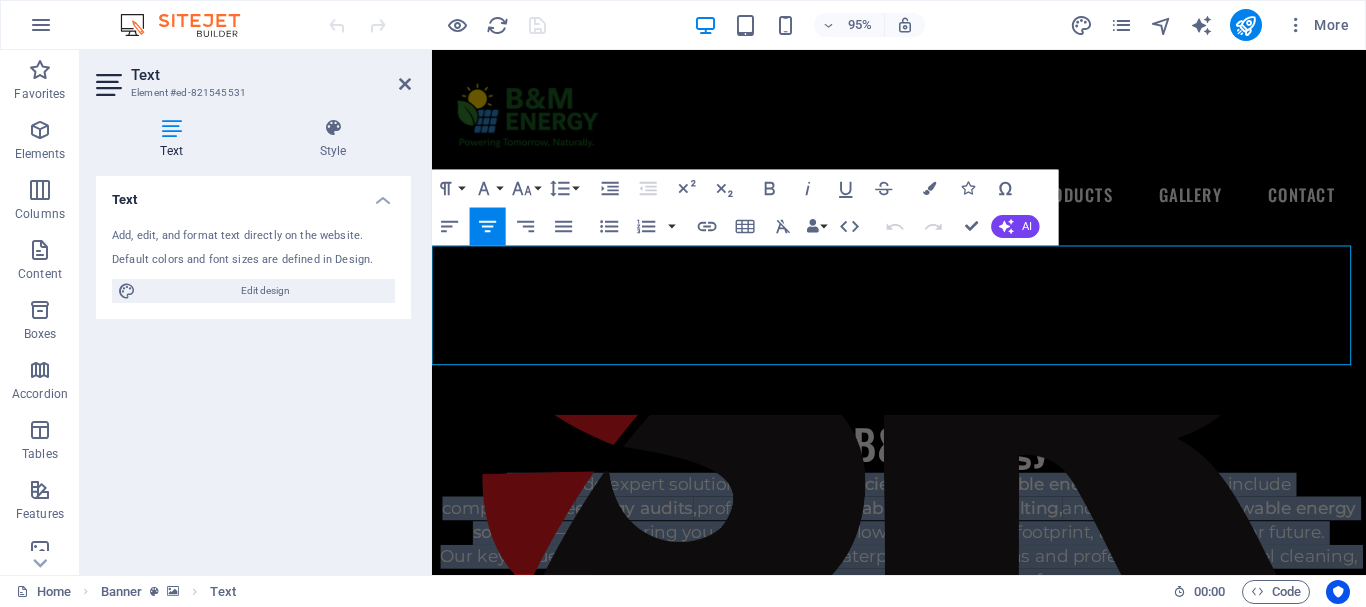 drag, startPoint x: 1221, startPoint y: 364, endPoint x: 854, endPoint y: 314, distance: 370.39032 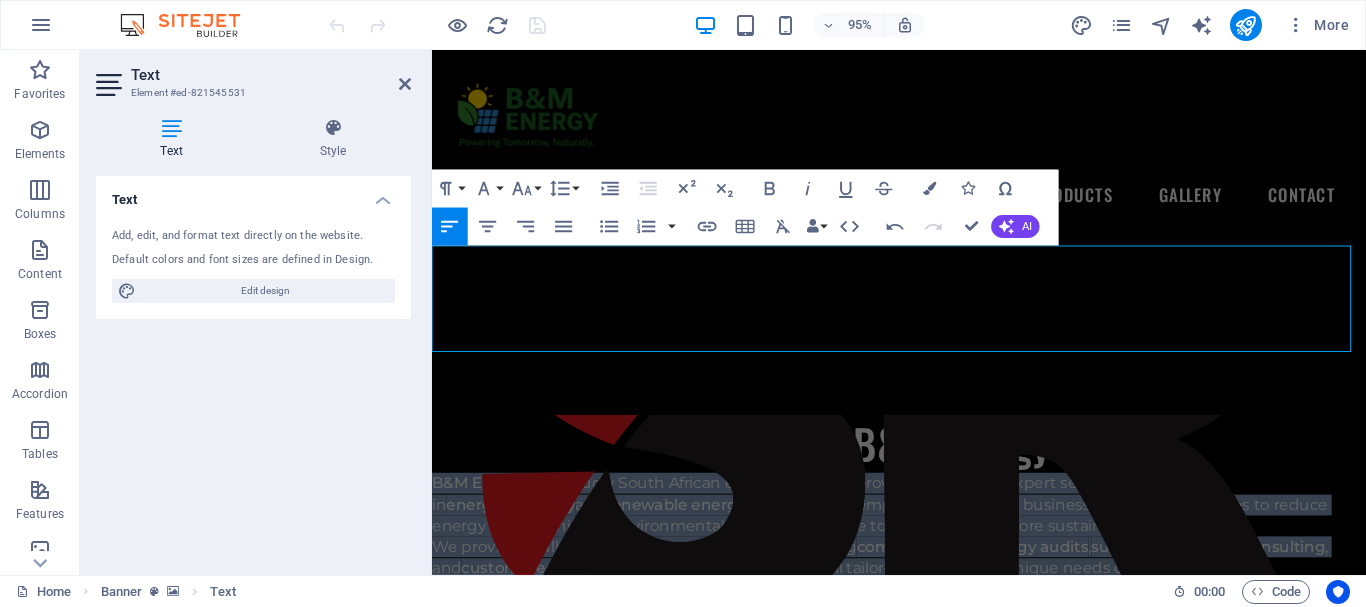 drag, startPoint x: 923, startPoint y: 321, endPoint x: 230, endPoint y: 257, distance: 695.949 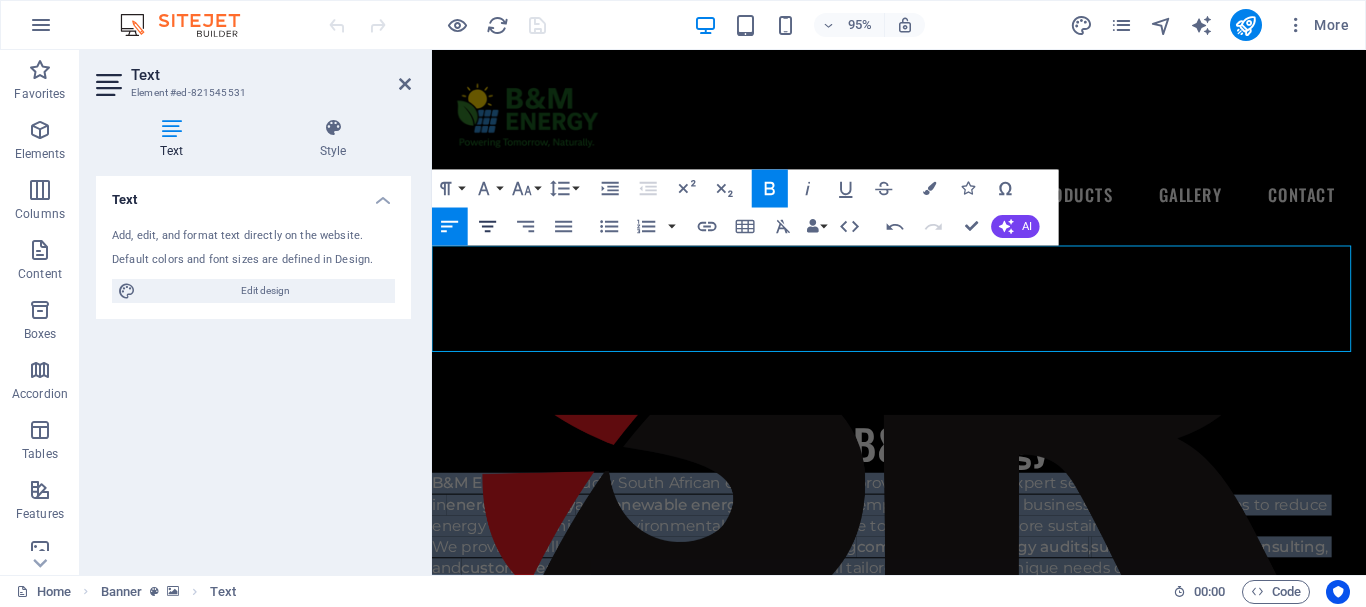 click 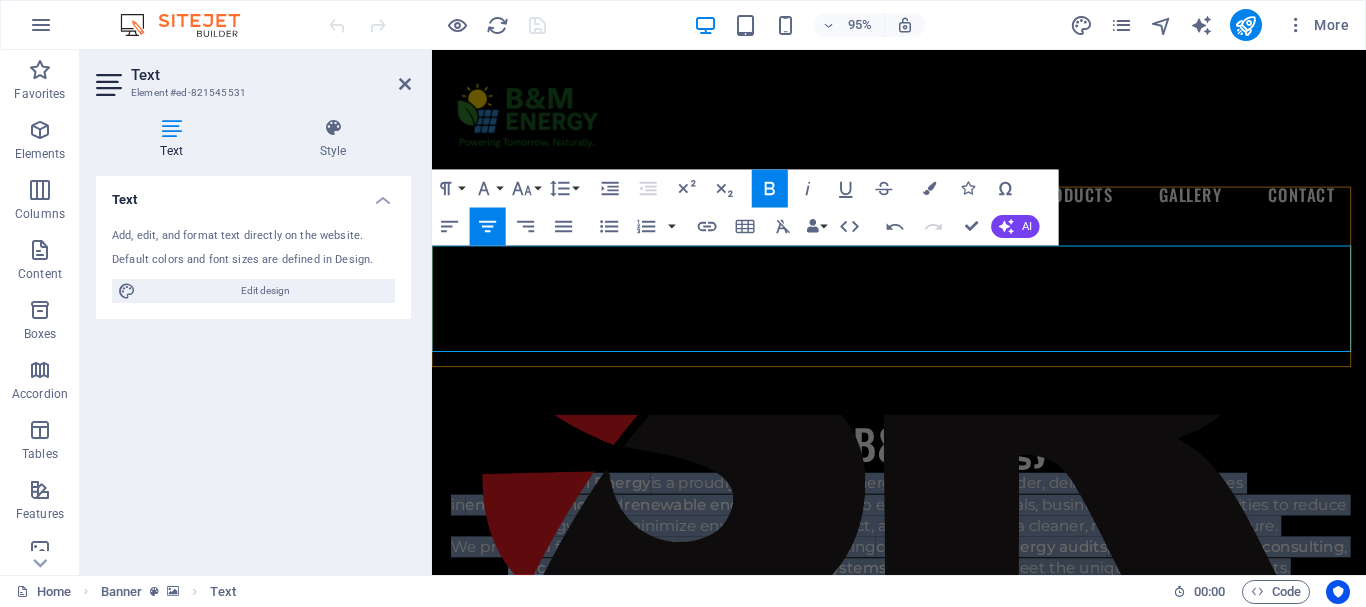 click on "B&M Energy  is a proudly South African energy solutions provider, delivering expert services in  energy  efficiency  and  renewable energy . Our goal is to empower individuals, businesses, and communities to reduce energy costs, minimize environmental impact, and move toward a cleaner, more sustainable future." at bounding box center [923, 528] 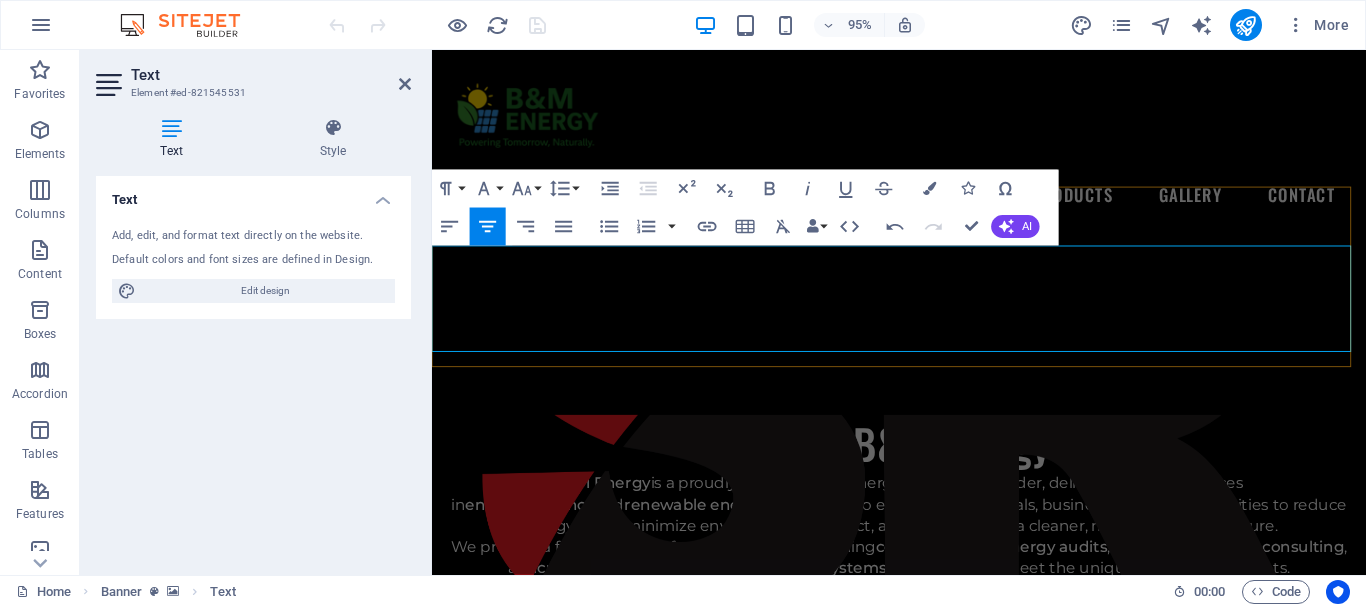 type 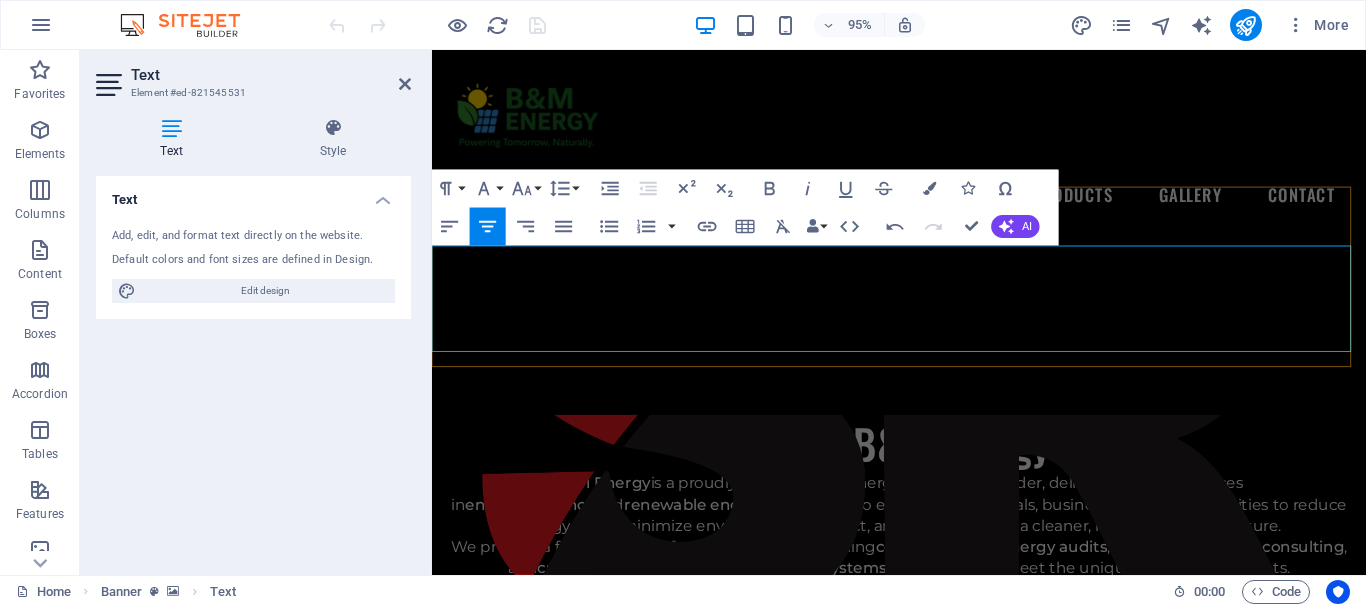 click on "We provide a full spectrum of energy services, including  comprehensive energy audits ,  sustainable energy consulting , and  custom-designed renewable energy systems —all tailored to meet the unique needs of our clients." at bounding box center (923, 584) 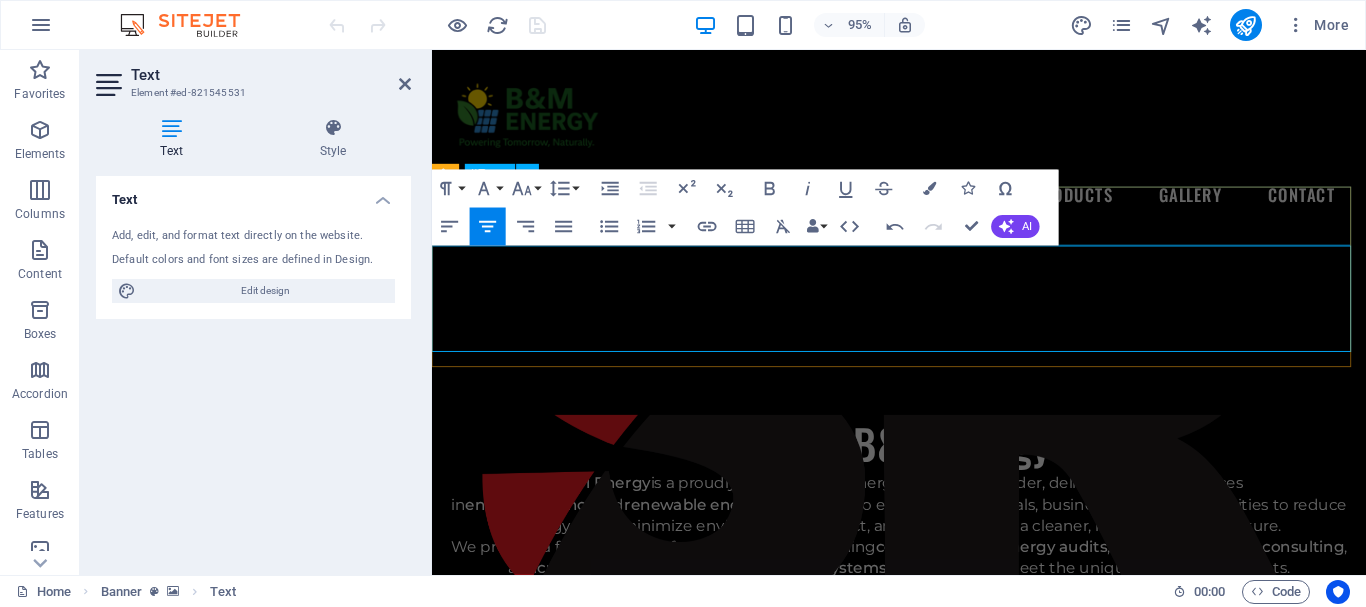 click on "About B&M Energy" at bounding box center (923, 465) 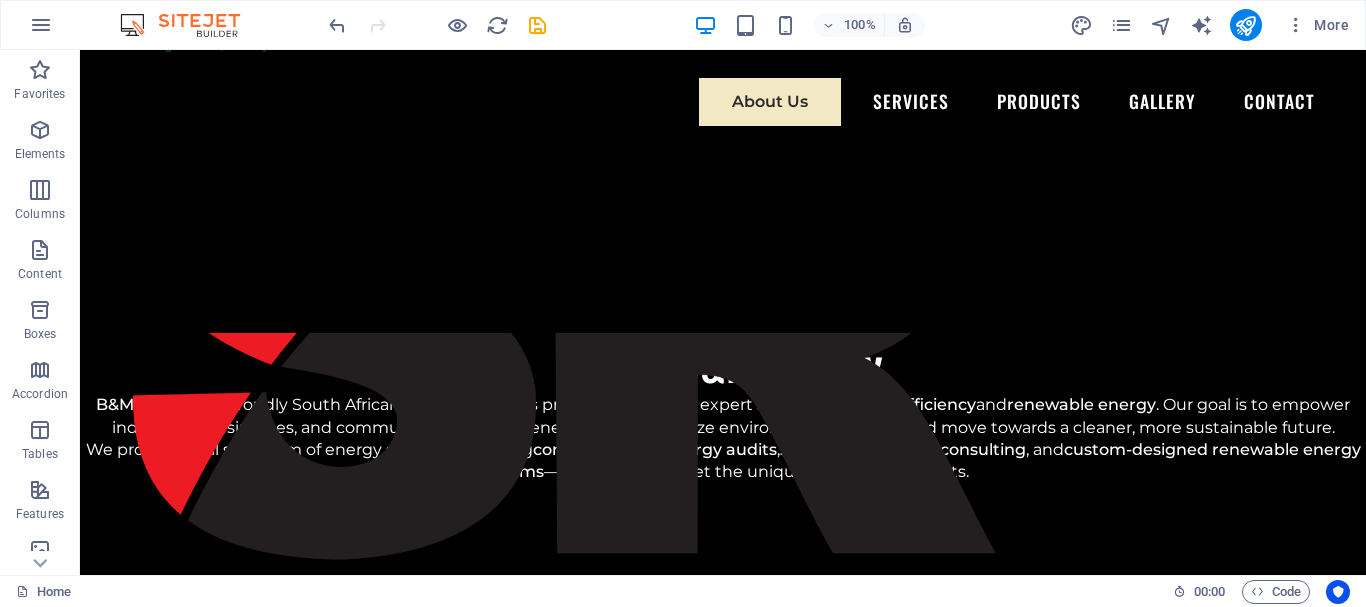scroll, scrollTop: 0, scrollLeft: 0, axis: both 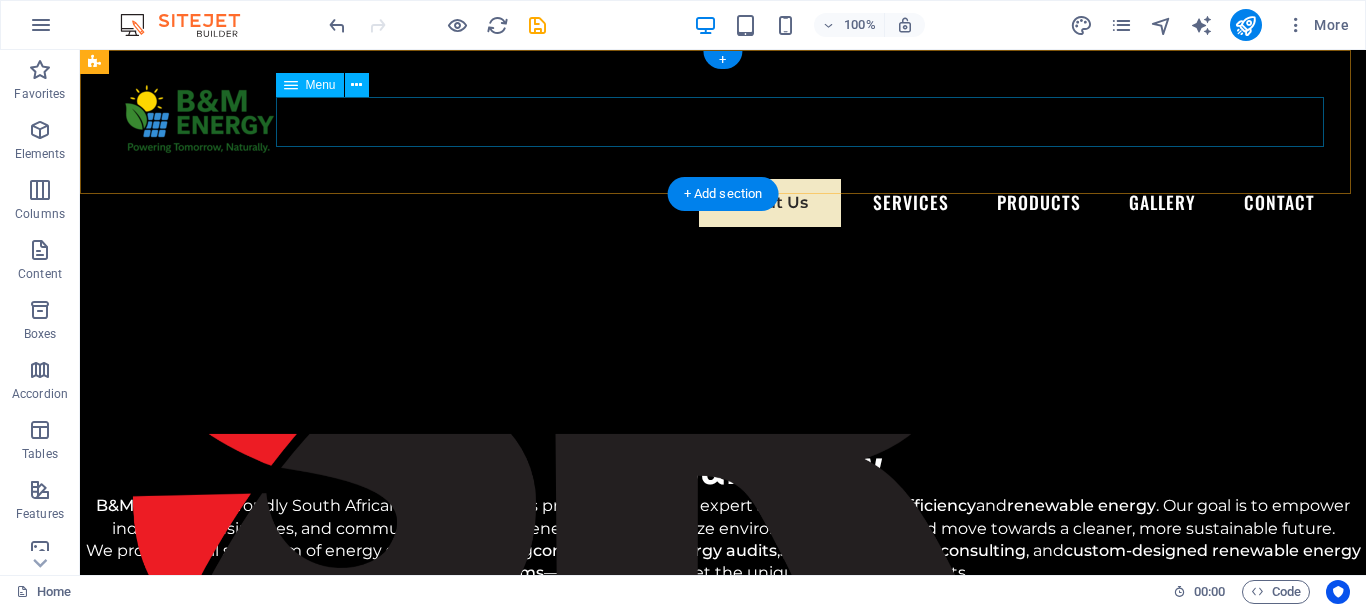 click on "About Us Services Products Gallery Contact" at bounding box center [723, 203] 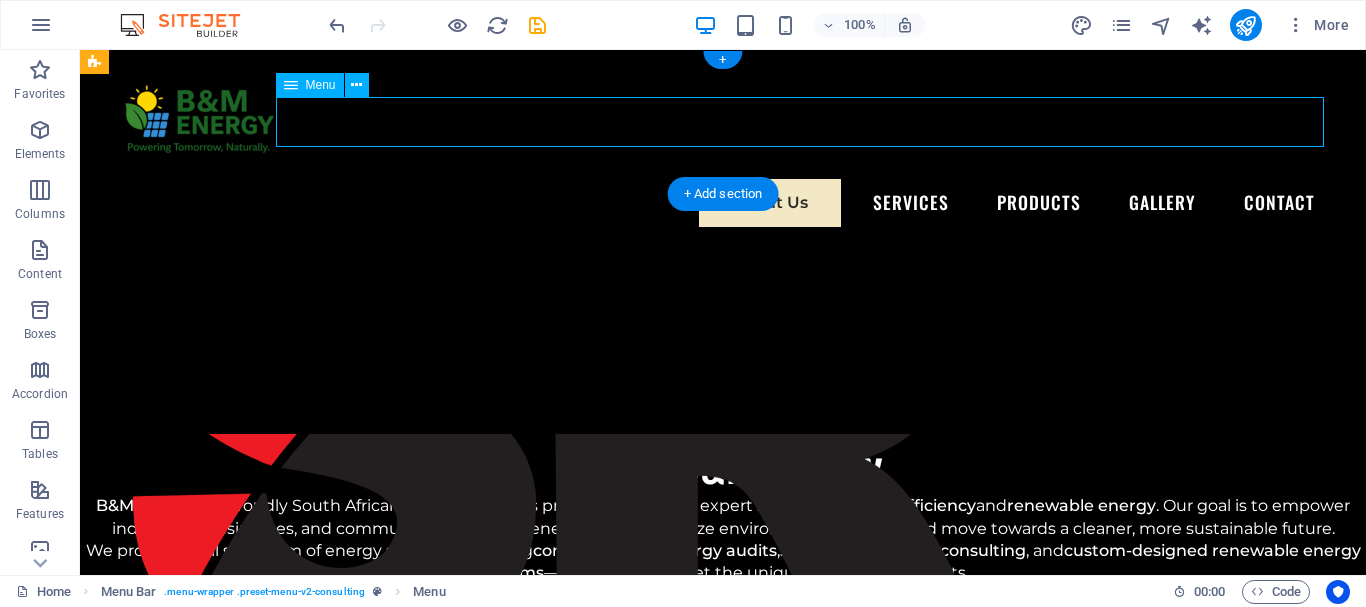 click on "About Us Services Products Gallery Contact" at bounding box center [723, 203] 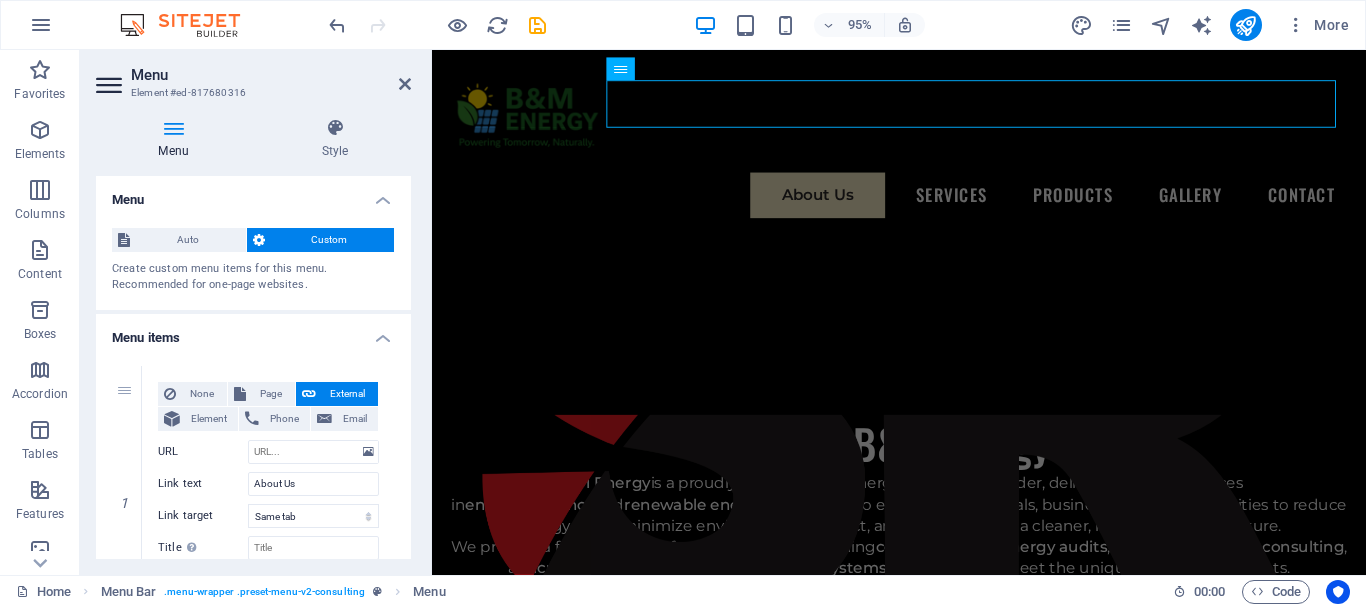 scroll, scrollTop: 39, scrollLeft: 0, axis: vertical 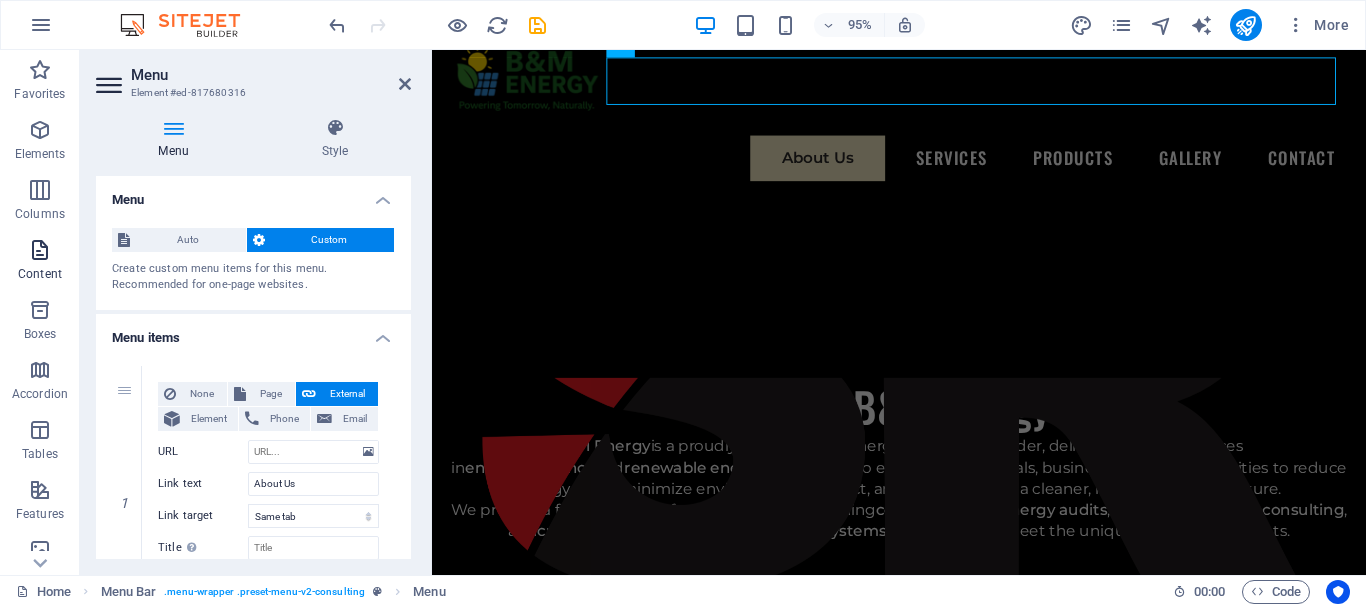 click at bounding box center [40, 250] 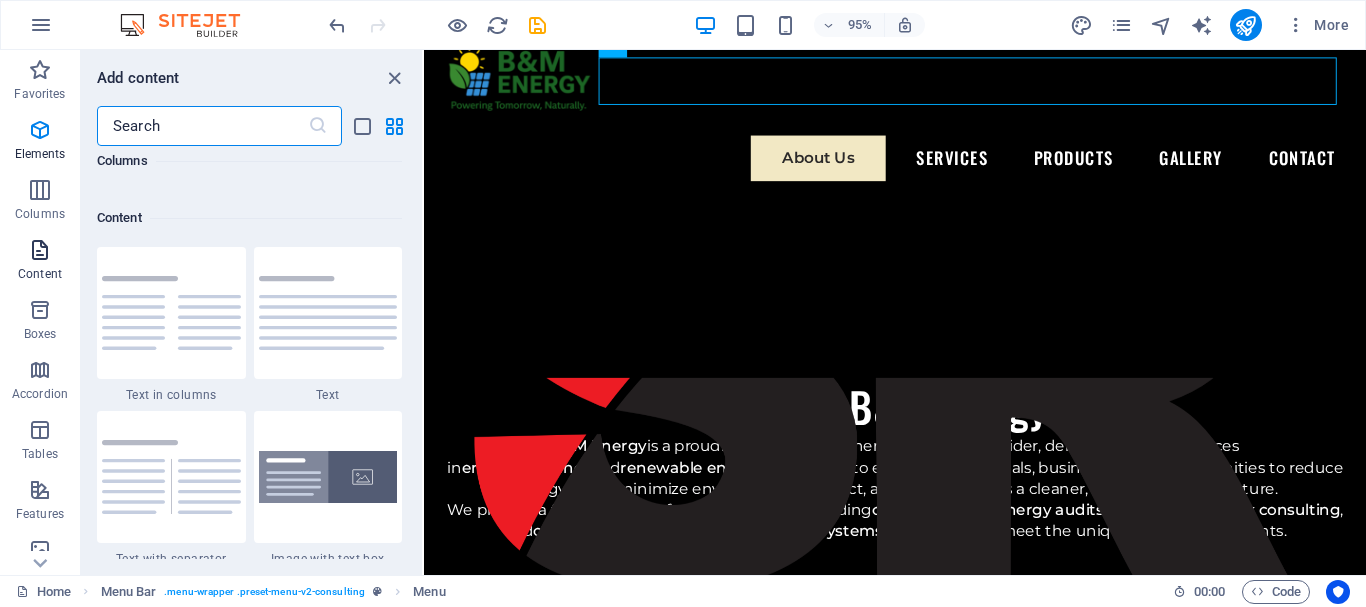scroll, scrollTop: 3499, scrollLeft: 0, axis: vertical 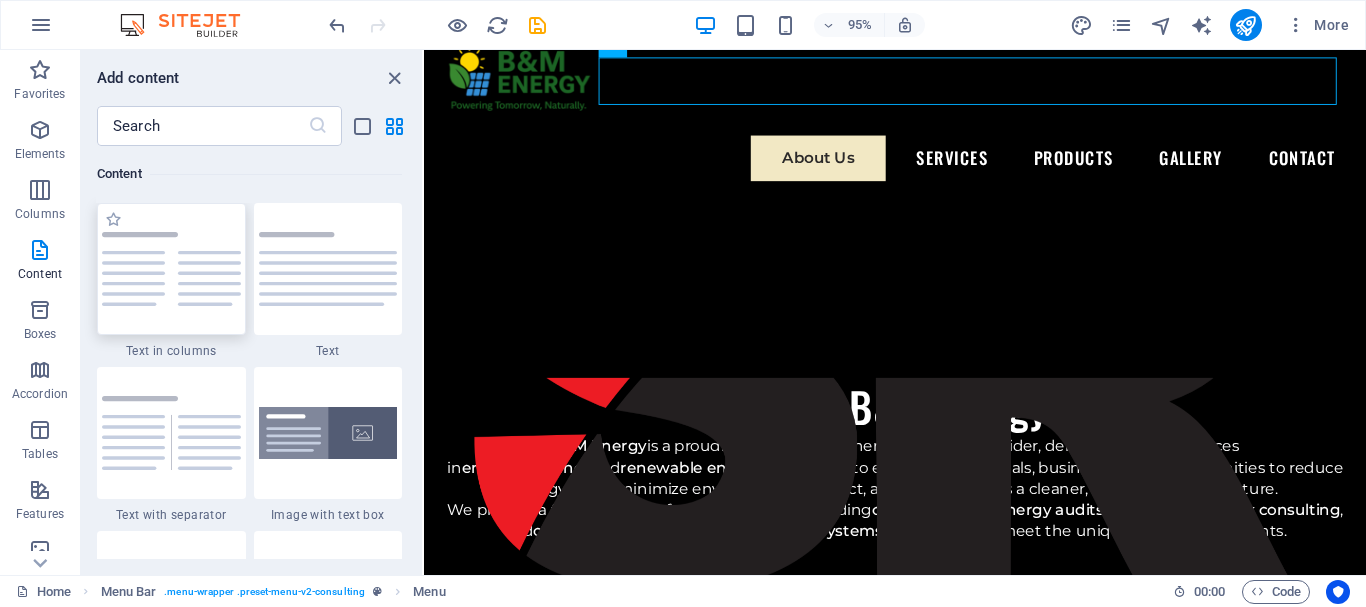 click at bounding box center (171, 269) 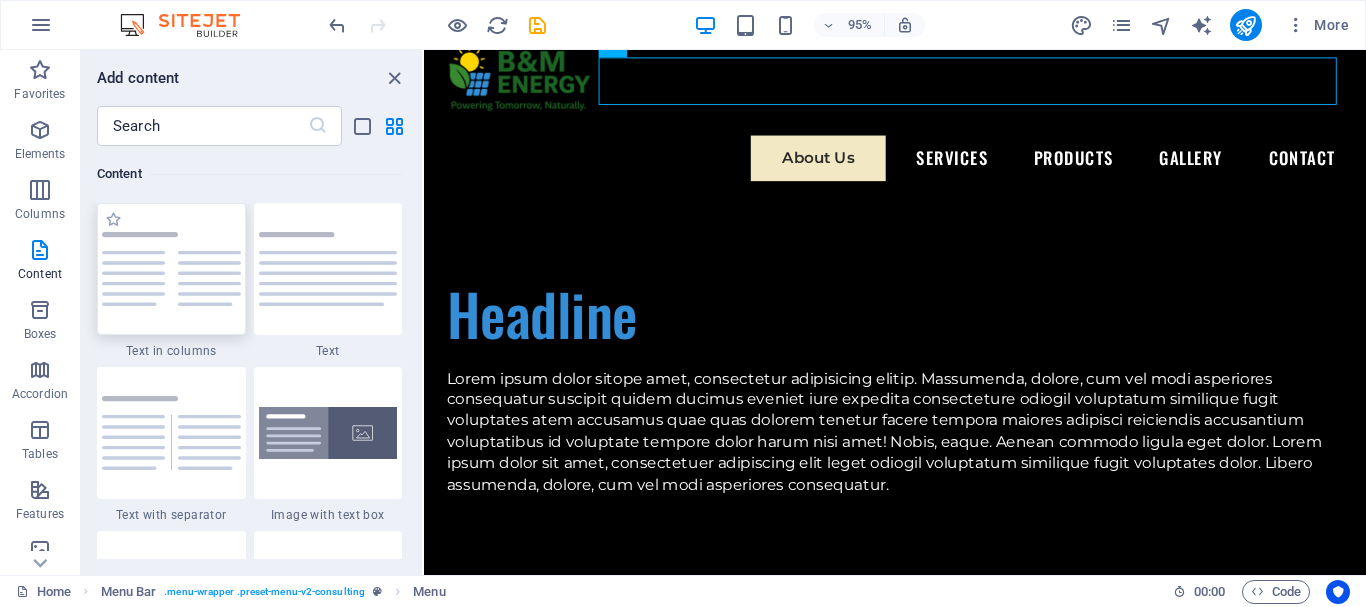 click on "Banner   H3   Banner   Text   Menu Bar   Menu   Footer Thrud   Container   Container   Contact Form   Form   Container   Unequal Columns   Container   Contact Form   Textarea   Form button   Unequal Columns   Container   Image   Logos   Logo" at bounding box center (895, 312) 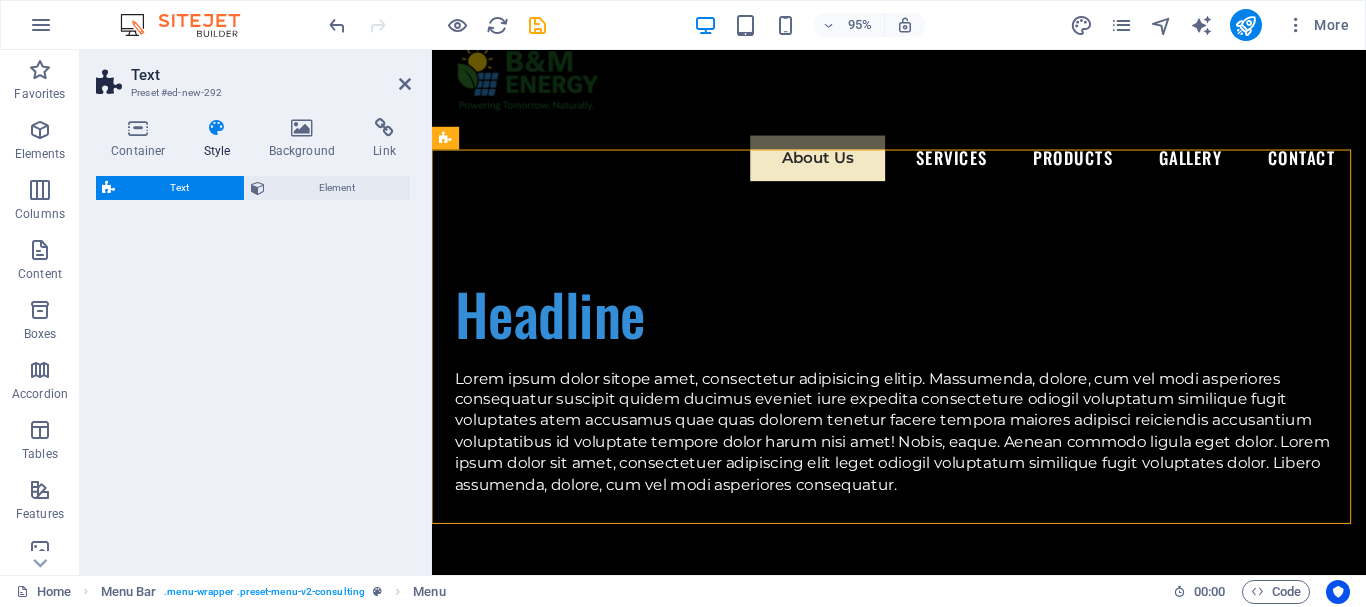 select on "rem" 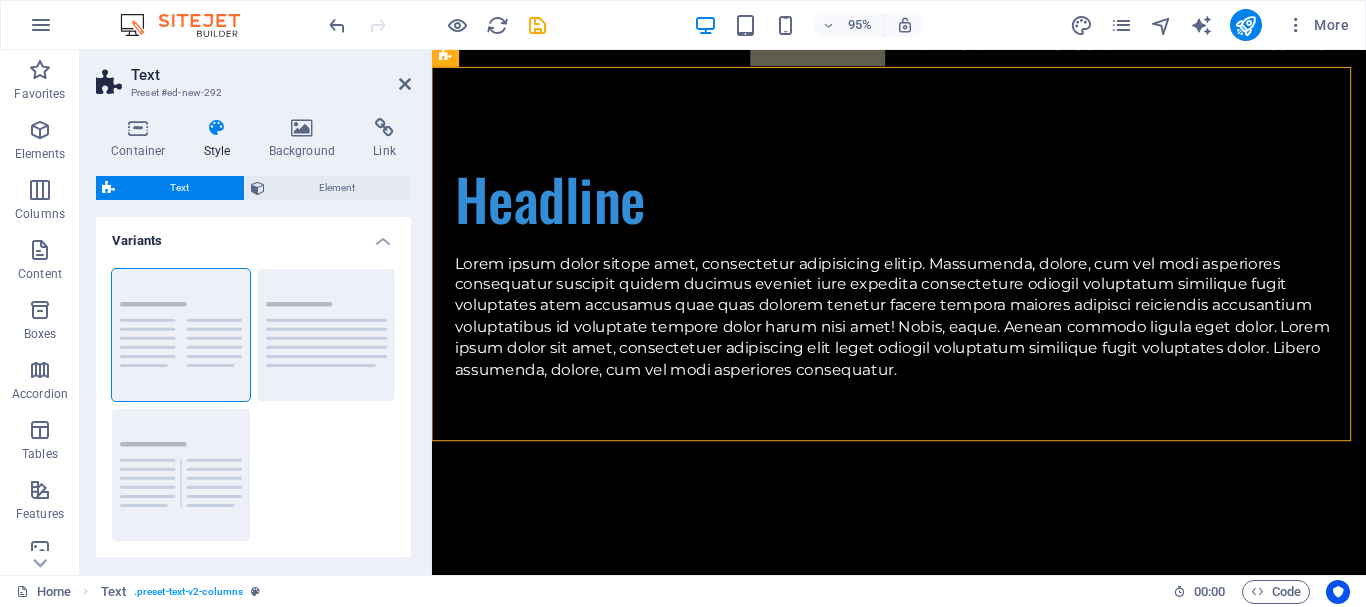 scroll, scrollTop: 0, scrollLeft: 0, axis: both 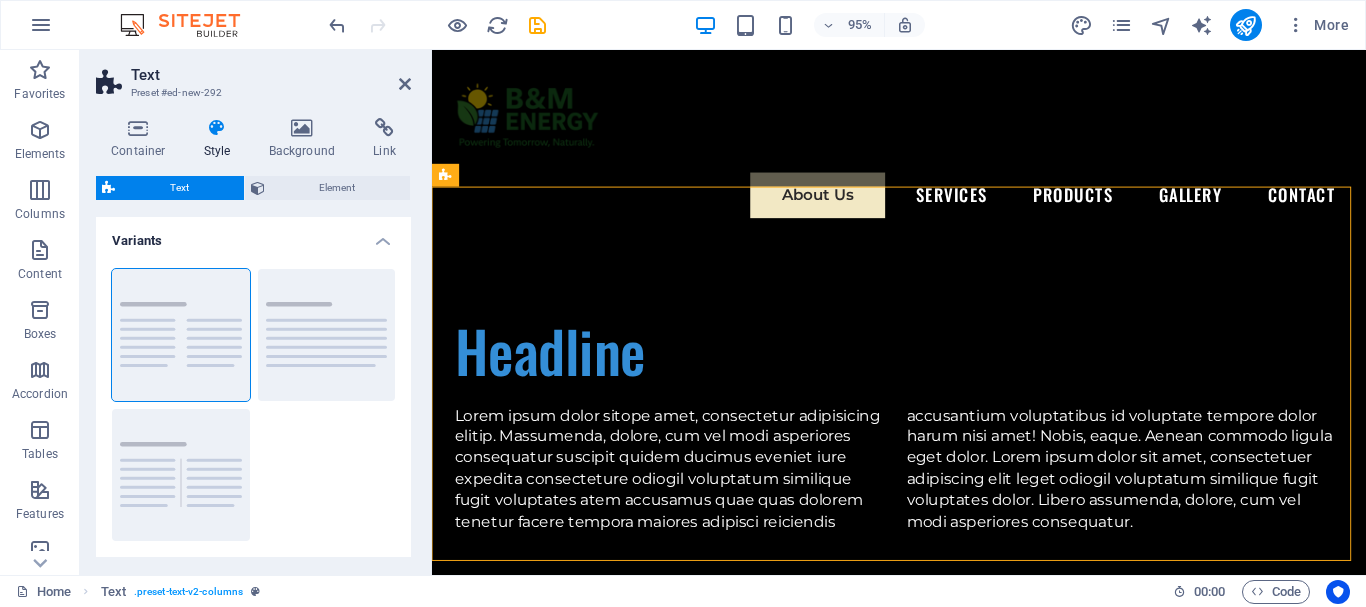click on "Text Preset #ed-new-292" at bounding box center [253, 76] 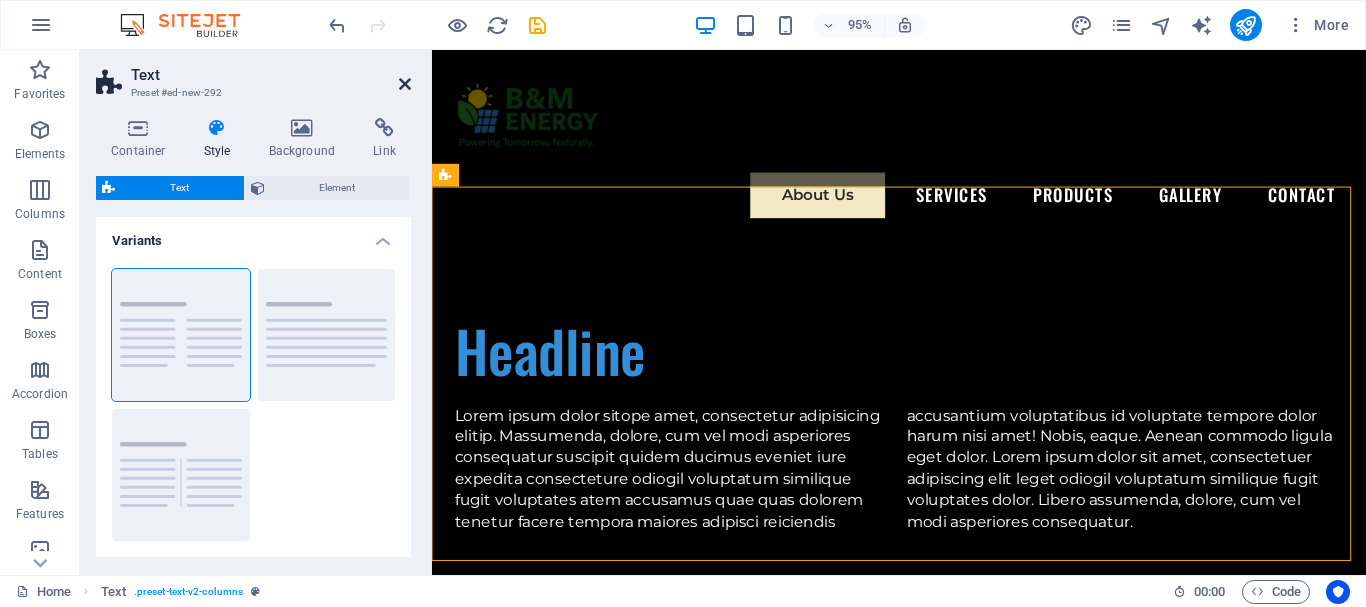 click at bounding box center (405, 84) 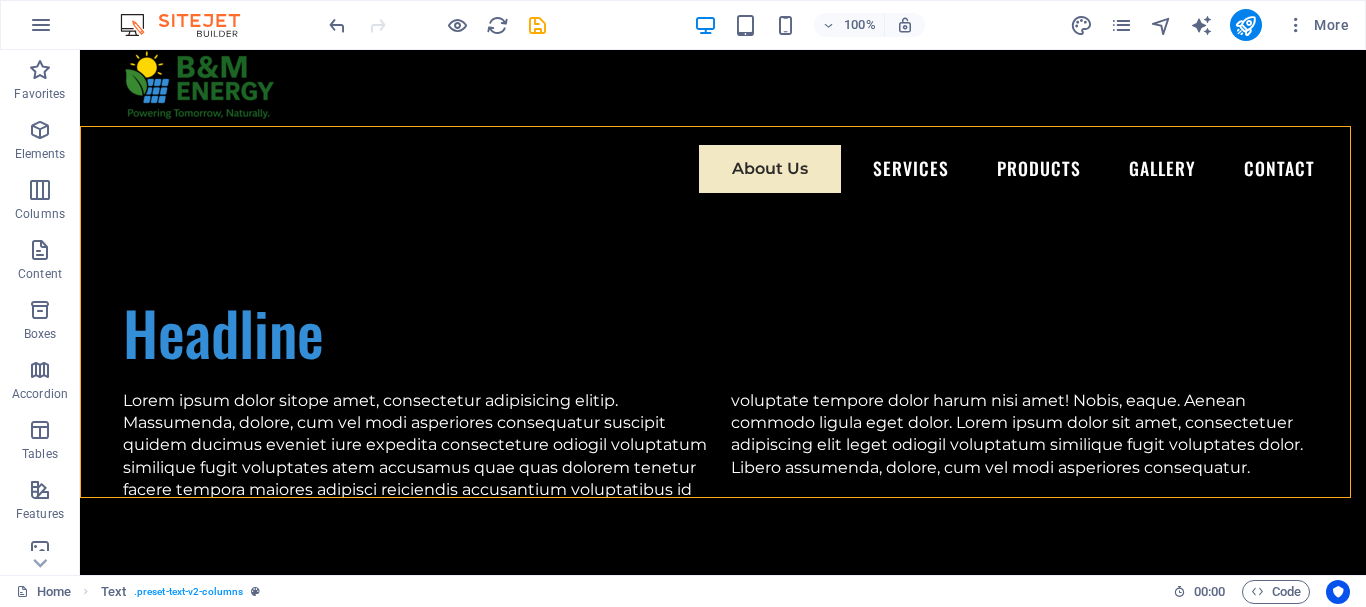 scroll, scrollTop: 17, scrollLeft: 0, axis: vertical 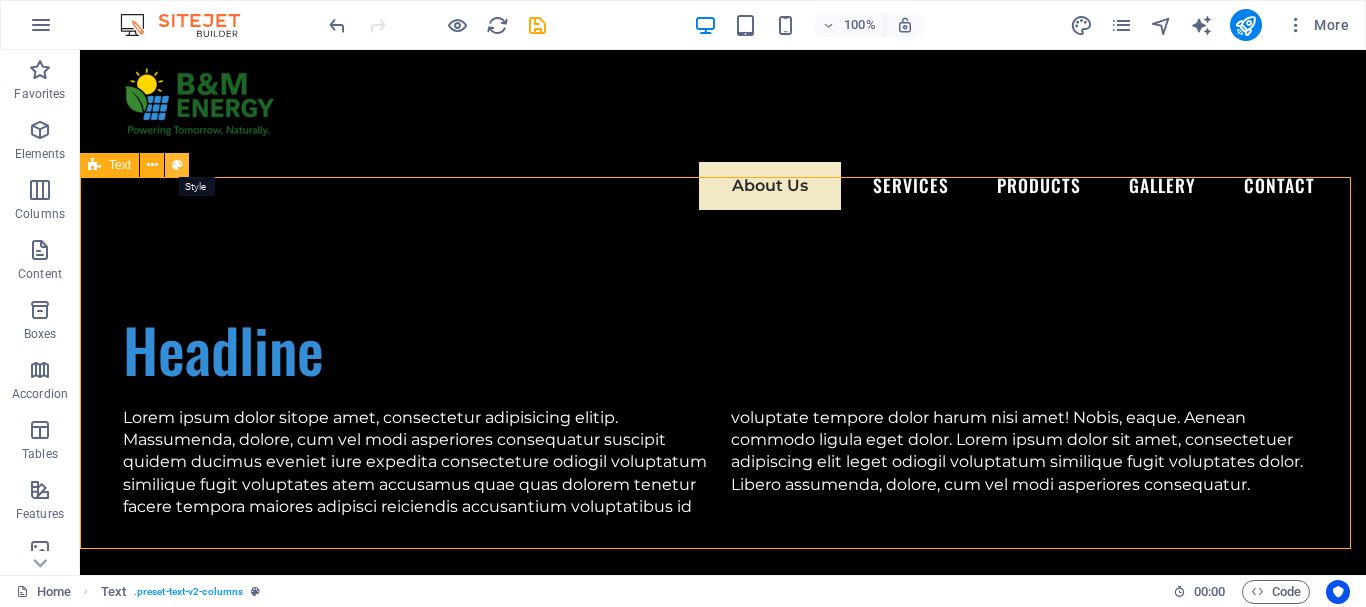 click at bounding box center (177, 165) 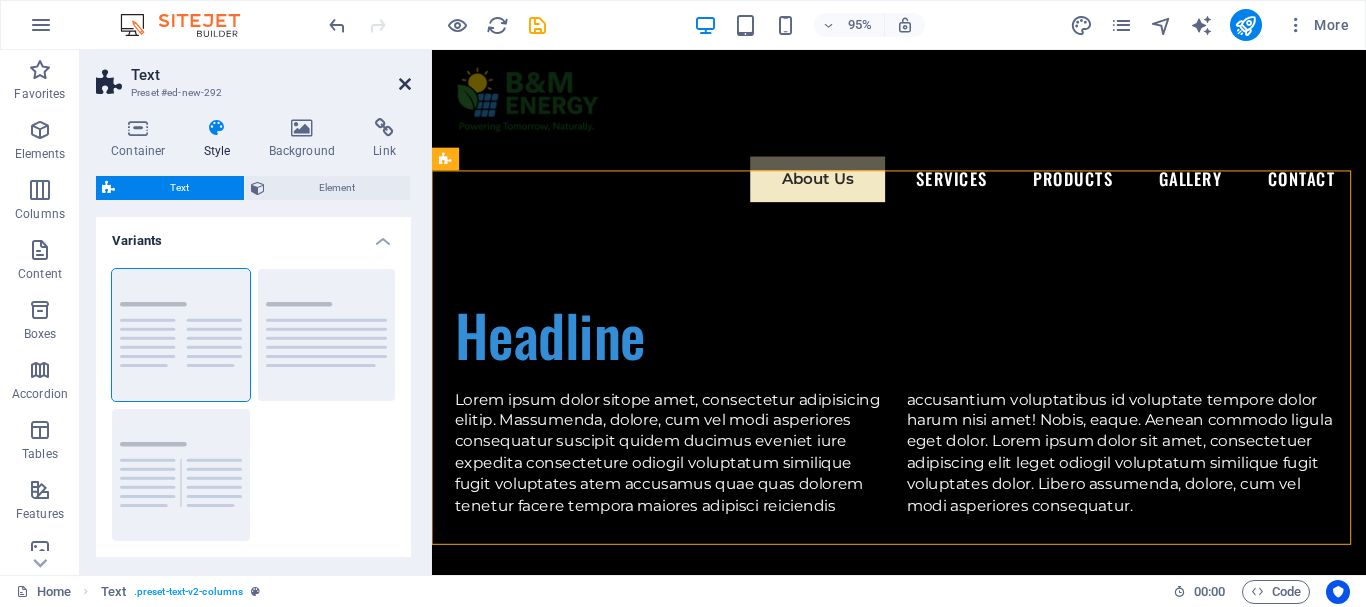 click at bounding box center (405, 84) 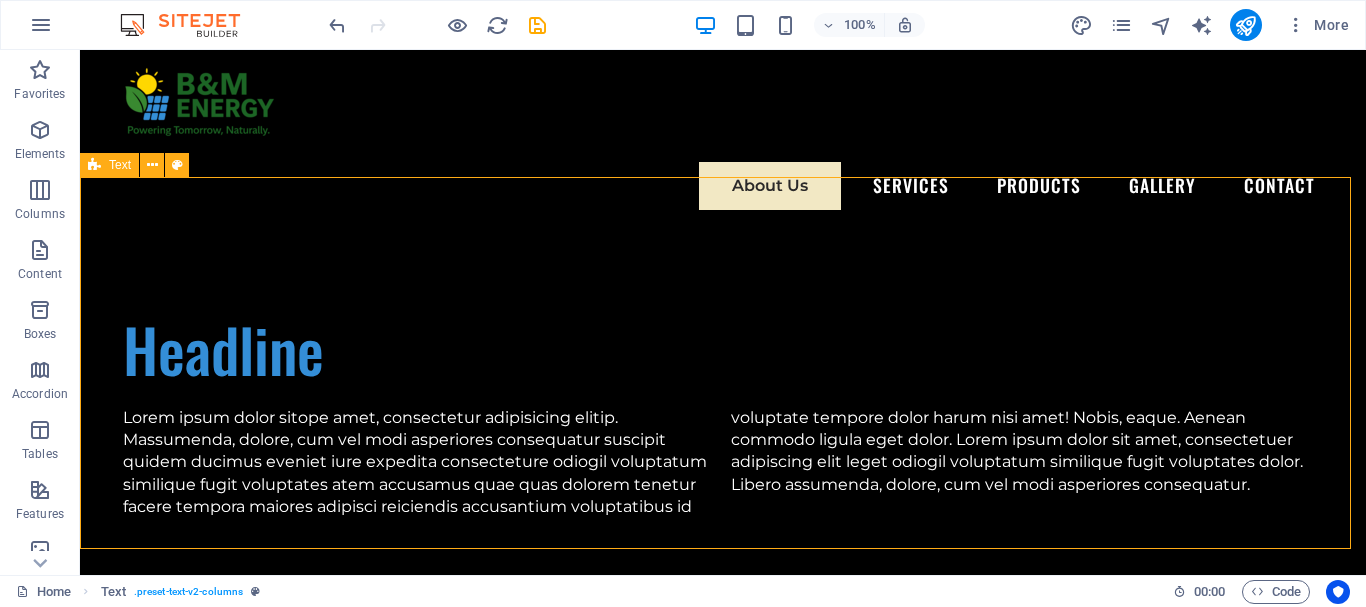 click on "Text" at bounding box center [109, 165] 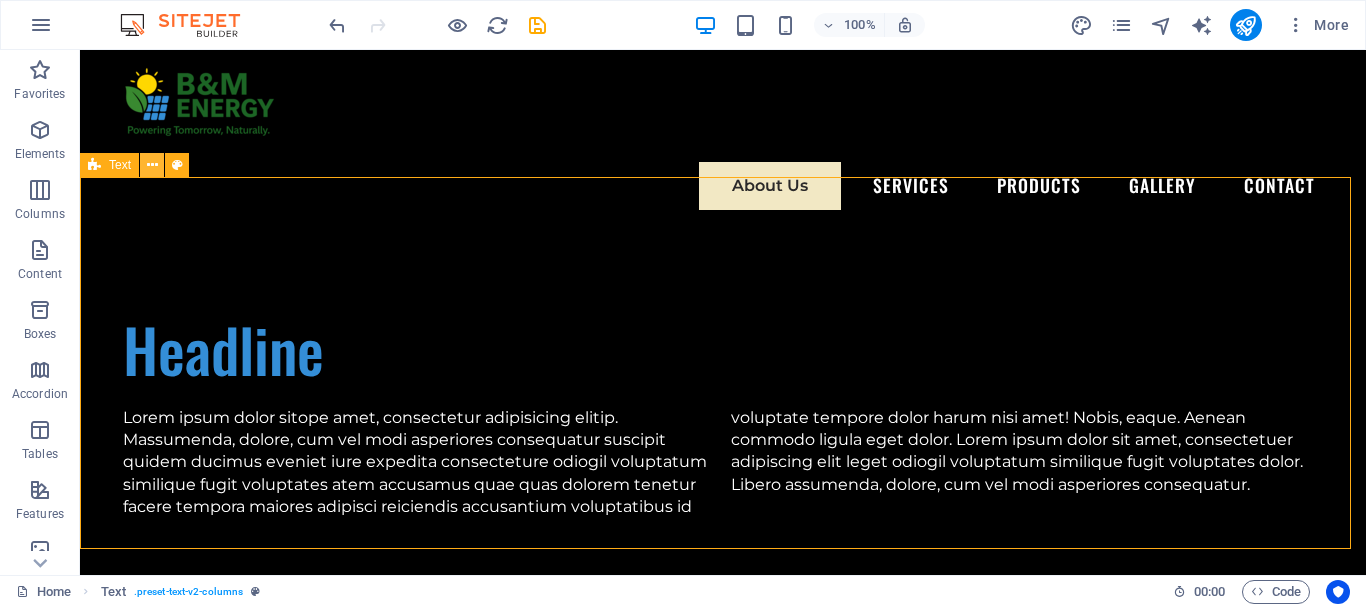 click at bounding box center (152, 165) 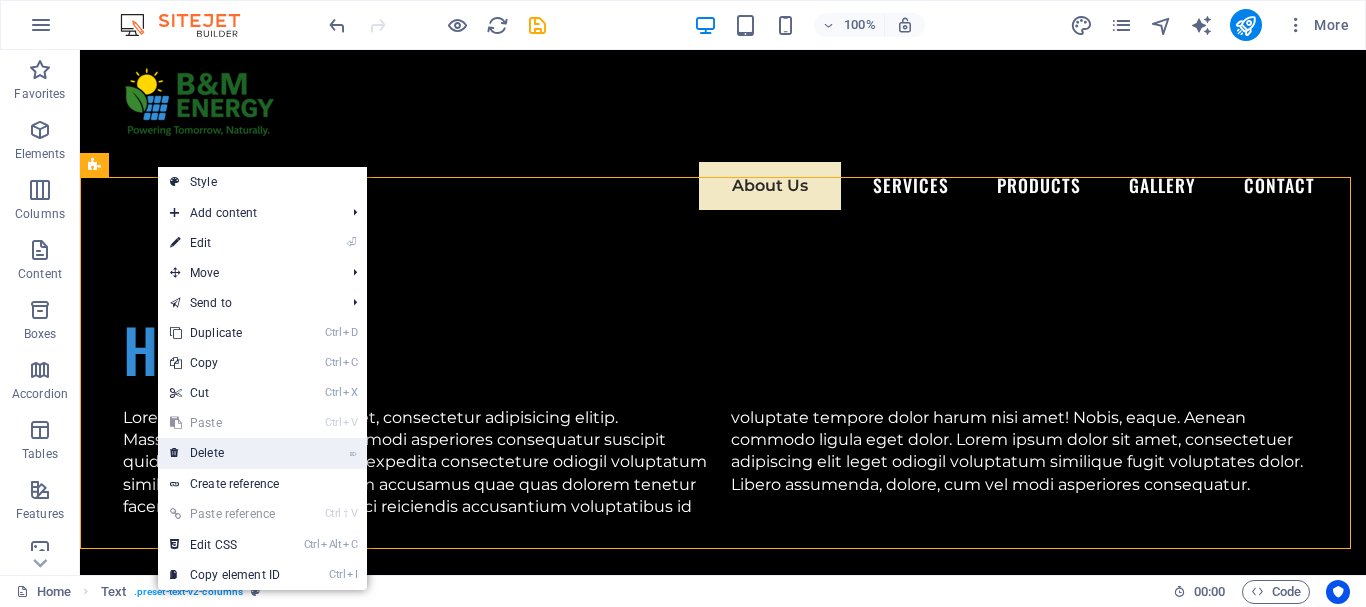click on "⌦  Delete" at bounding box center [225, 453] 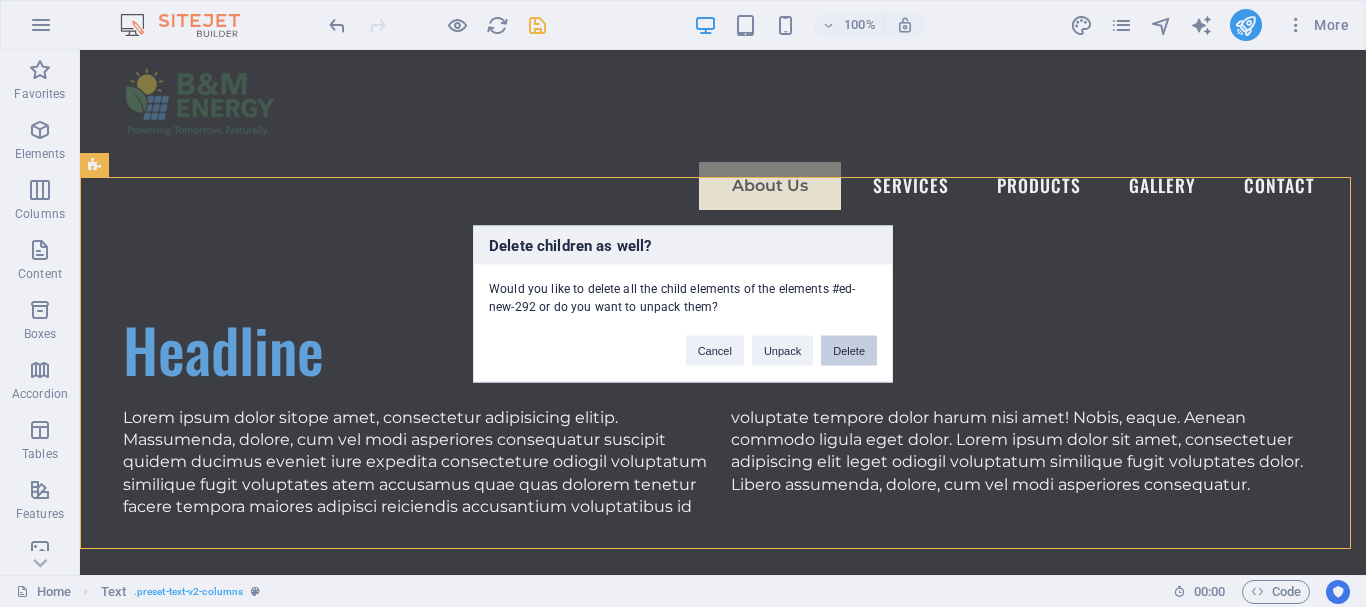 click on "Delete" at bounding box center (849, 350) 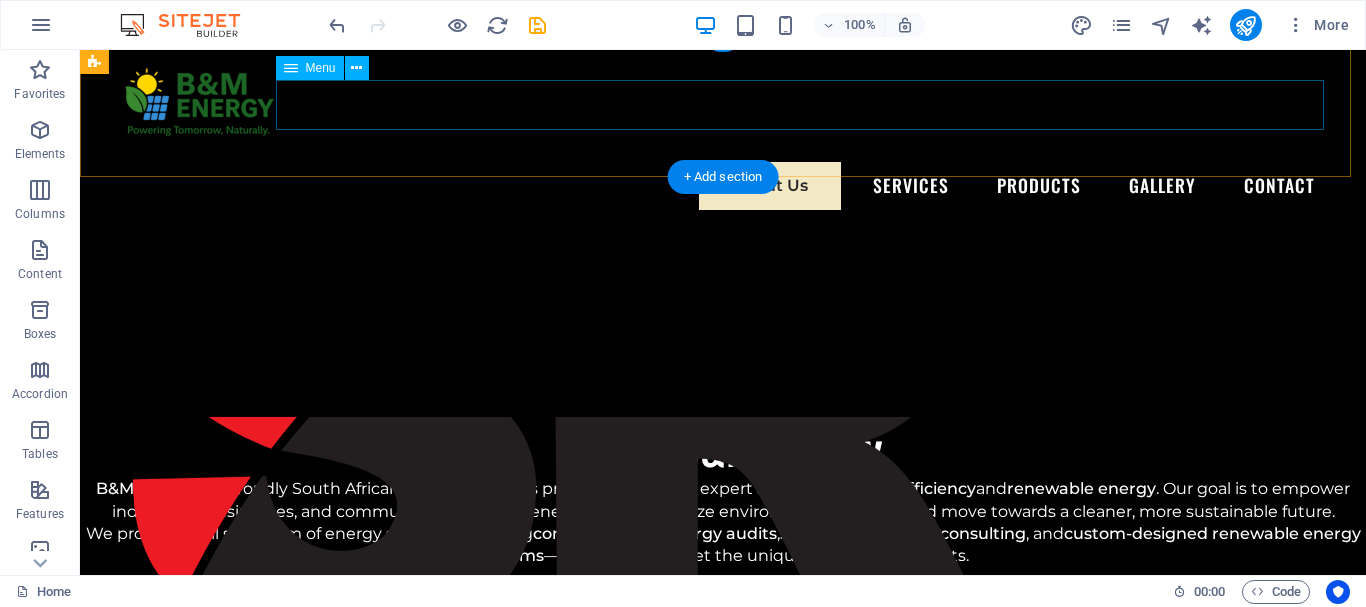 click on "About Us Services Products Gallery Contact" at bounding box center (723, 186) 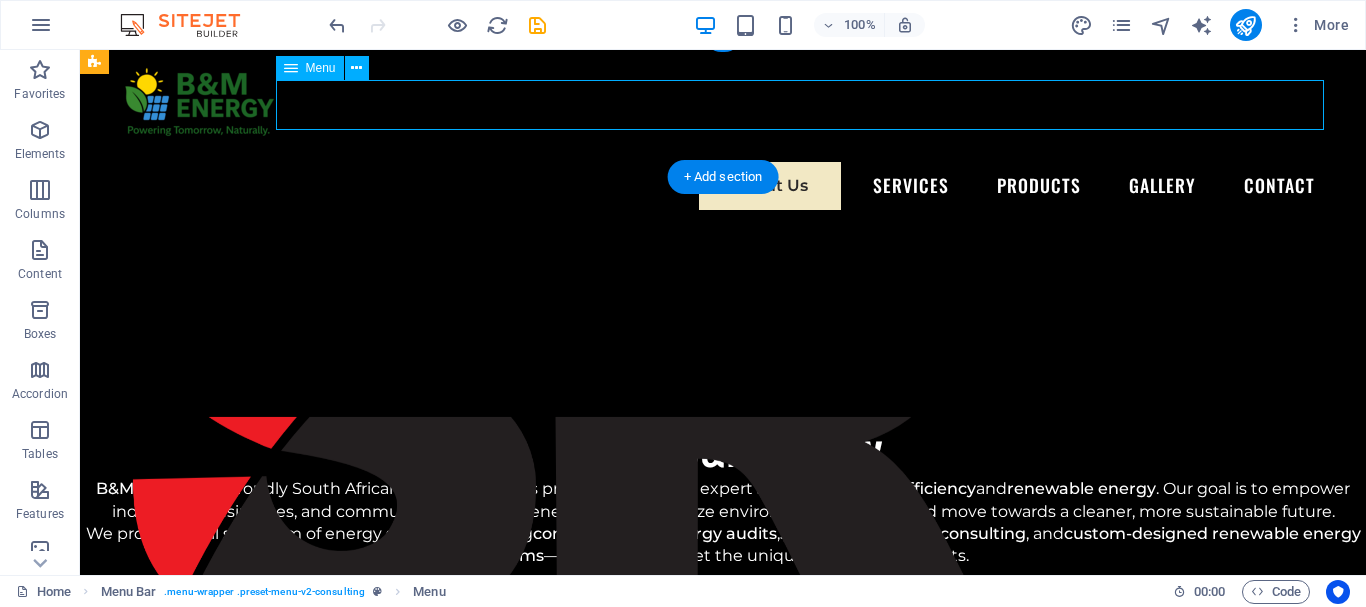 click on "About Us Services Products Gallery Contact" at bounding box center (723, 186) 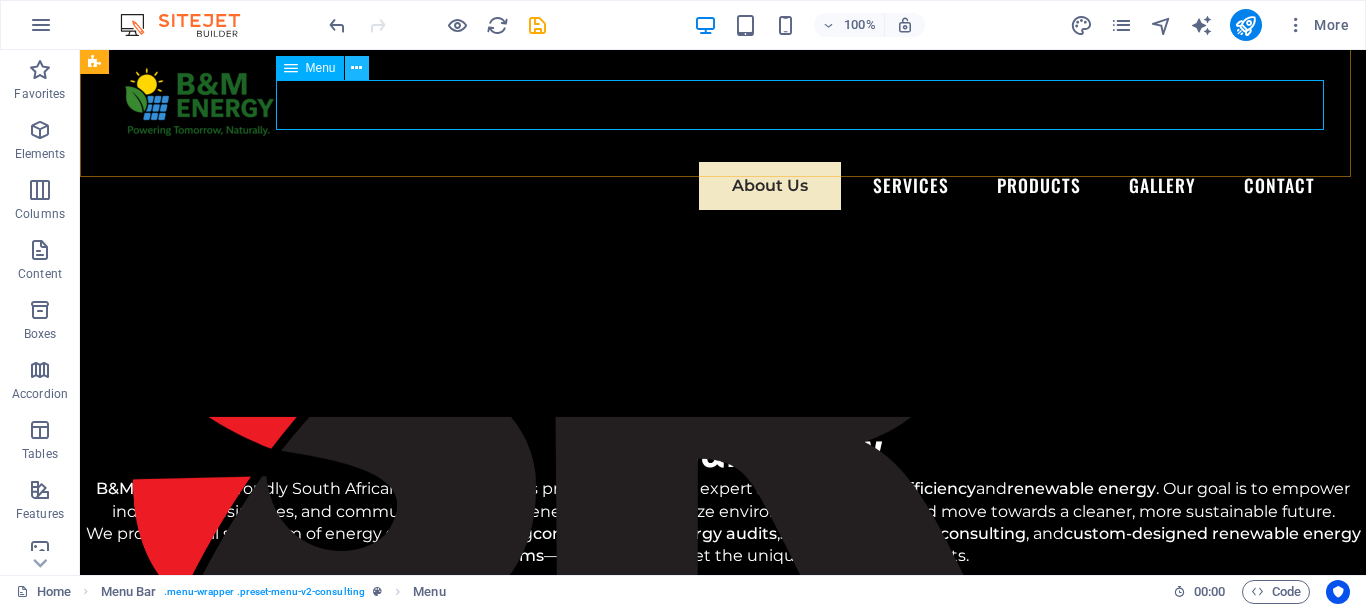 click at bounding box center [356, 68] 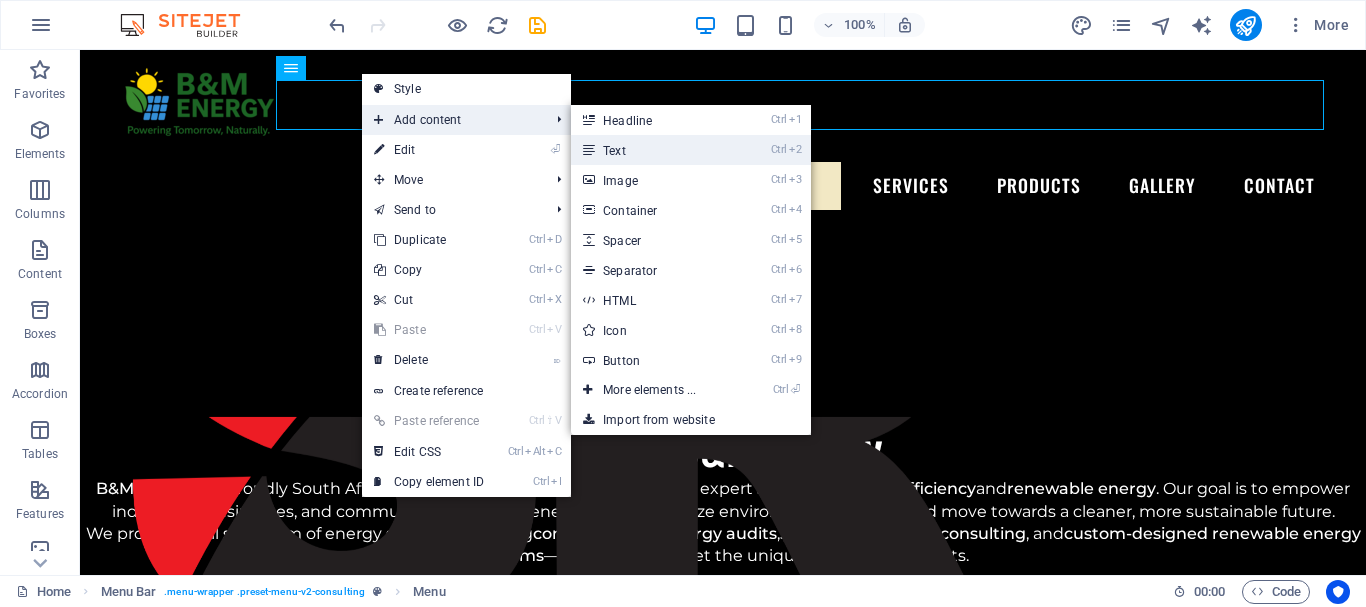 click on "Ctrl 2  Text" at bounding box center [653, 150] 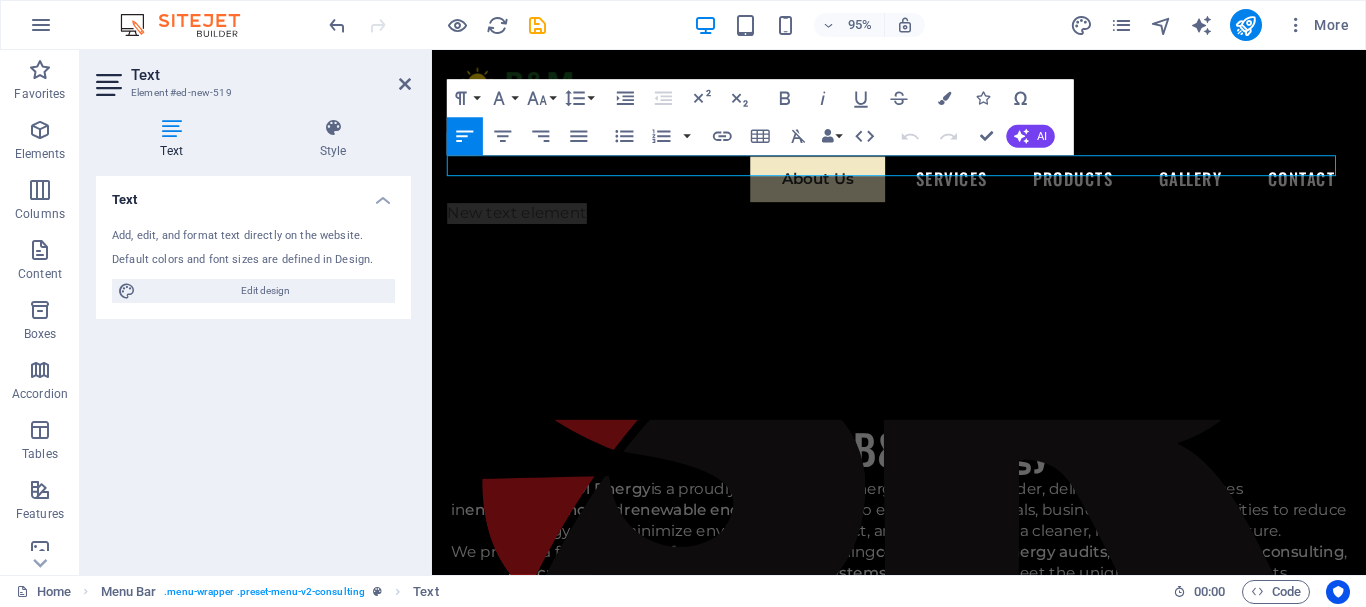 click on "Text Element #ed-new-519 Text Style Text Add, edit, and format text directly on the website. Default colors and font sizes are defined in Design. Edit design Alignment Left aligned Centered Right aligned Menu Bar Element Layout How this element expands within the layout (Flexbox). Size Default auto px % 1/1 1/2 1/3 1/4 1/5 1/6 1/7 1/8 1/9 1/10 Grow Shrink Order Container layout Visible Visible Opacity 100 % Overflow Spacing Margin Default auto px % rem vw vh Custom Custom auto px % rem vw vh auto px % rem vw vh auto px % rem vw vh auto px % rem vw vh Padding Default px rem % vh vw Custom Custom px rem % vh vw px rem % vh vw px rem % vh vw px rem % vh vw Border Style              - Width 1 auto px rem % vh vw Custom Custom 1 auto px rem % vh vw 1 auto px rem % vh vw 1 auto px rem % vh vw 1 auto px rem % vh vw  - Color Round corners Default px rem % vh vw Custom Custom px rem % vh vw px rem % vh vw px rem % vh vw px rem % vh vw Shadow Default None Outside Inside Color X offset 0 px rem vh vw Y offset" at bounding box center (256, 312) 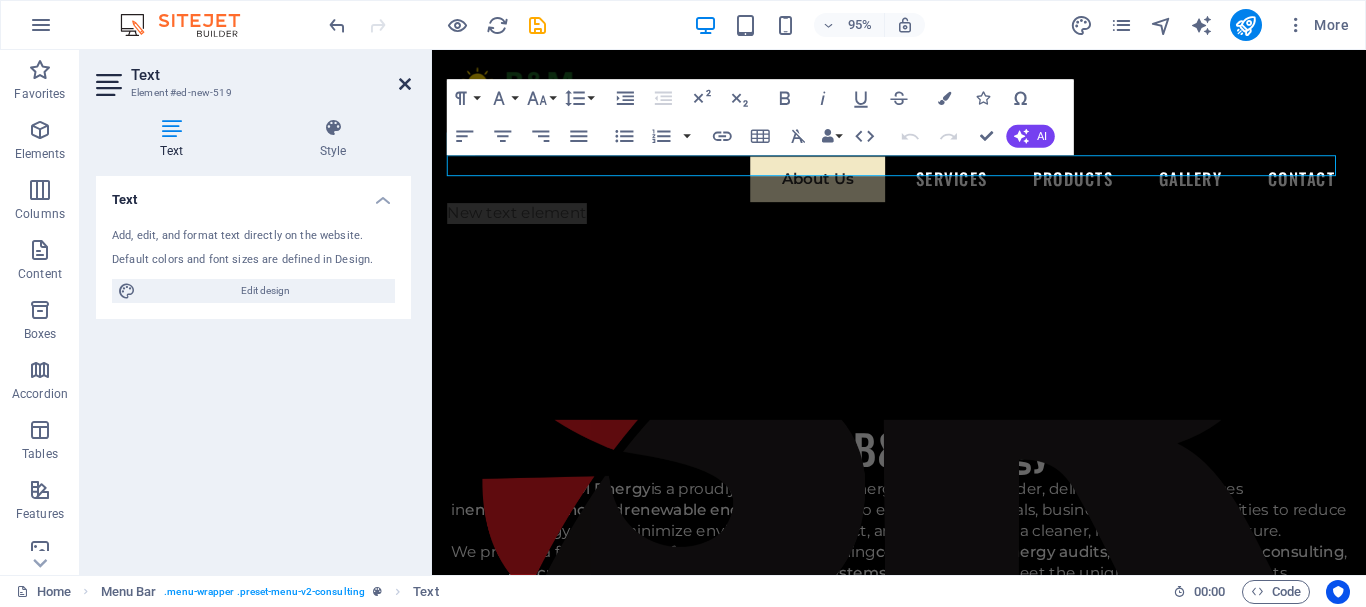 click at bounding box center (405, 84) 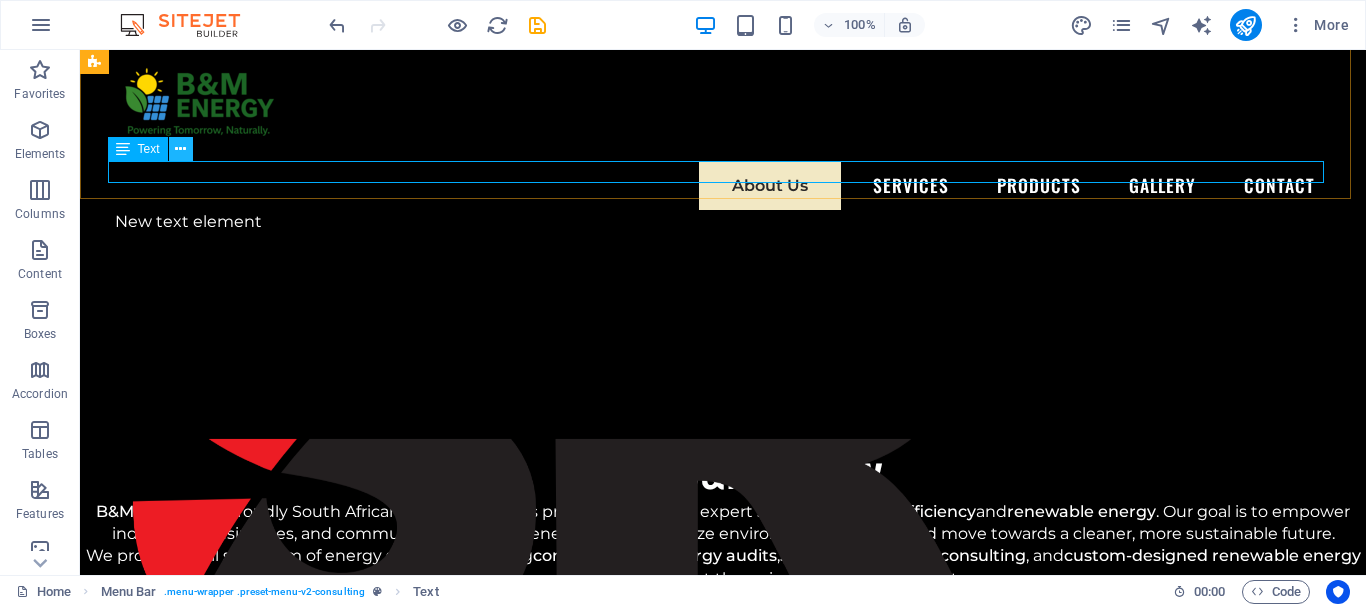 click at bounding box center [180, 149] 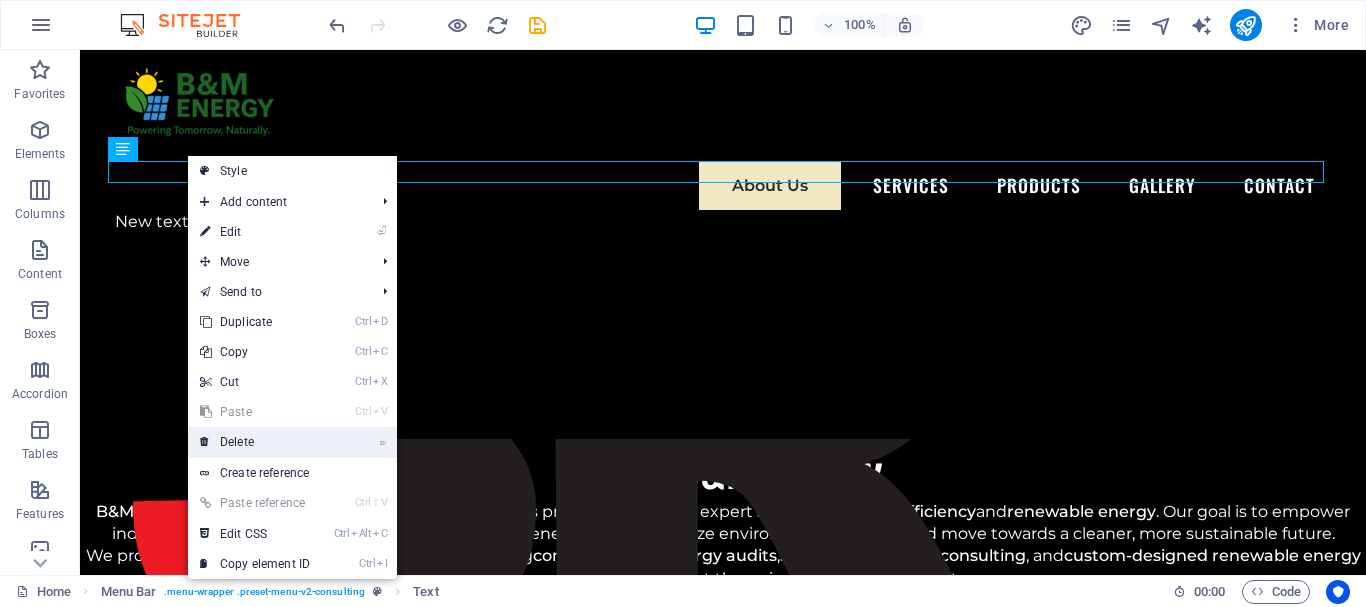 click on "⌦  Delete" at bounding box center (255, 442) 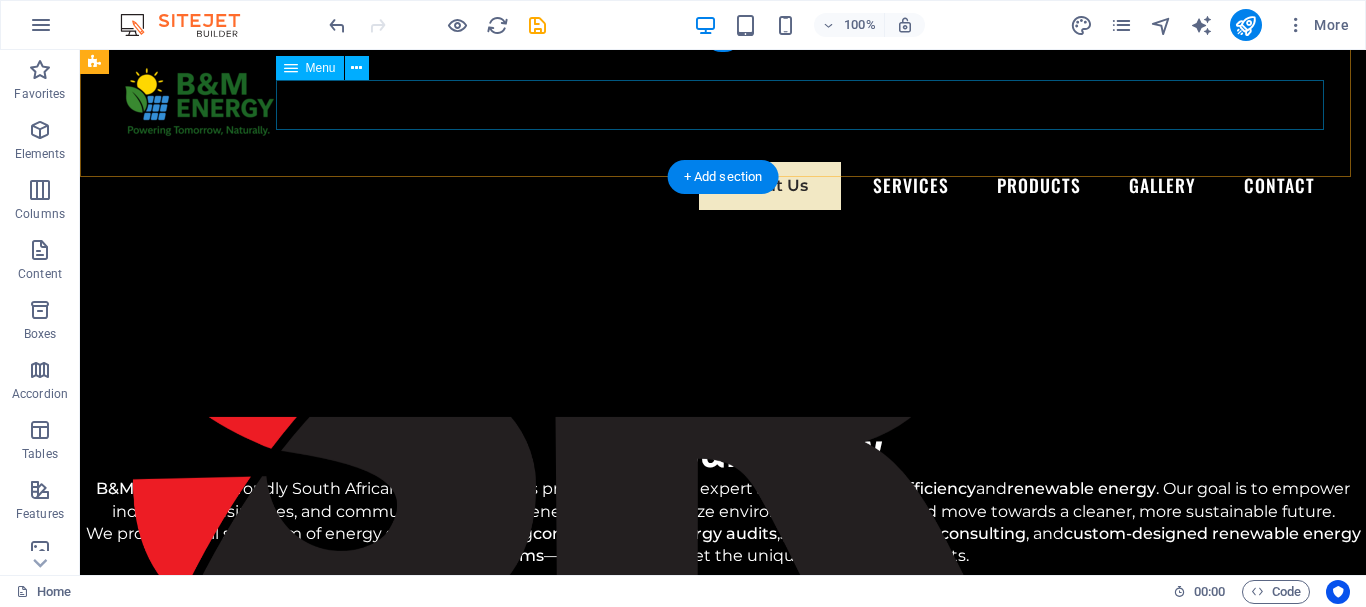 click on "About Us Services Products Gallery Contact" at bounding box center (723, 186) 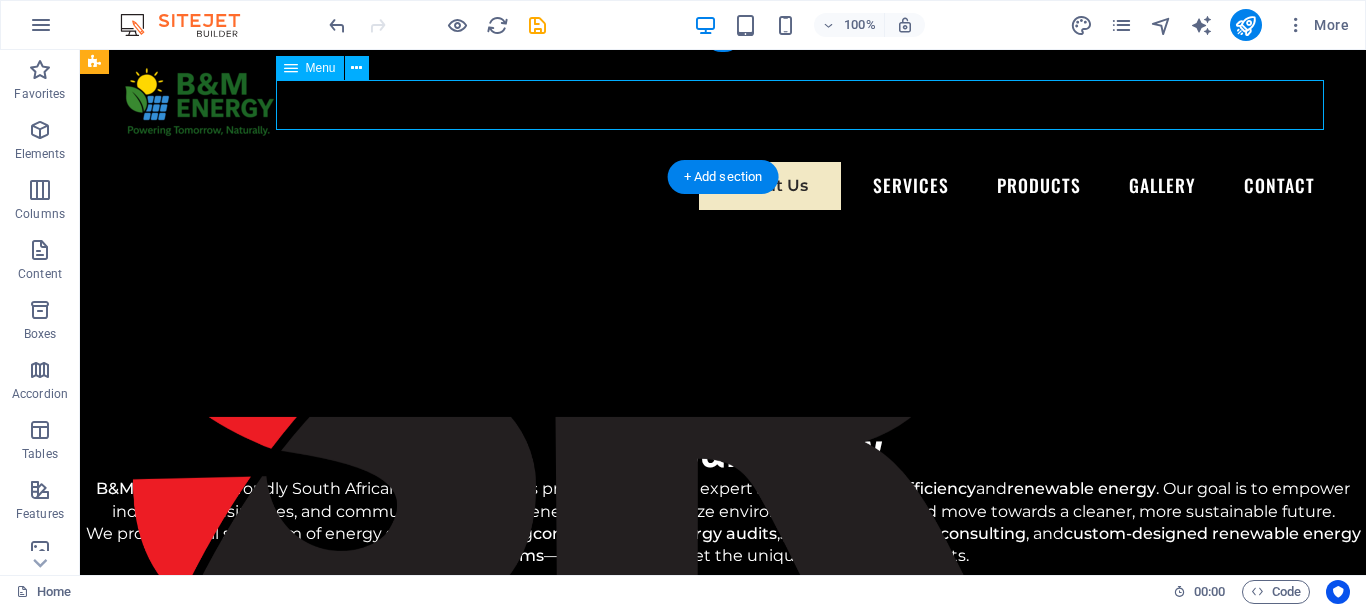 click on "About Us Services Products Gallery Contact" at bounding box center [723, 186] 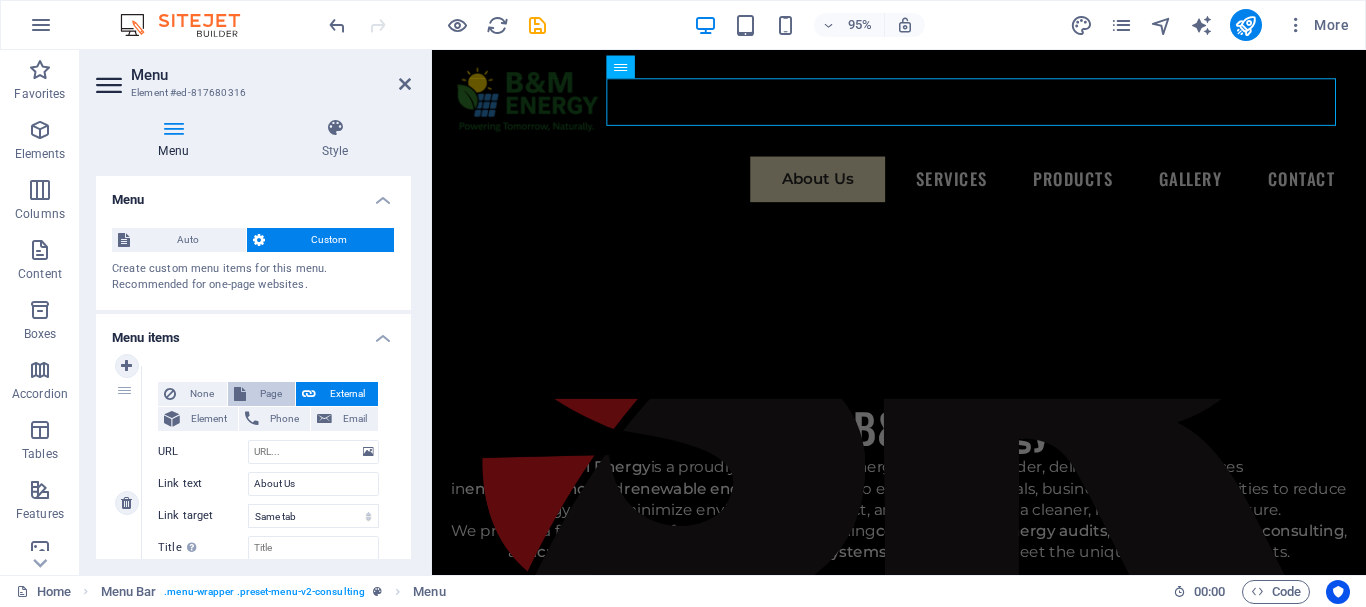click on "Page" at bounding box center (270, 394) 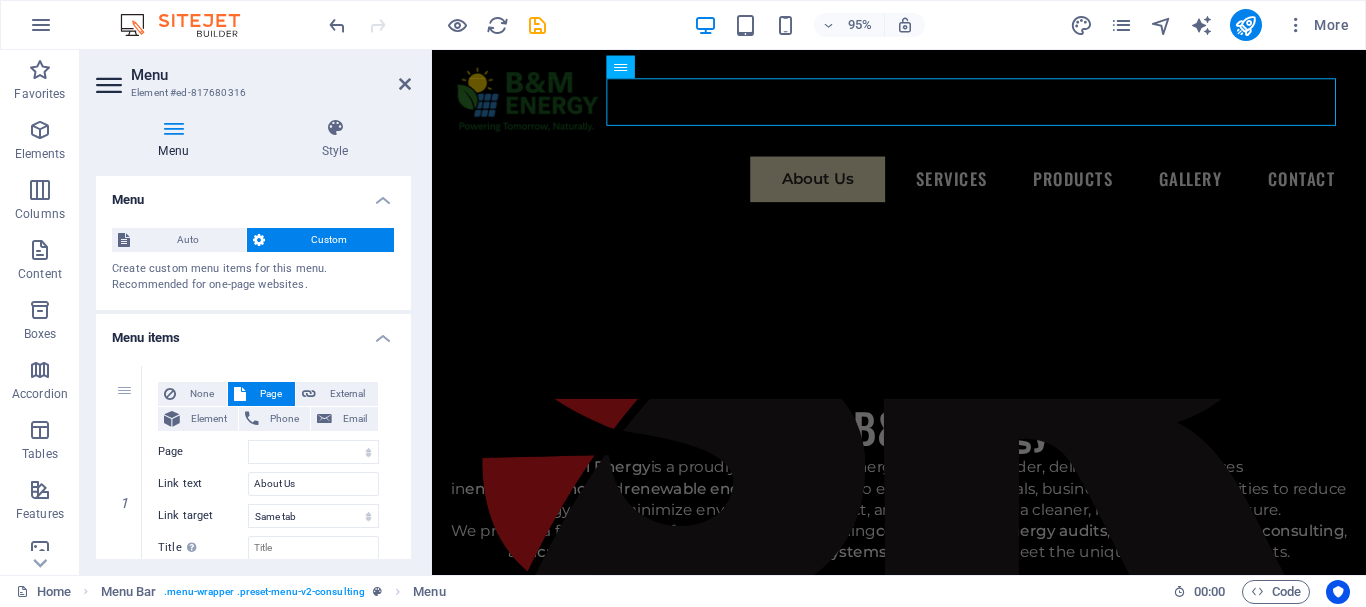 drag, startPoint x: 405, startPoint y: 244, endPoint x: 405, endPoint y: 255, distance: 11 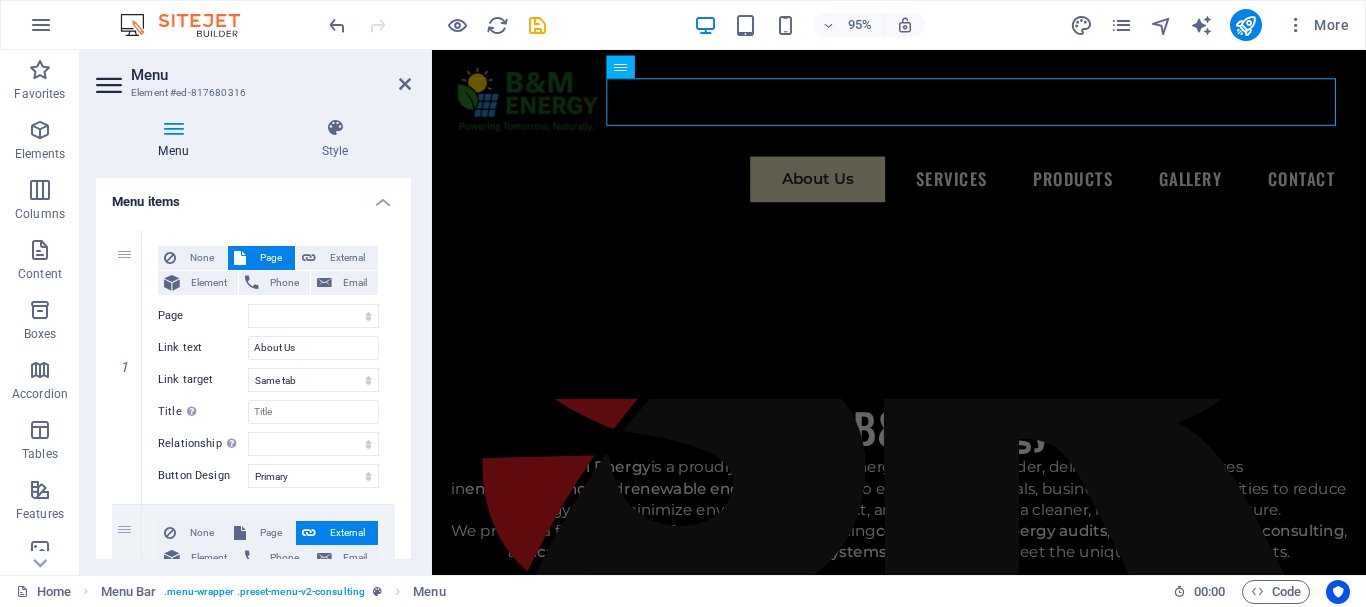 scroll, scrollTop: 123, scrollLeft: 0, axis: vertical 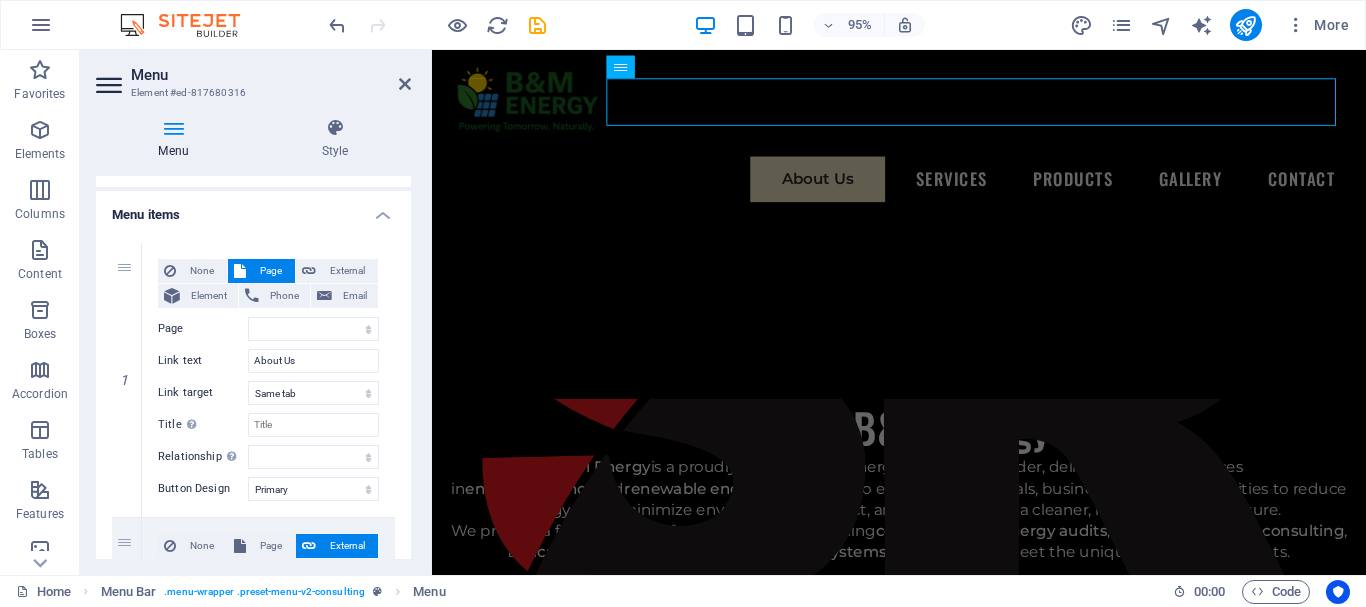 drag, startPoint x: 265, startPoint y: 273, endPoint x: 248, endPoint y: 127, distance: 146.98639 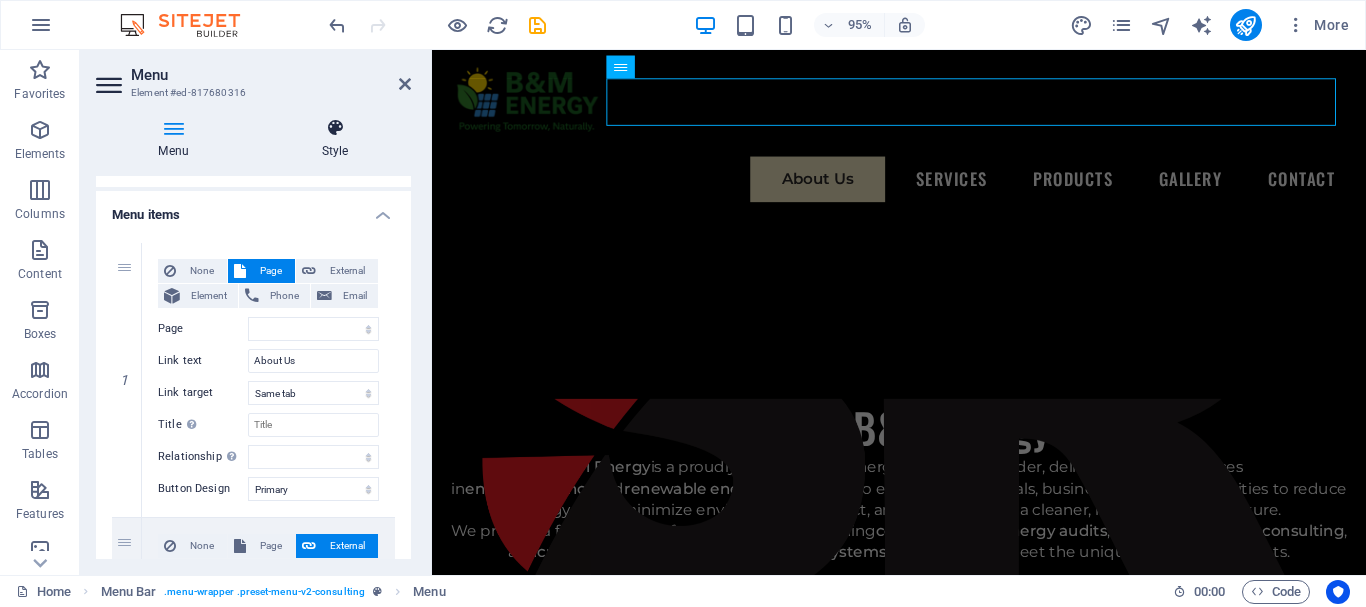 click on "Style" at bounding box center (335, 139) 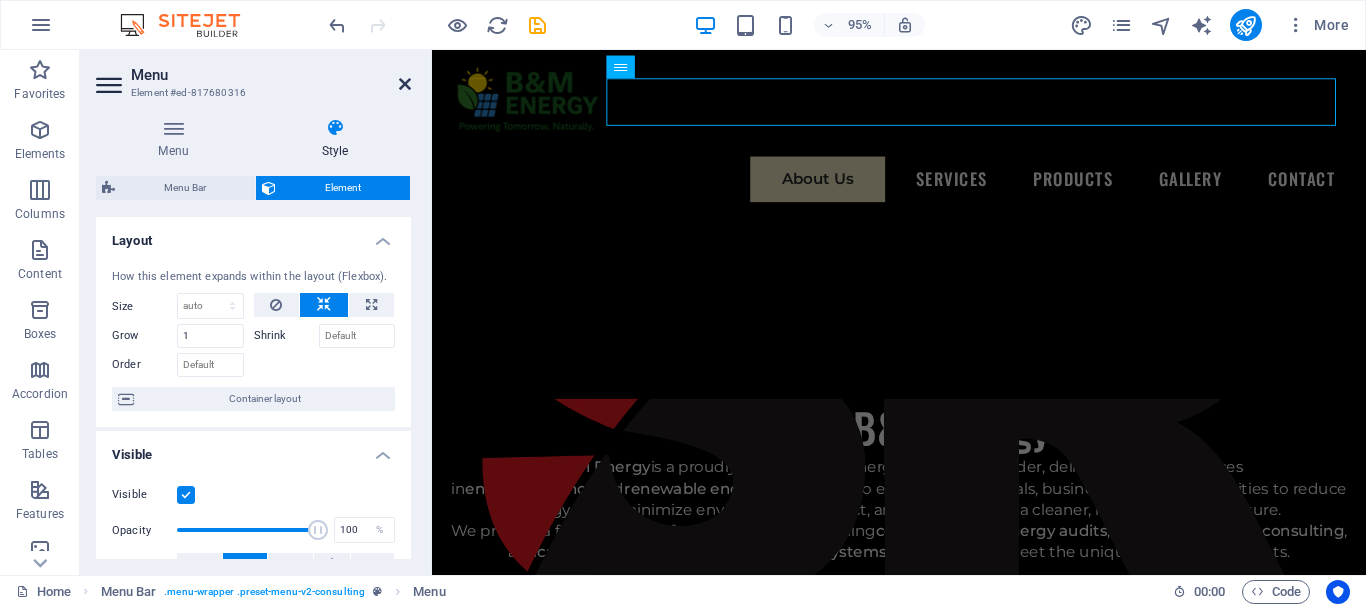 click at bounding box center (405, 84) 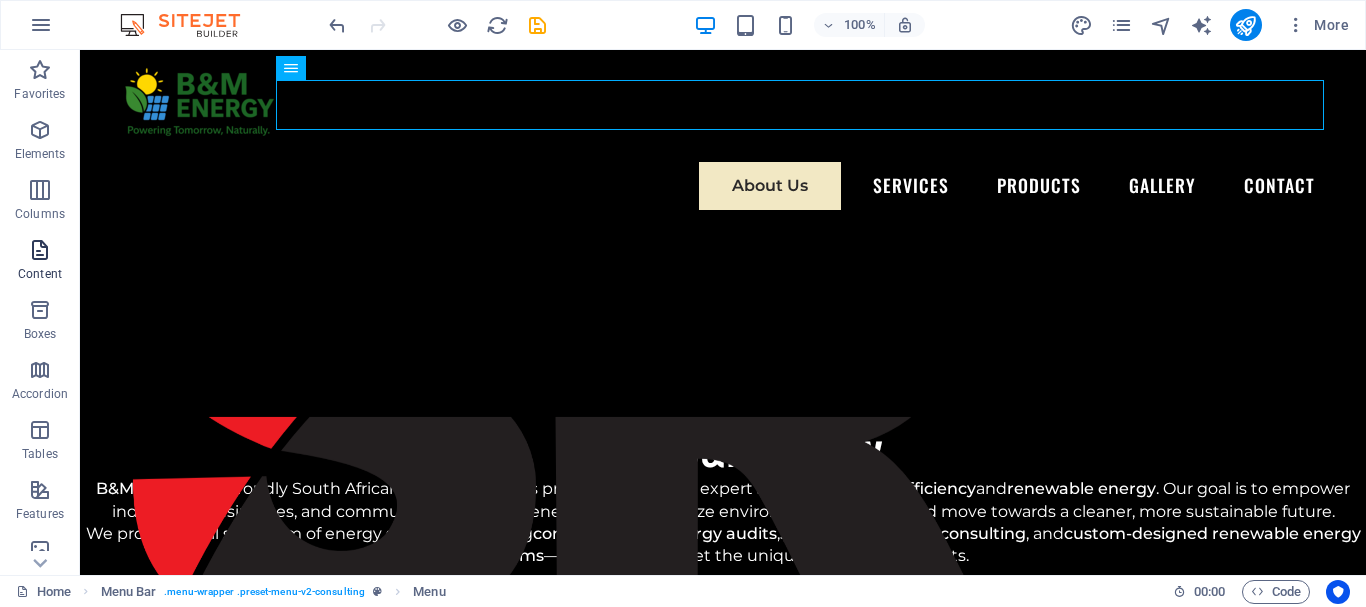 click on "Content" at bounding box center (40, 274) 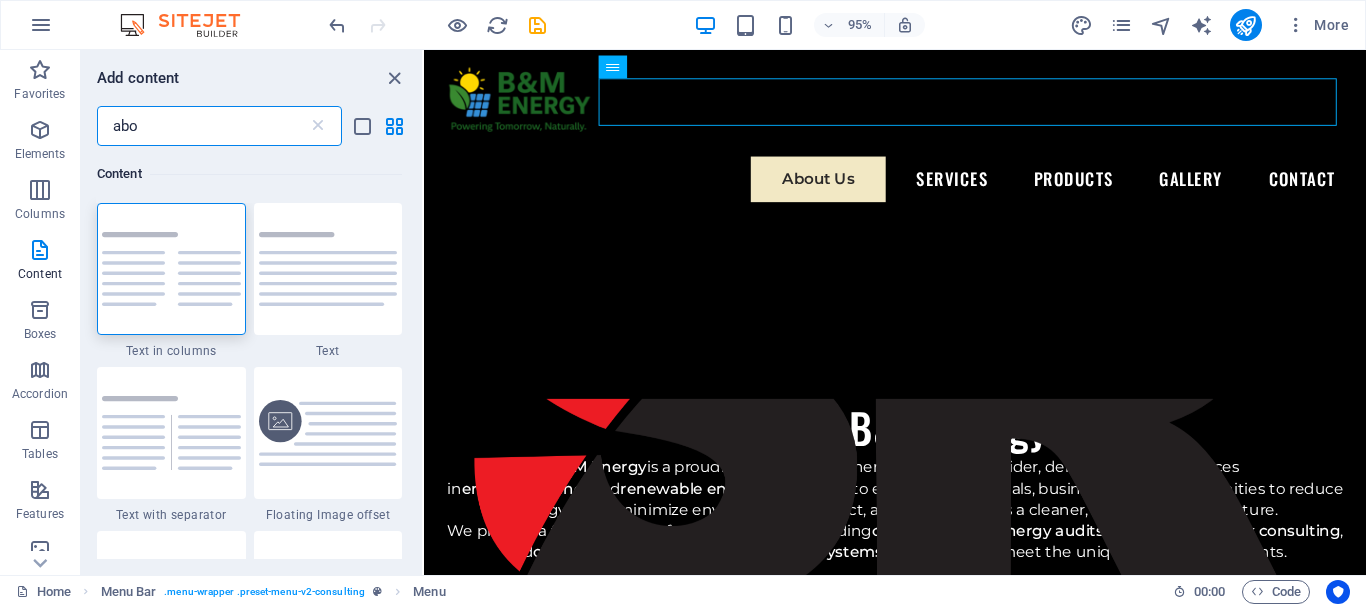 scroll, scrollTop: 0, scrollLeft: 0, axis: both 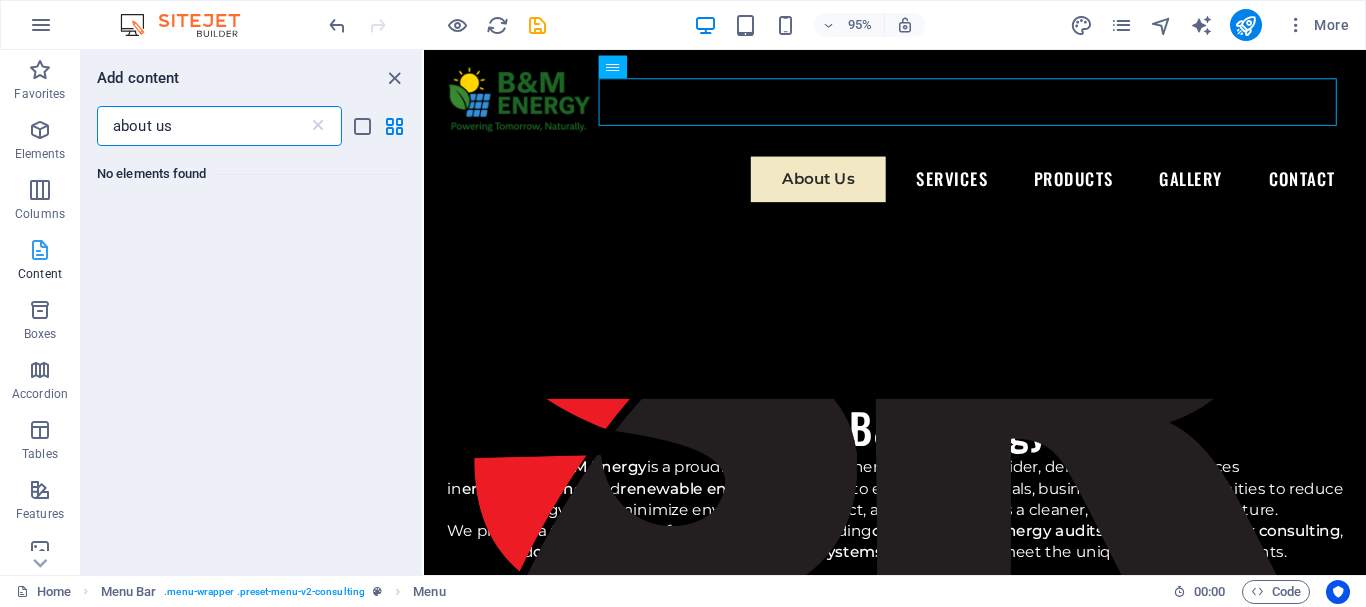 type on "about us" 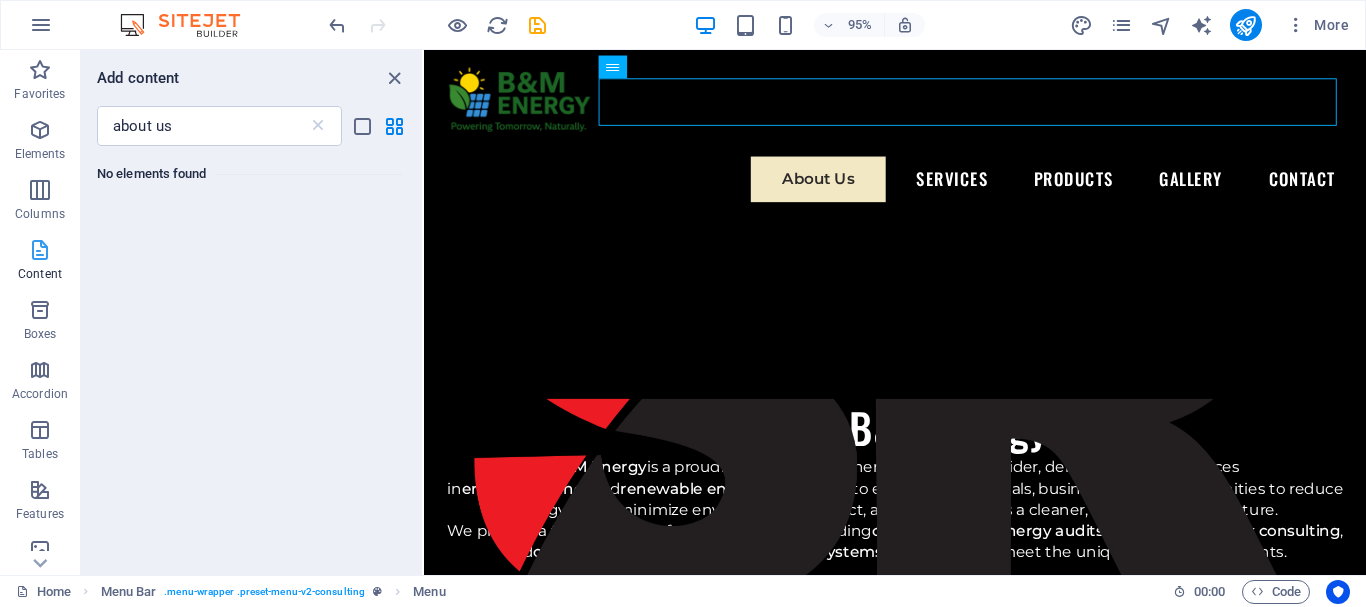 click on "Content" at bounding box center [40, 262] 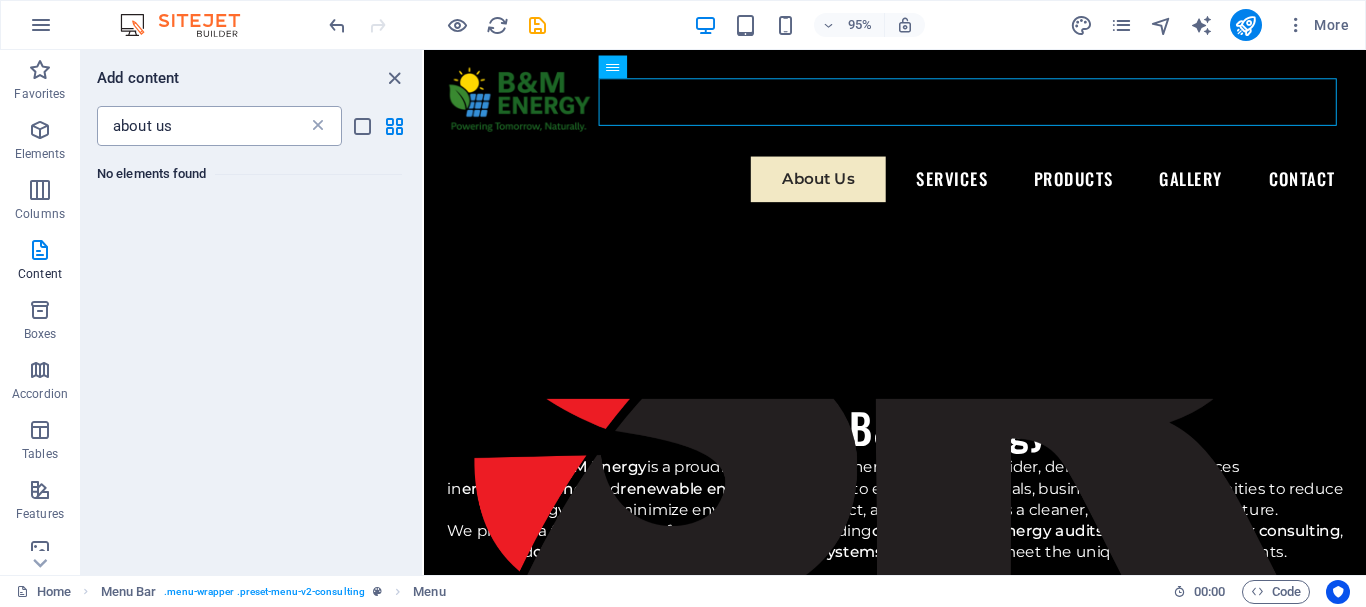 click at bounding box center (318, 126) 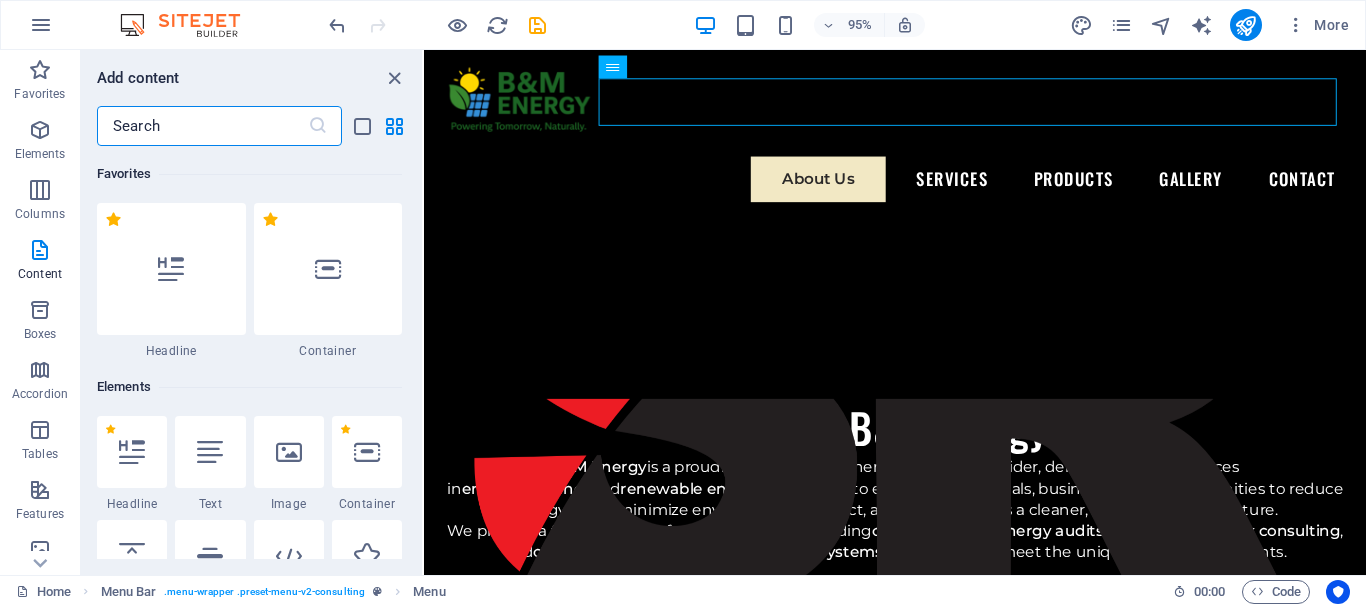 click at bounding box center (318, 126) 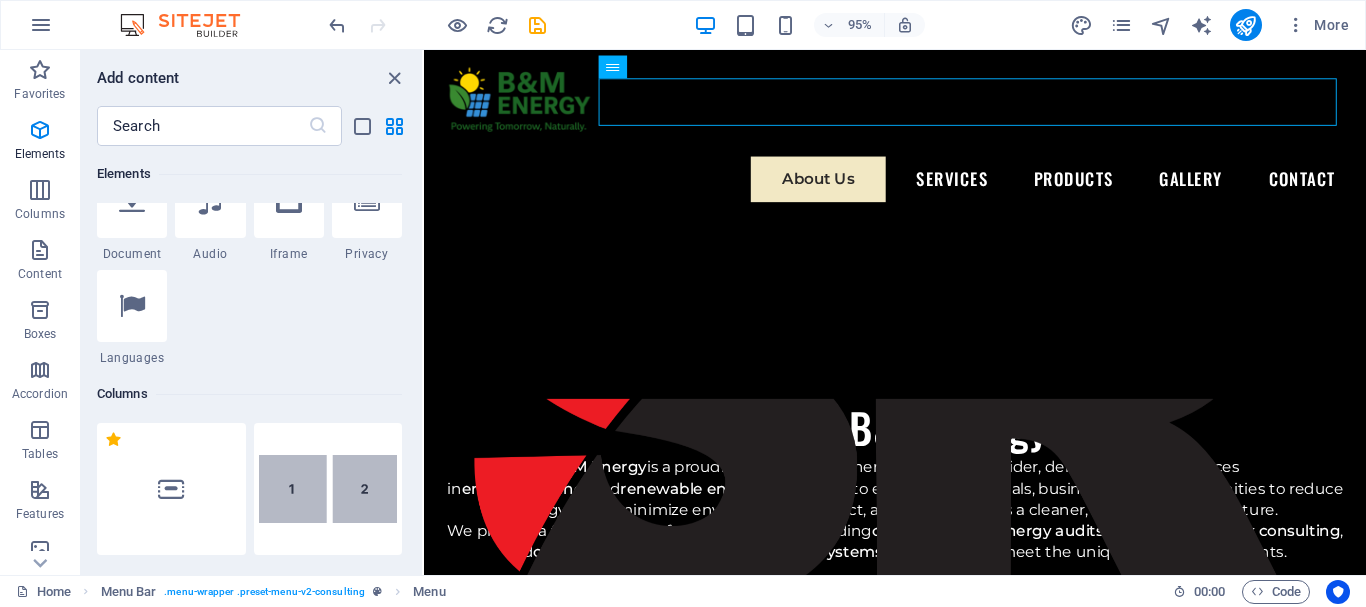 scroll, scrollTop: 0, scrollLeft: 0, axis: both 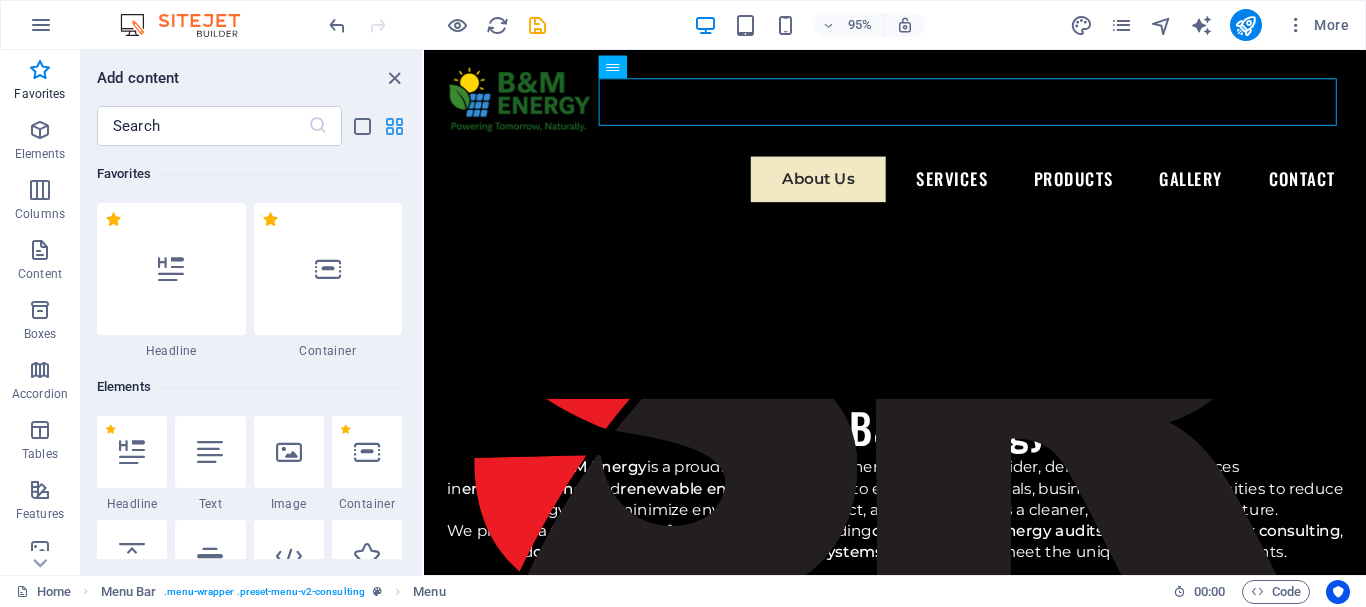 click at bounding box center [394, 126] 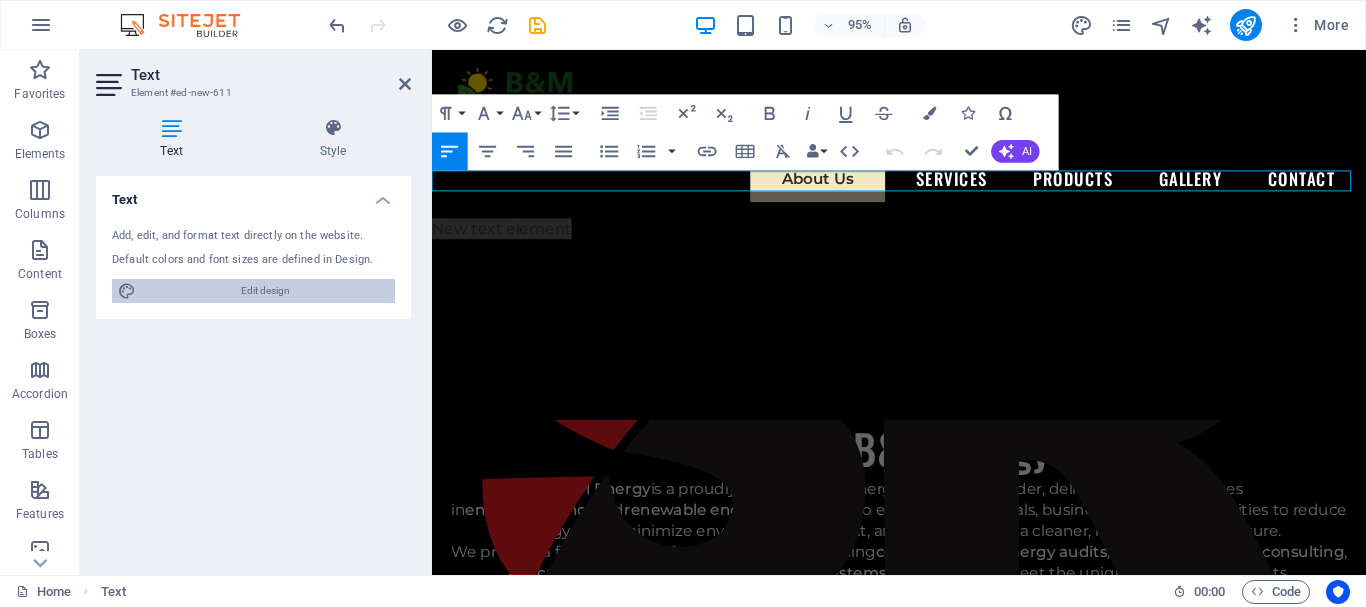 click on "Edit design" at bounding box center (265, 291) 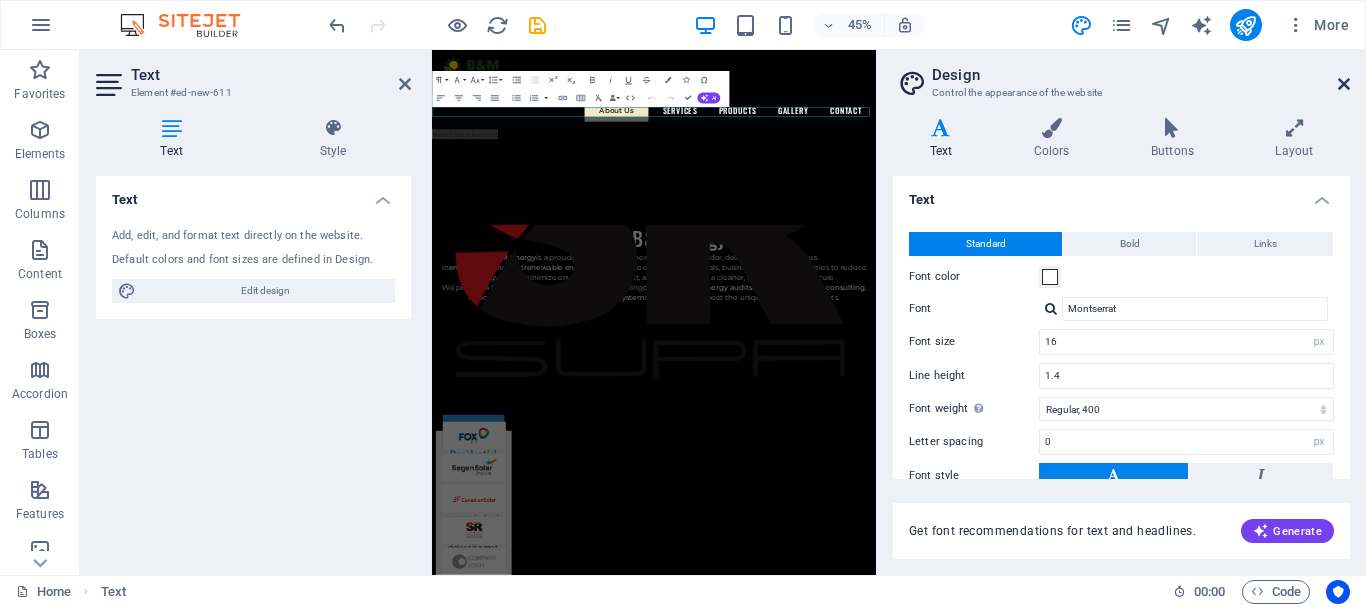 click at bounding box center (1344, 84) 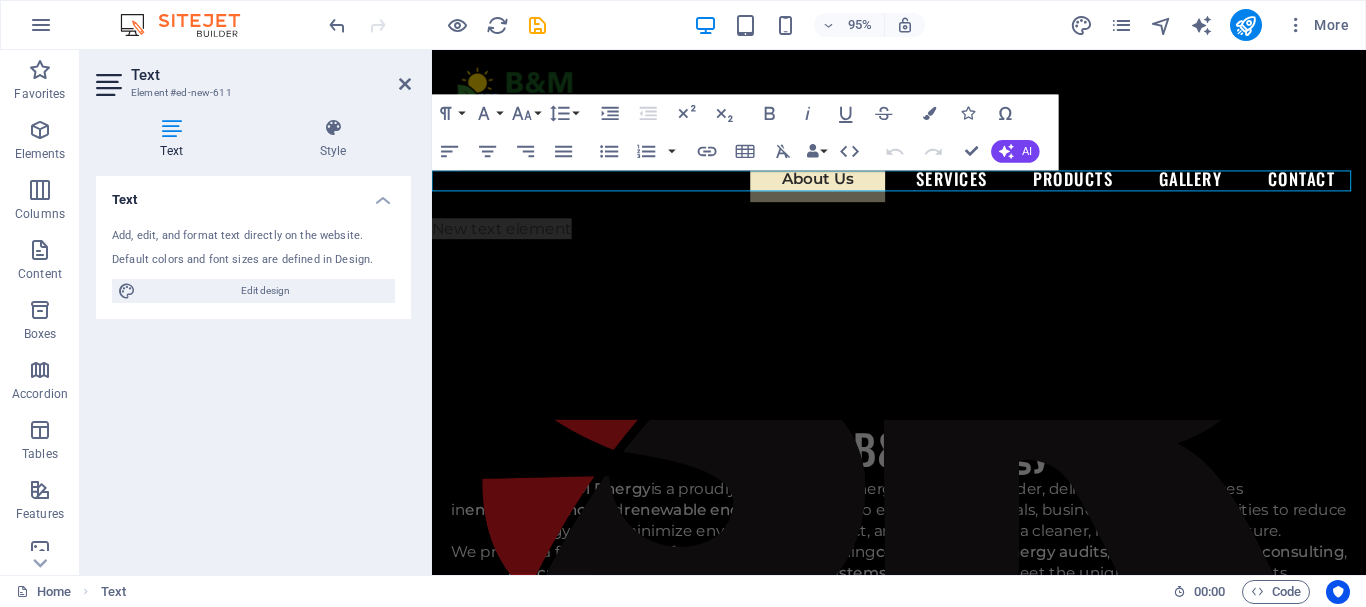 click on "Text Add, edit, and format text directly on the website. Default colors and font sizes are defined in Design. Edit design Alignment Left aligned Centered Right aligned" at bounding box center (253, 367) 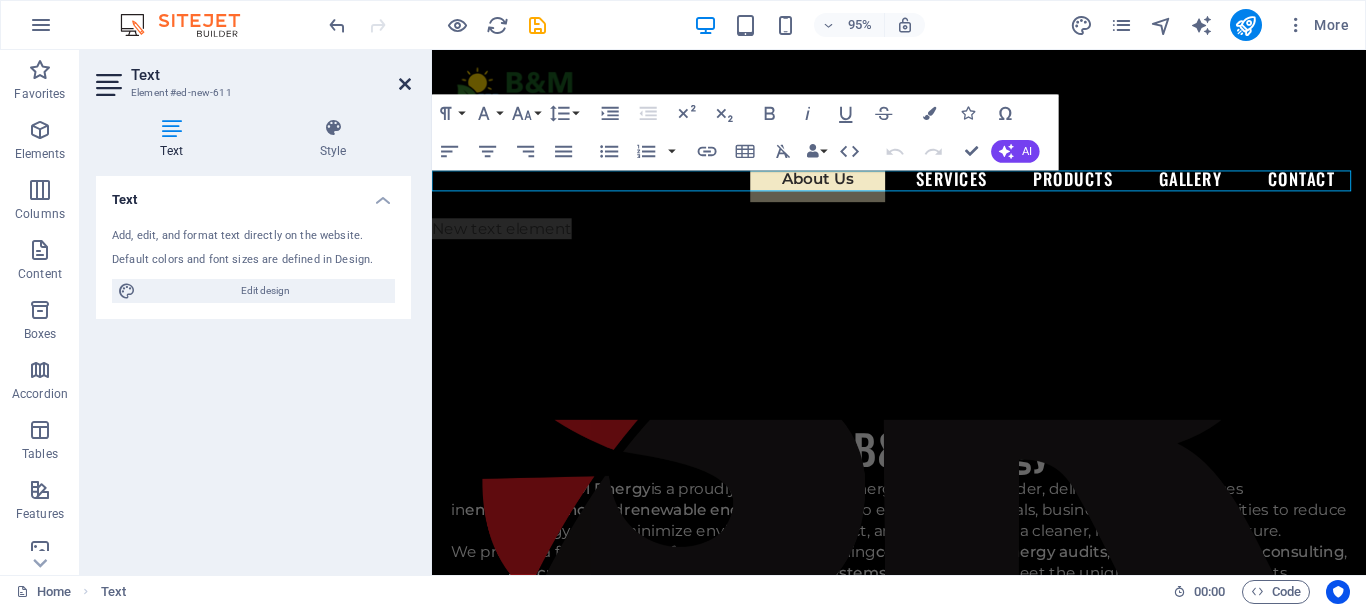 click at bounding box center [405, 84] 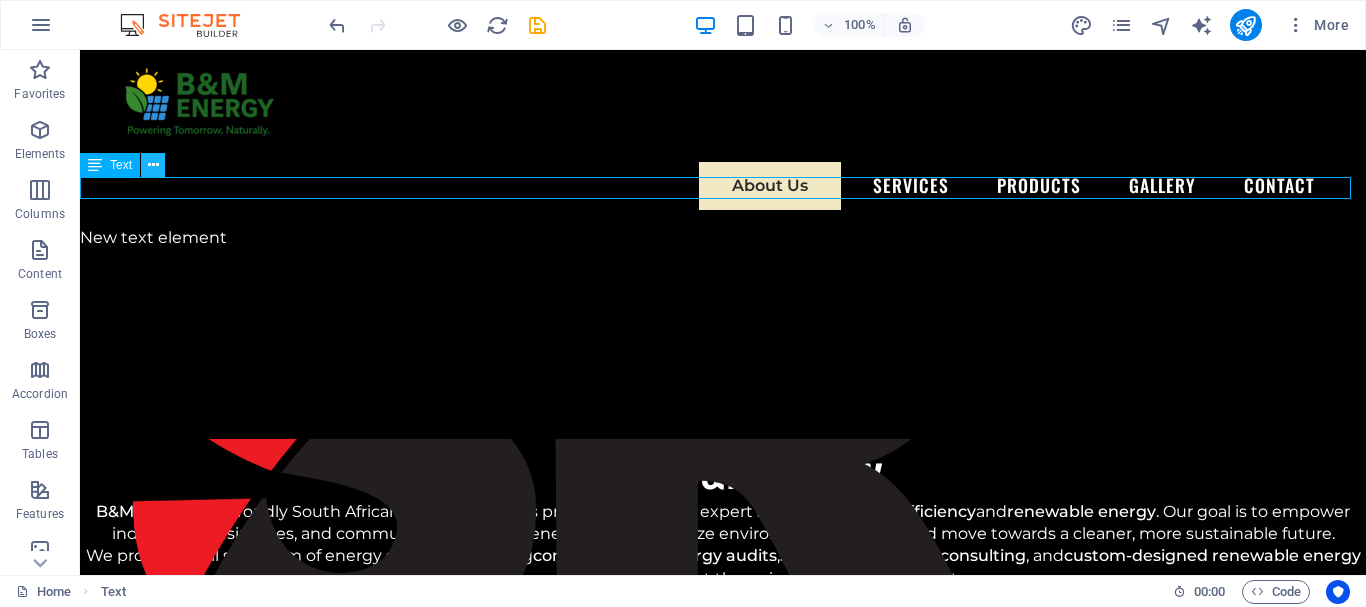 click at bounding box center [153, 165] 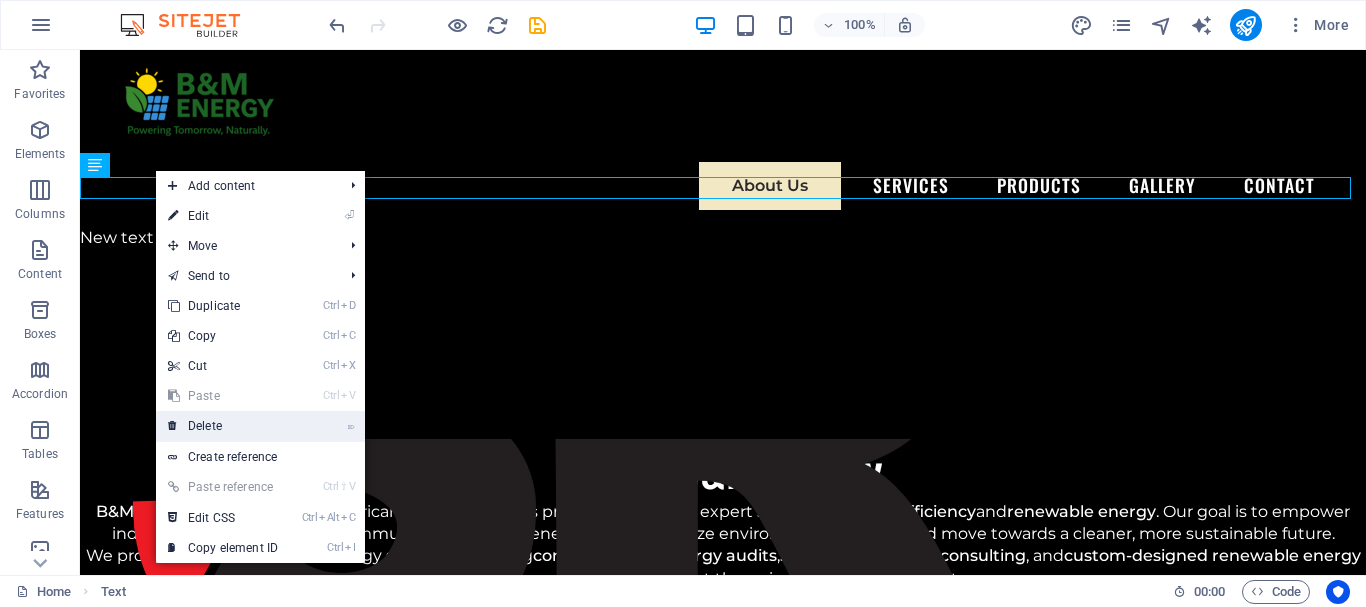 click on "⌦  Delete" at bounding box center [223, 426] 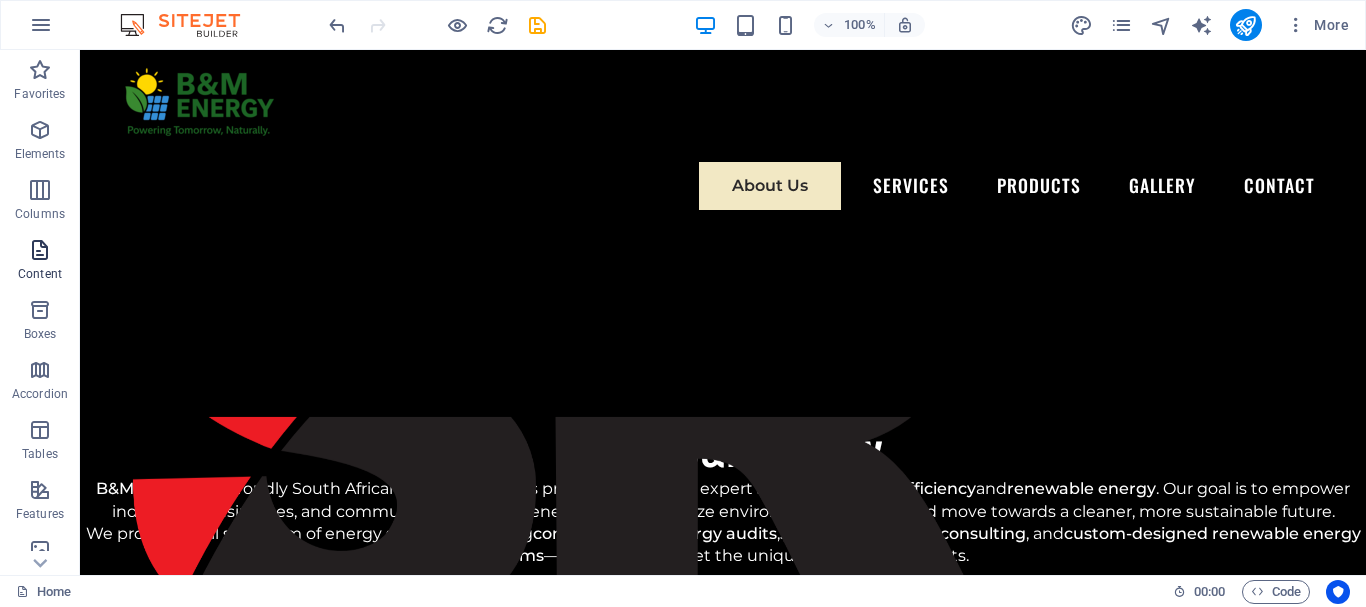 click on "Content" at bounding box center [40, 274] 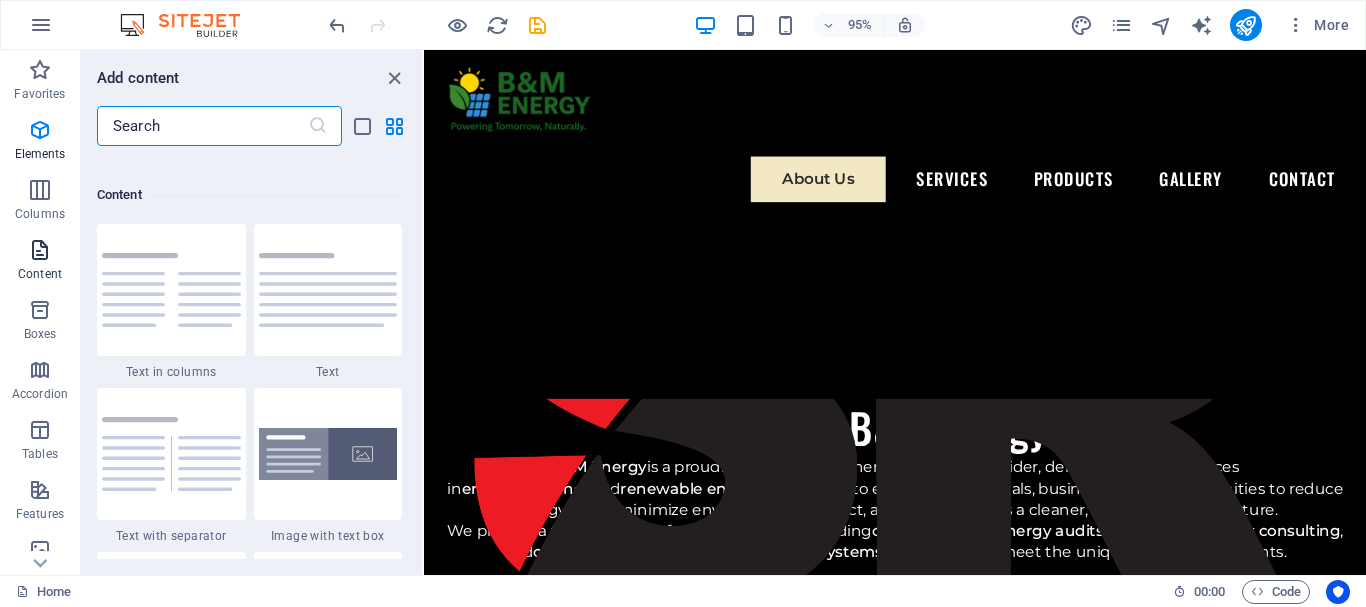 scroll, scrollTop: 3499, scrollLeft: 0, axis: vertical 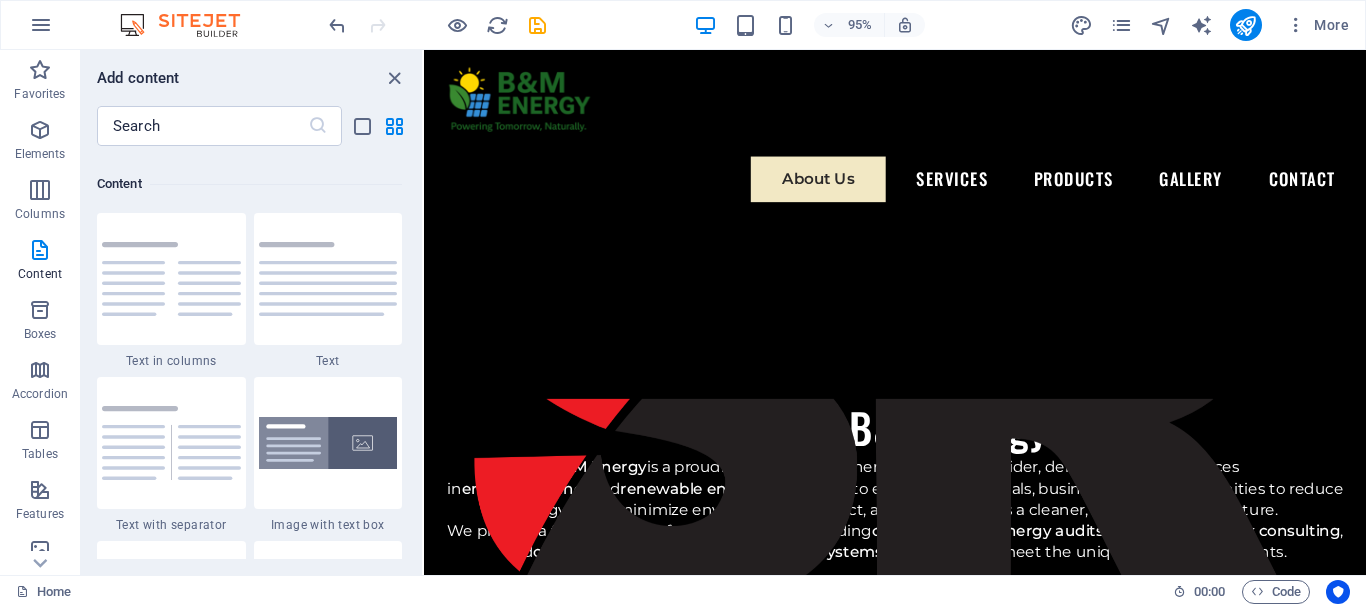 drag, startPoint x: 417, startPoint y: 232, endPoint x: 408, endPoint y: 286, distance: 54.74486 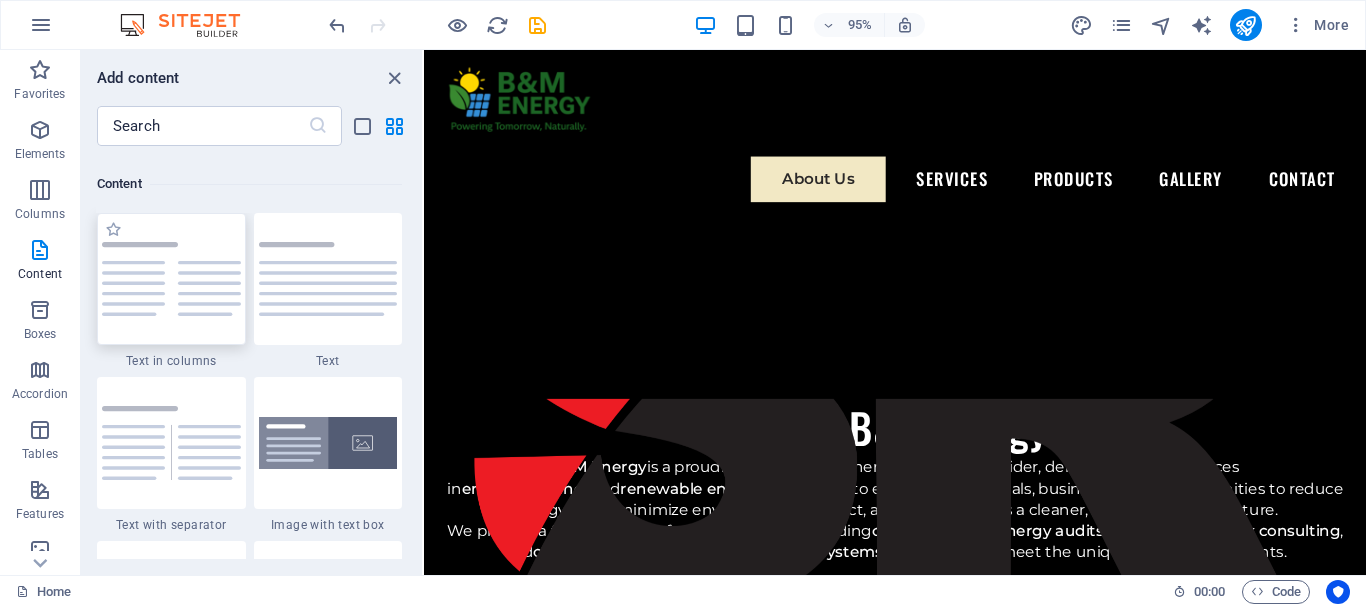 click at bounding box center (171, 279) 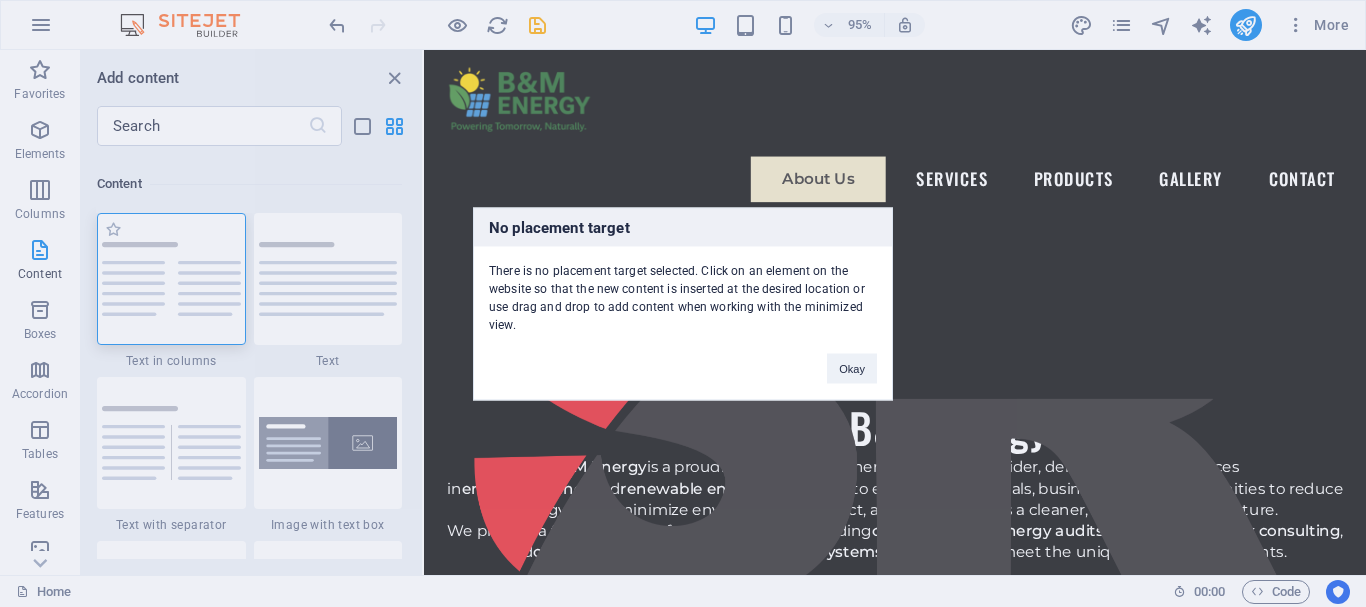 click on "No placement target There is no placement target selected. Click on an element on the website so that the new content is inserted at the desired location or use drag and drop to add content when working with the minimized view. Okay" at bounding box center [683, 303] 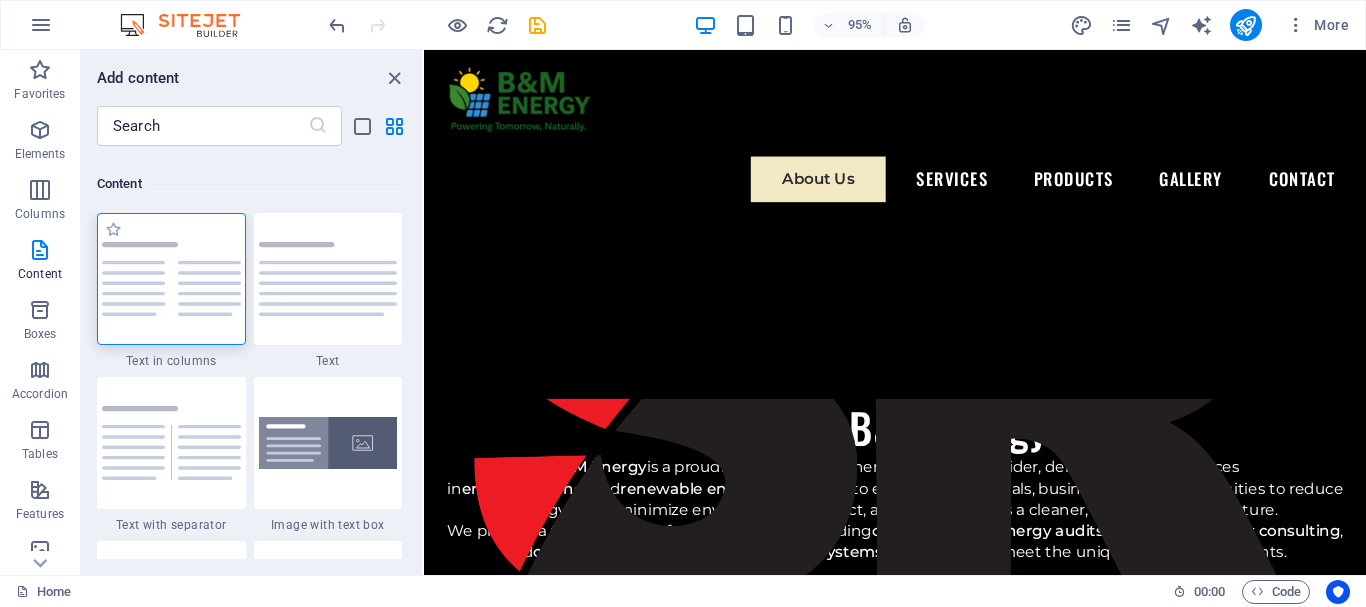 click at bounding box center [171, 279] 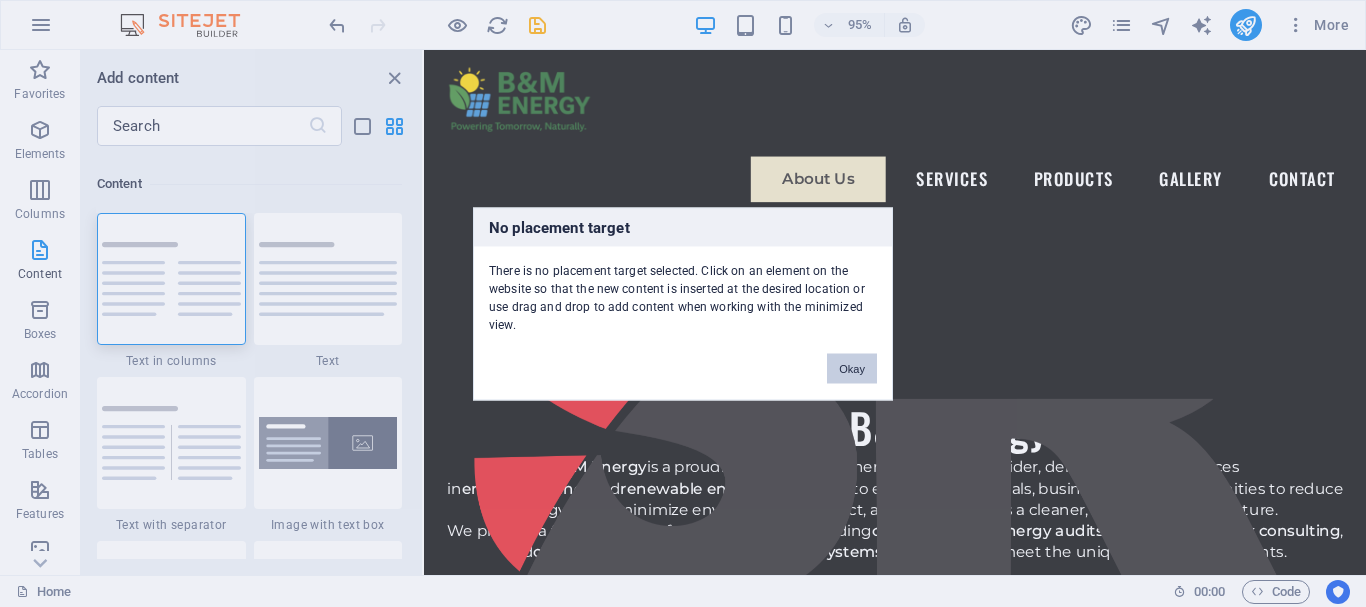 click on "Okay" at bounding box center [852, 368] 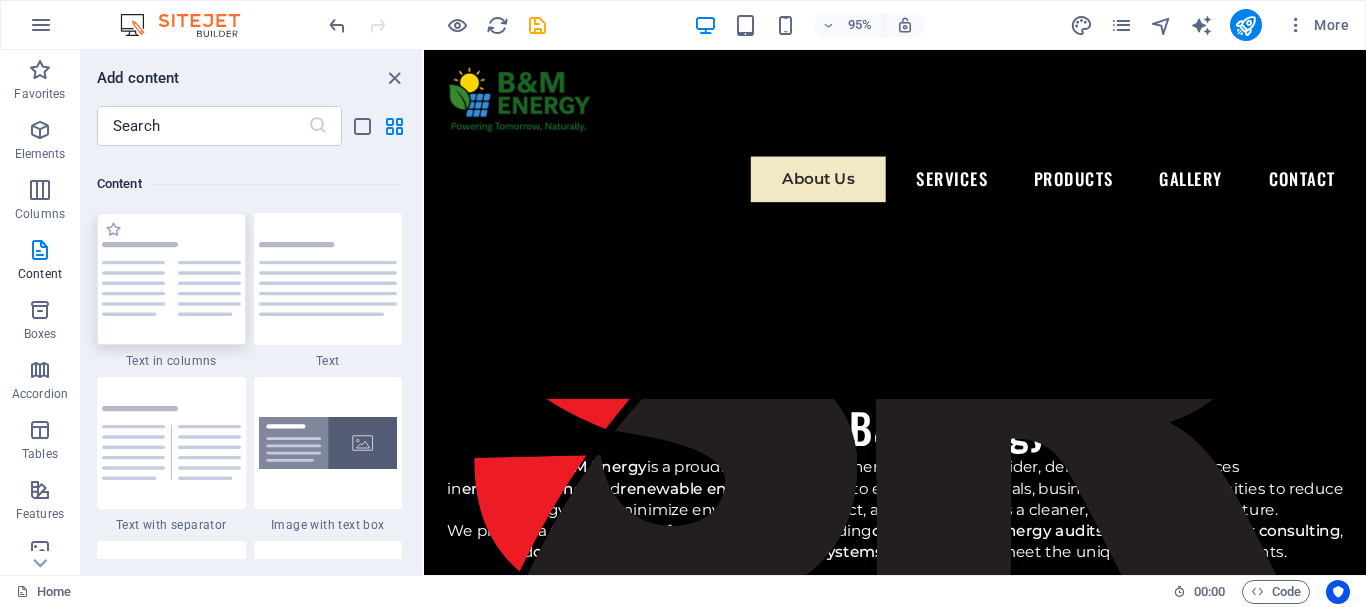 scroll, scrollTop: 0, scrollLeft: 0, axis: both 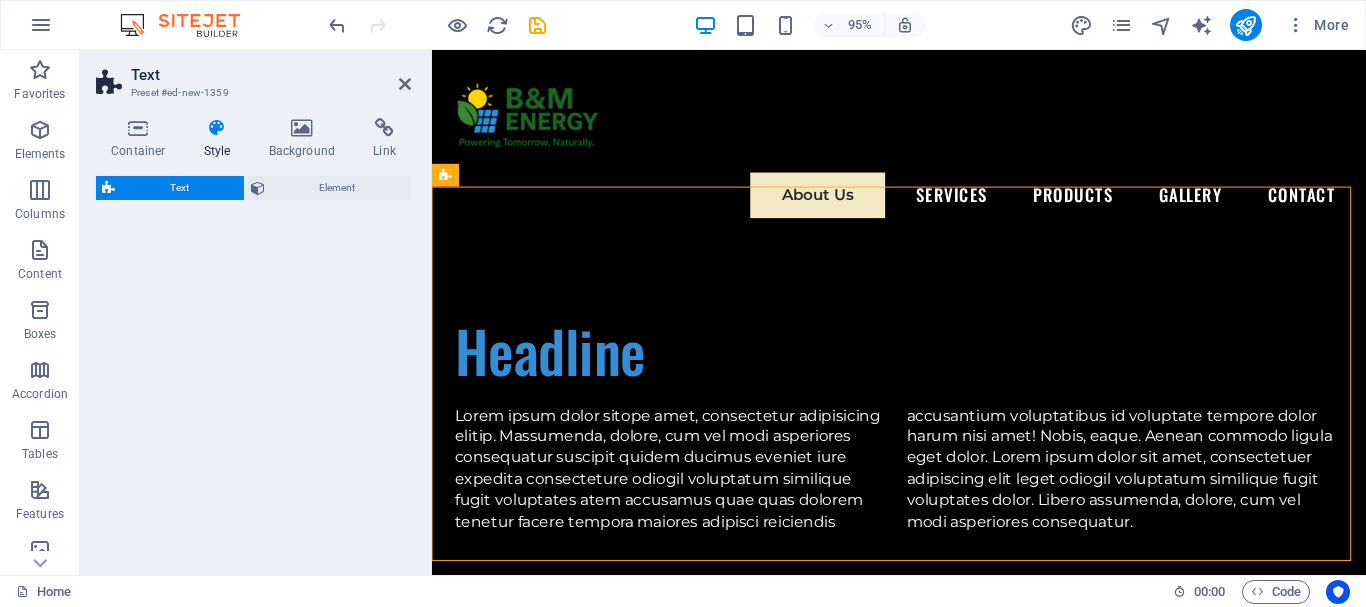 select on "rem" 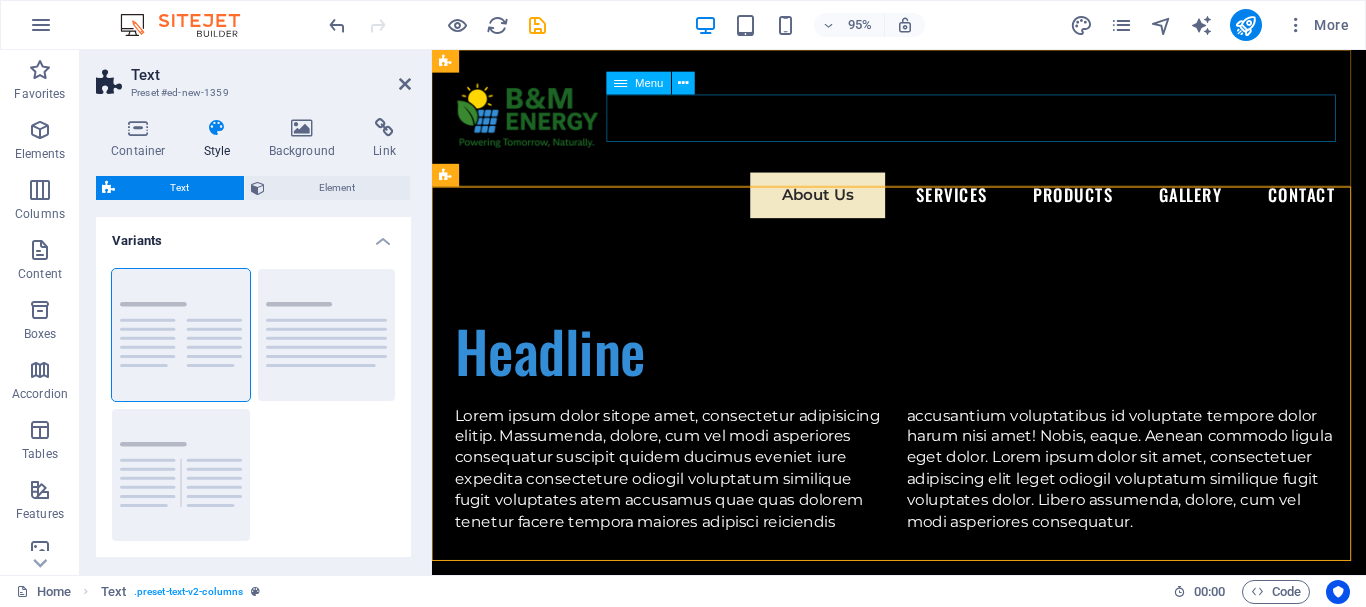 click on "About Us Services Products Gallery Contact" at bounding box center [923, 203] 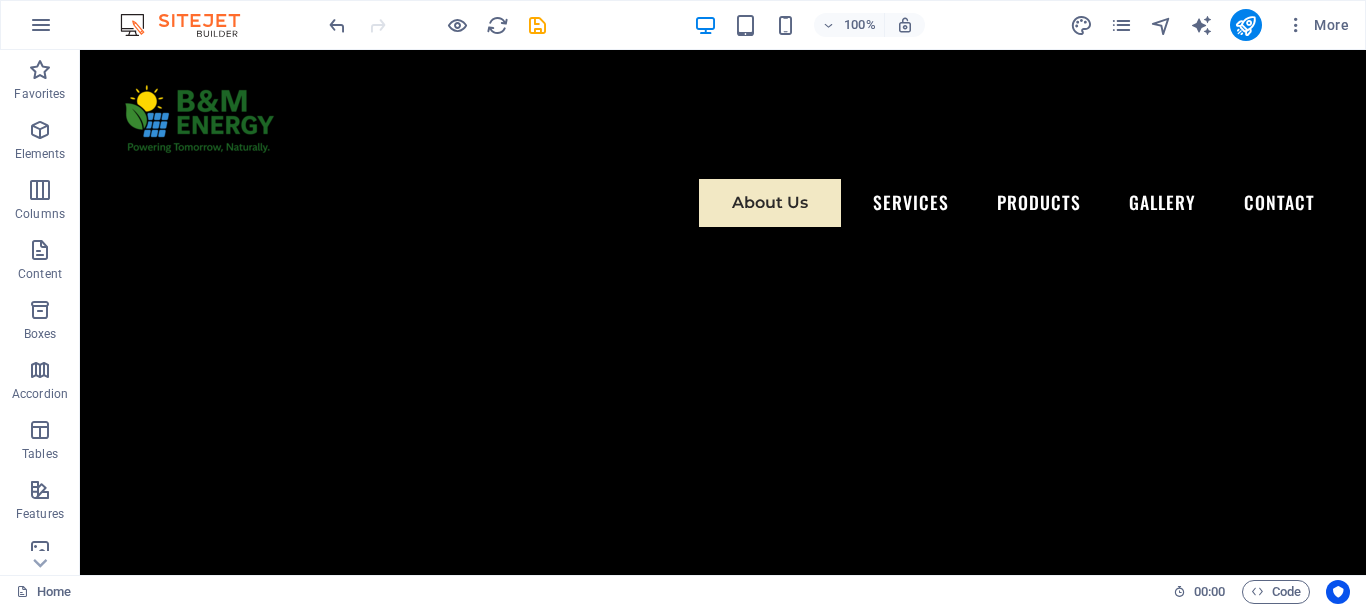 scroll, scrollTop: 0, scrollLeft: 0, axis: both 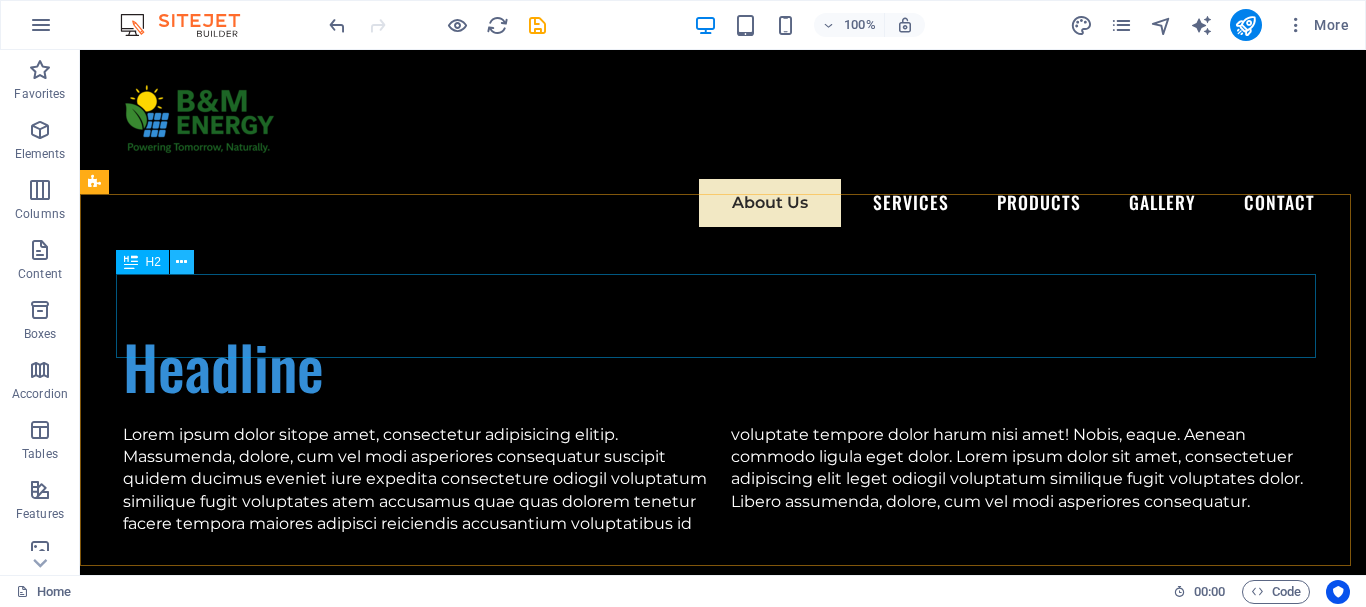 click at bounding box center (181, 262) 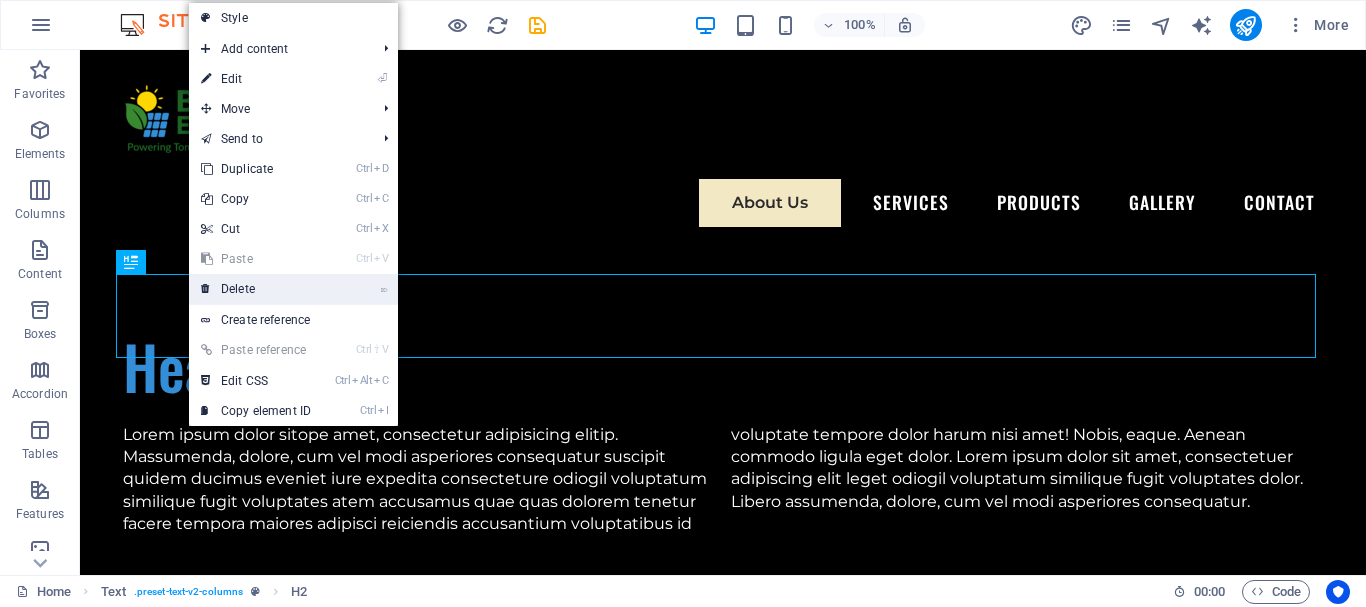 click on "⌦  Delete" at bounding box center (256, 289) 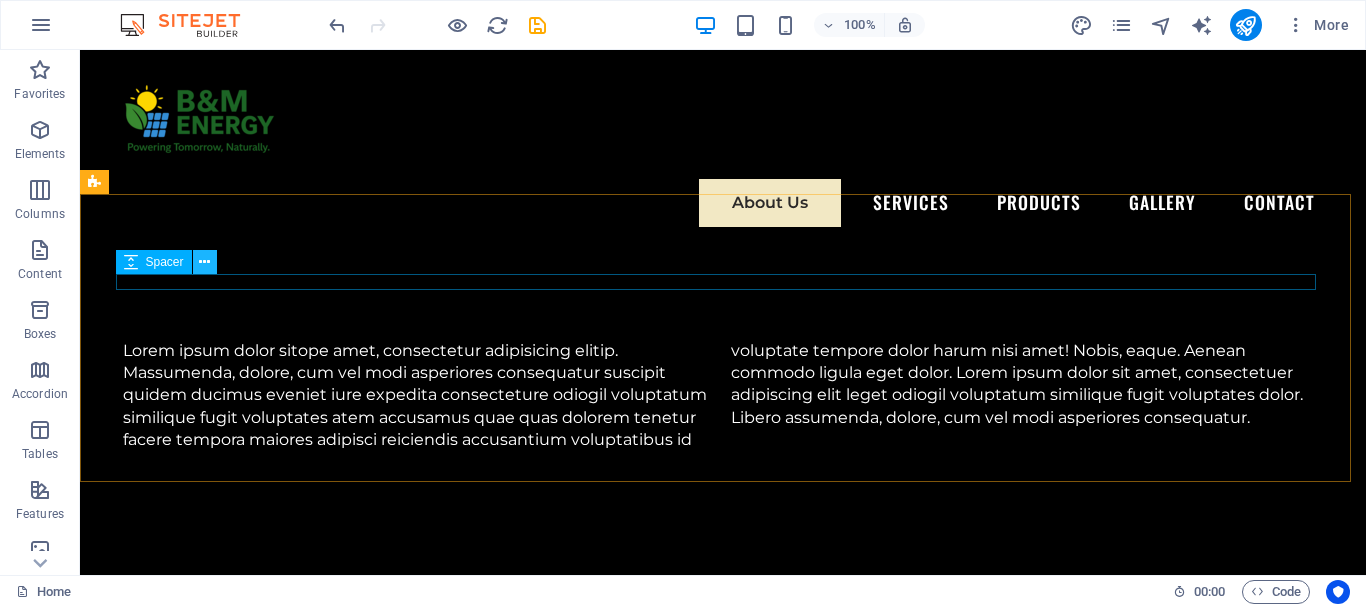 click at bounding box center (204, 262) 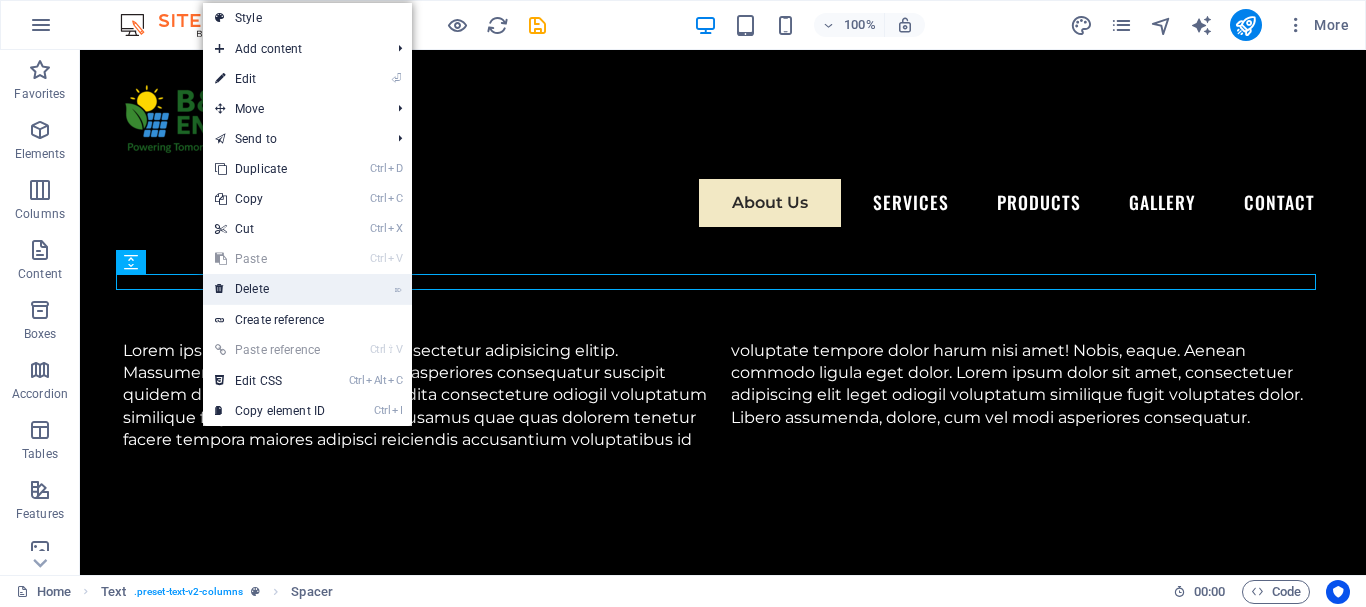 click on "⌦  Delete" at bounding box center (270, 289) 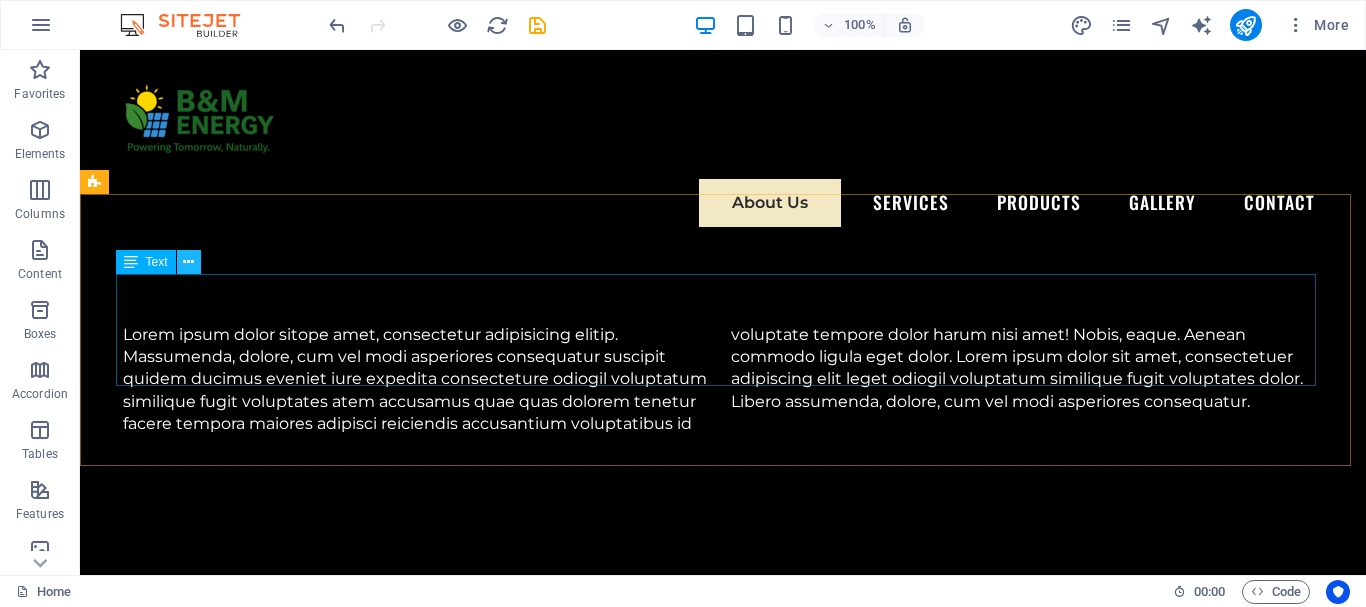 click at bounding box center (188, 262) 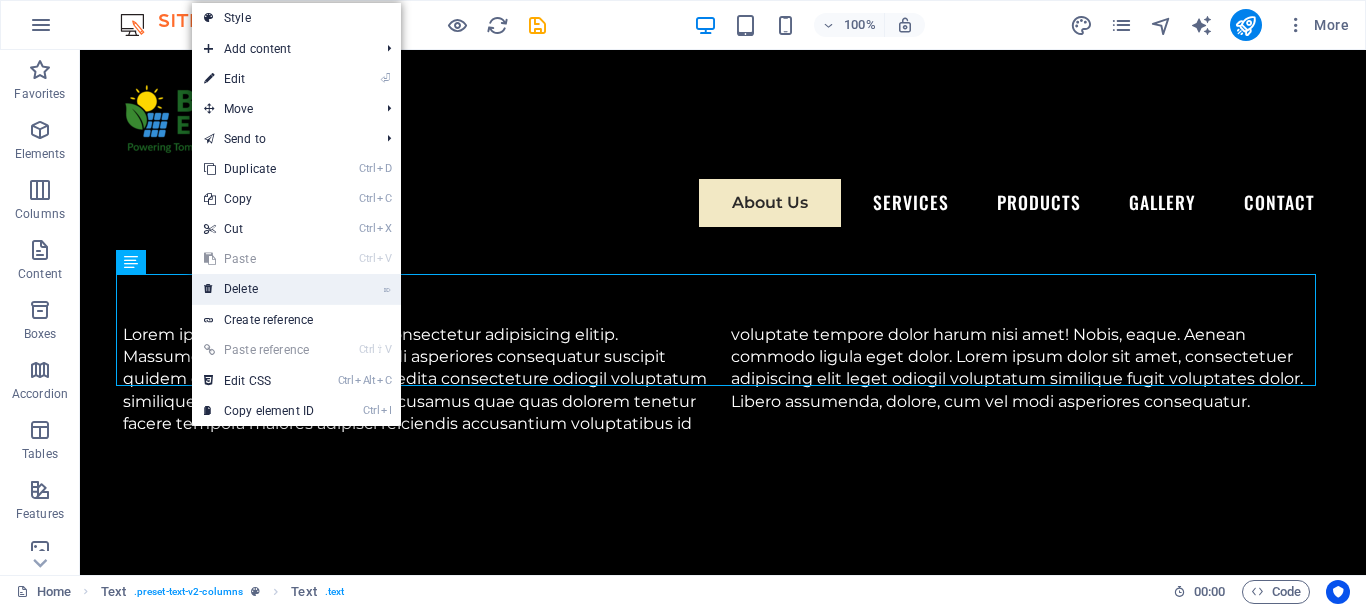 click on "⌦  Delete" at bounding box center (259, 289) 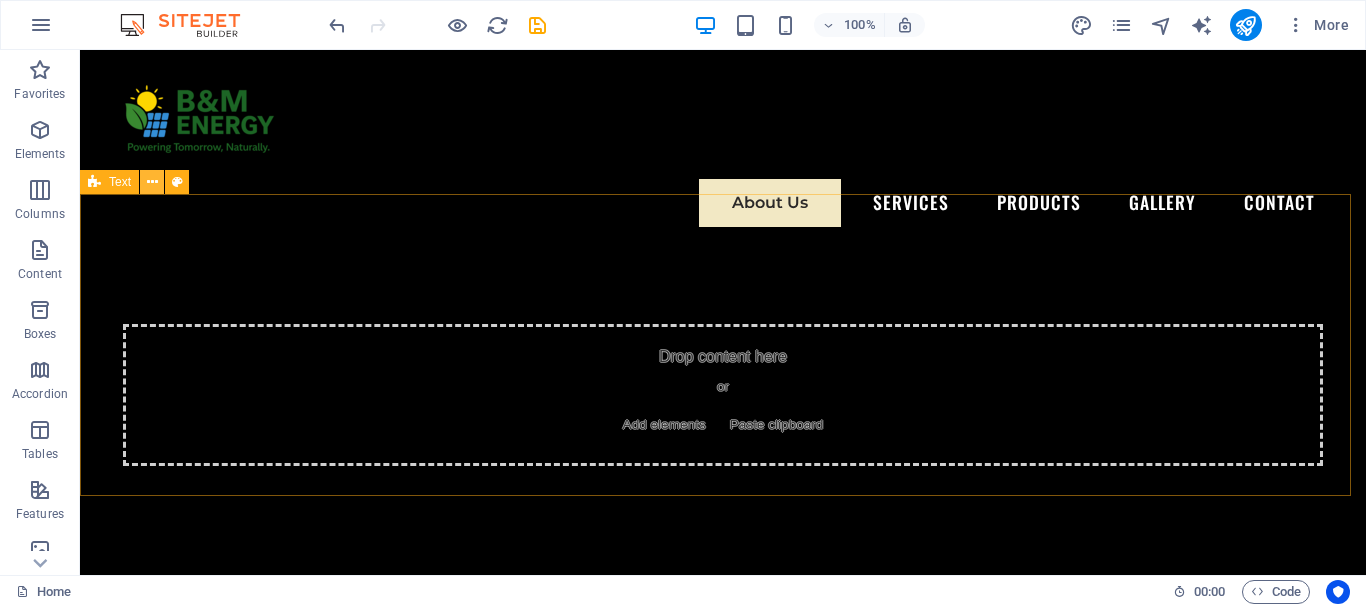 click at bounding box center [152, 182] 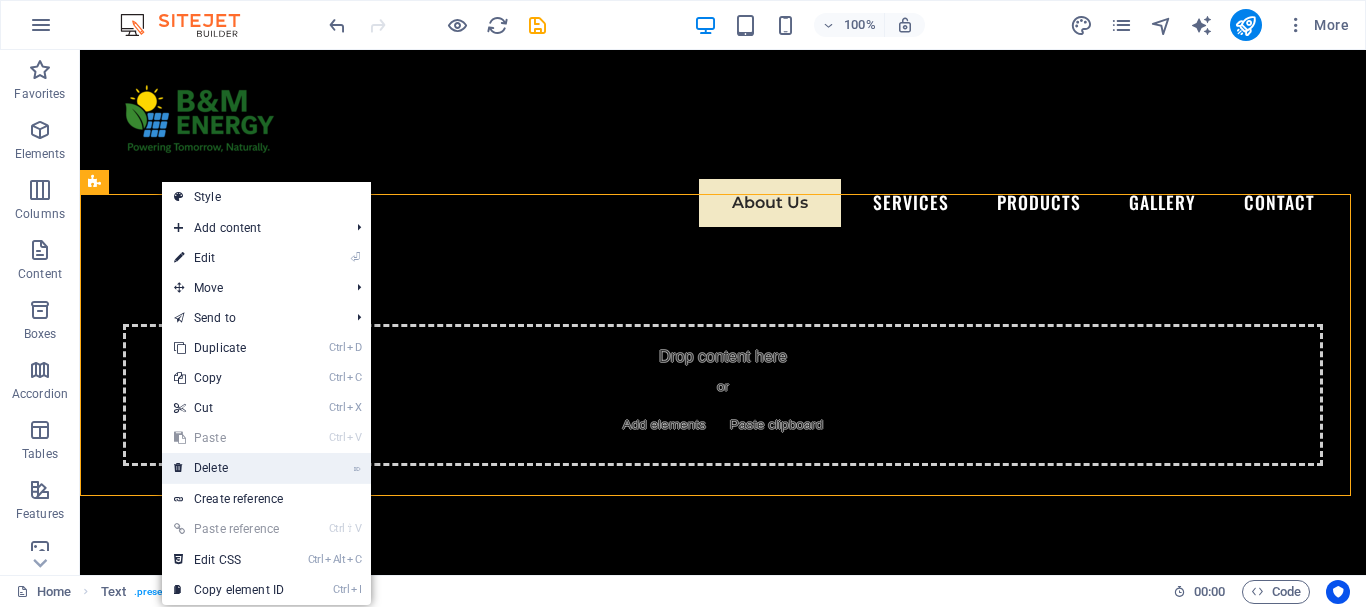 click on "⌦  Delete" at bounding box center [229, 468] 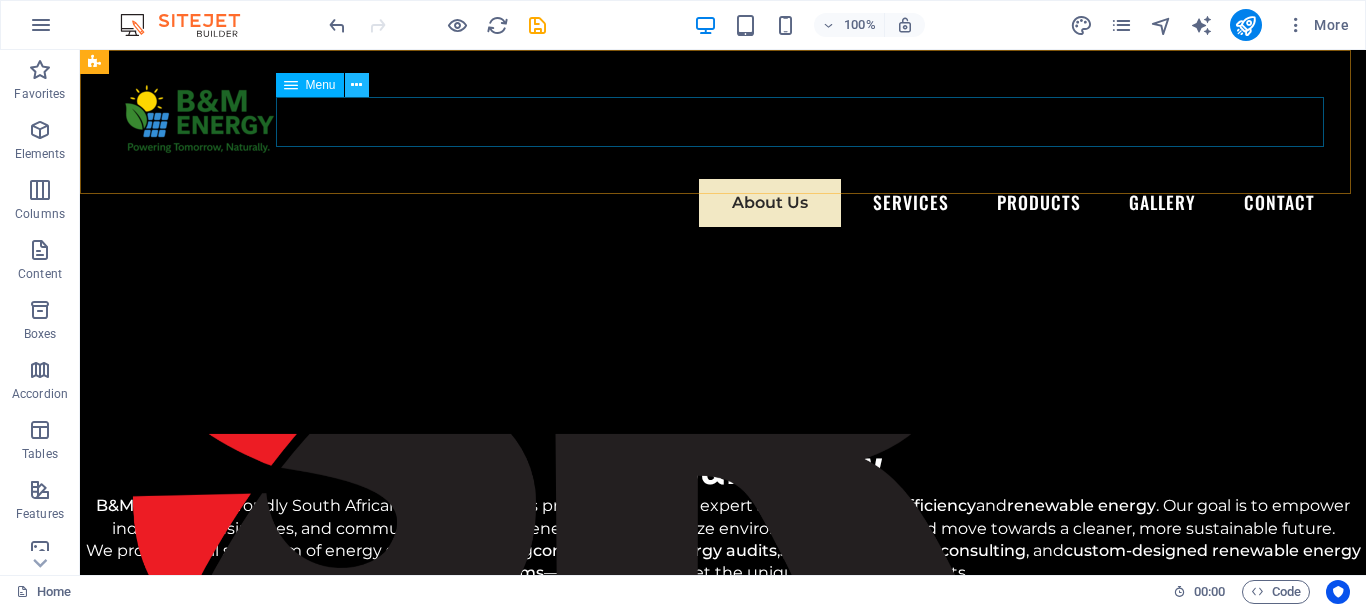 click at bounding box center (356, 85) 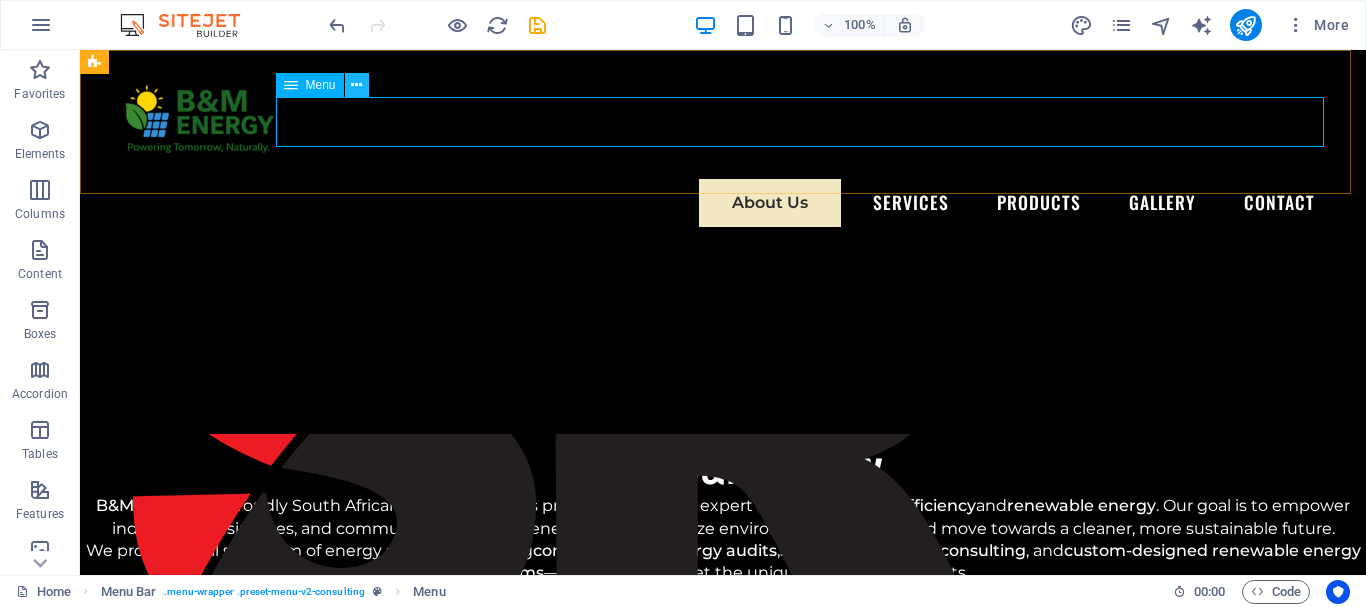 click at bounding box center (356, 85) 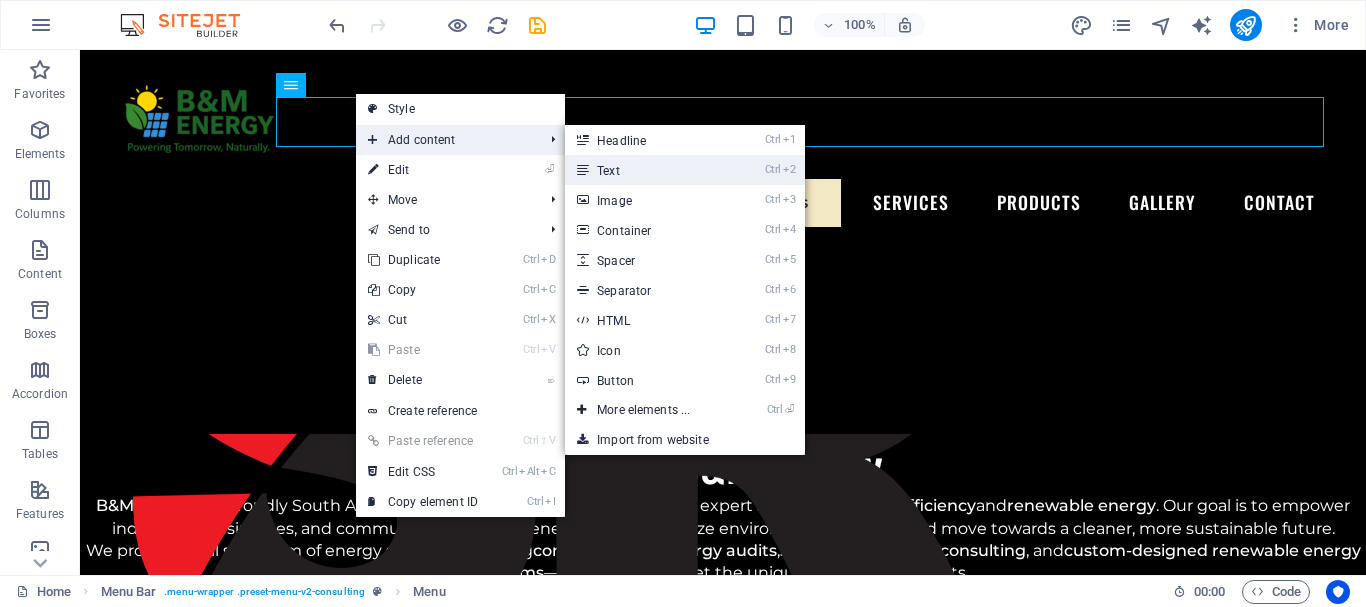 click on "Ctrl 2  Text" at bounding box center [647, 170] 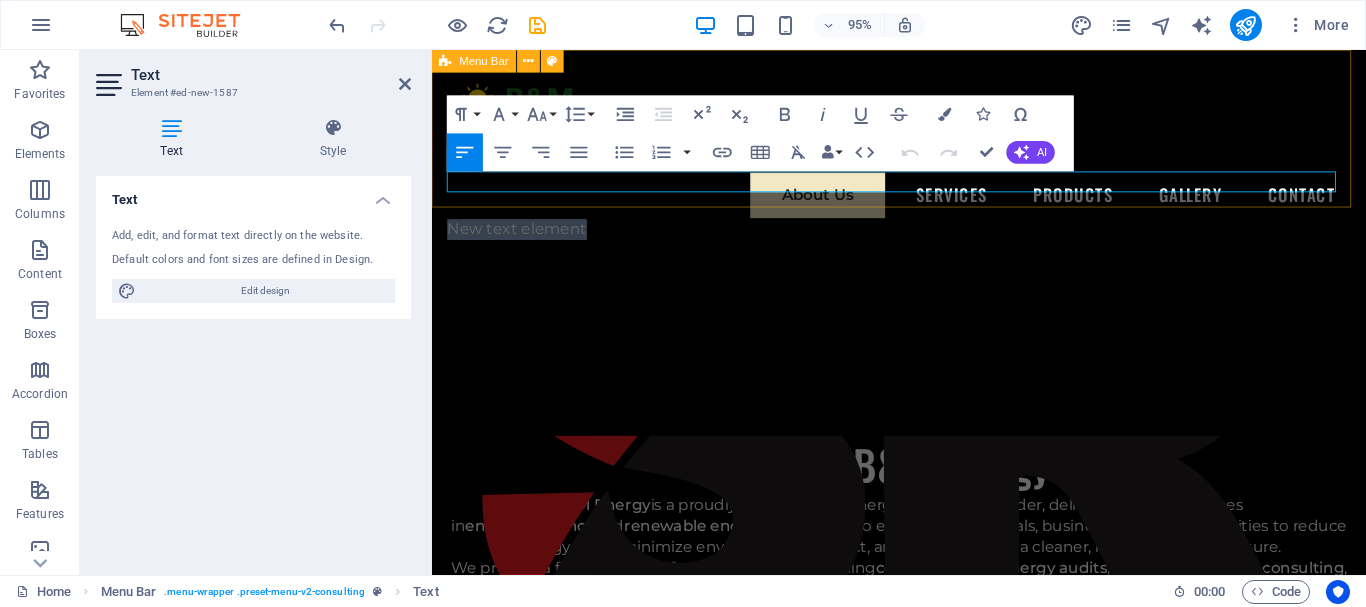 click on "About Us Services Products Gallery Contact New text element" at bounding box center (923, 158) 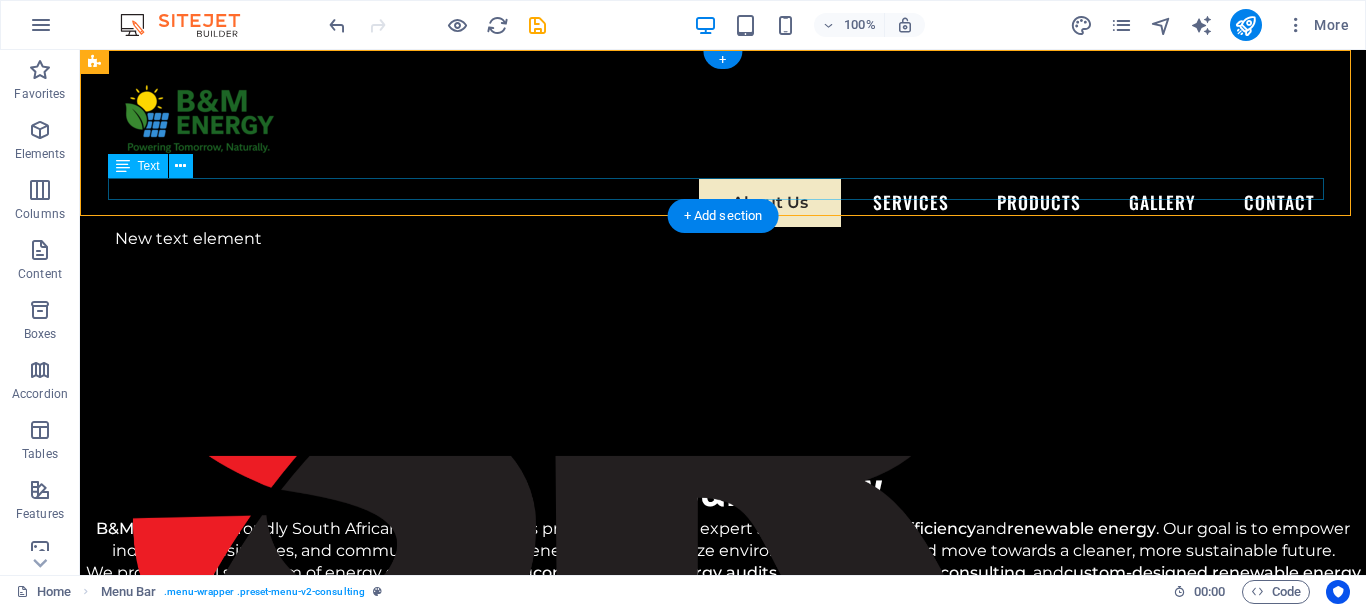 click on "New text element" at bounding box center [723, 239] 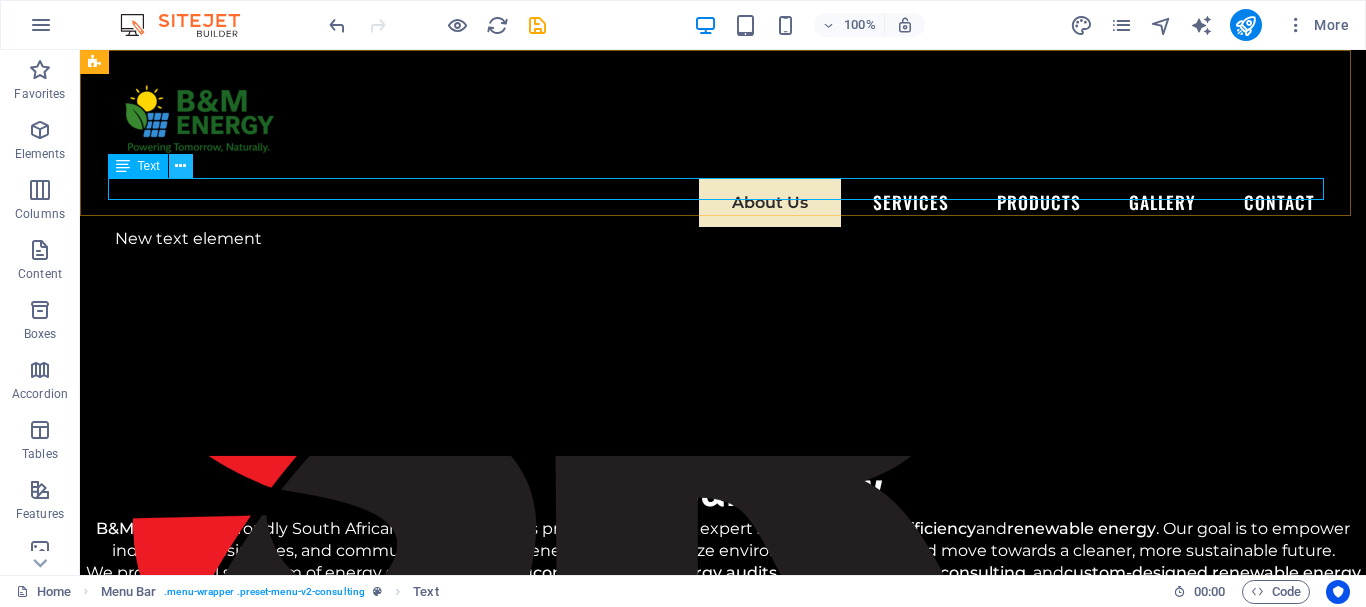 click at bounding box center [180, 166] 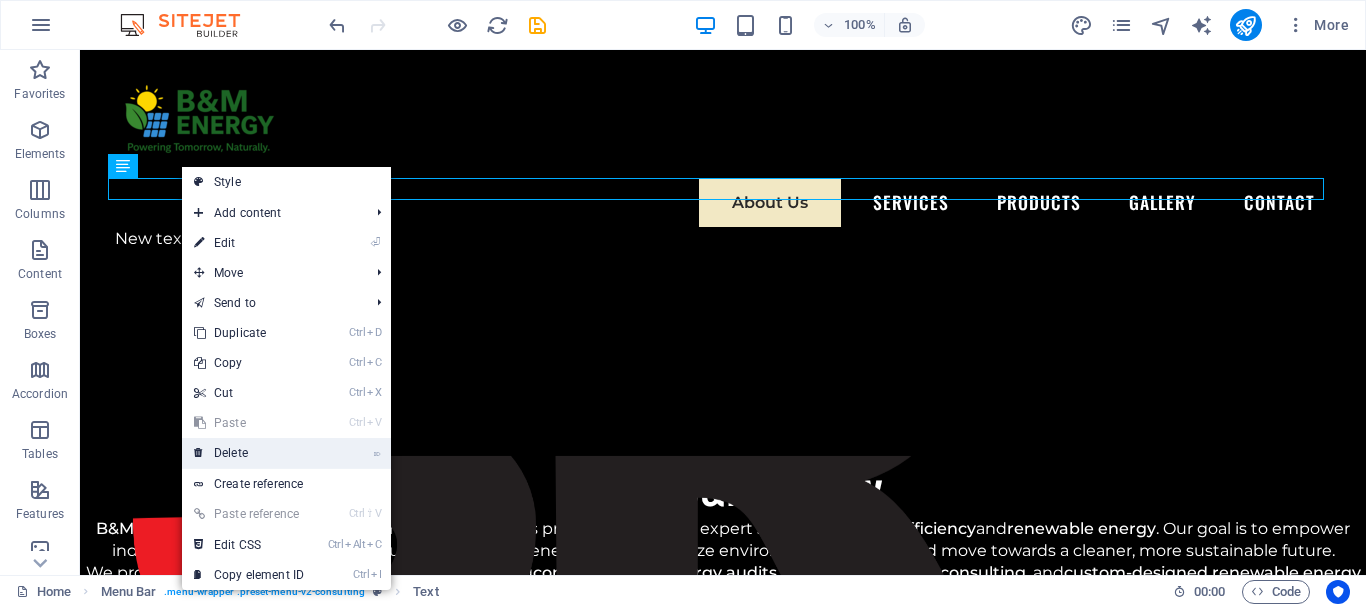 click on "⌦  Delete" at bounding box center [249, 453] 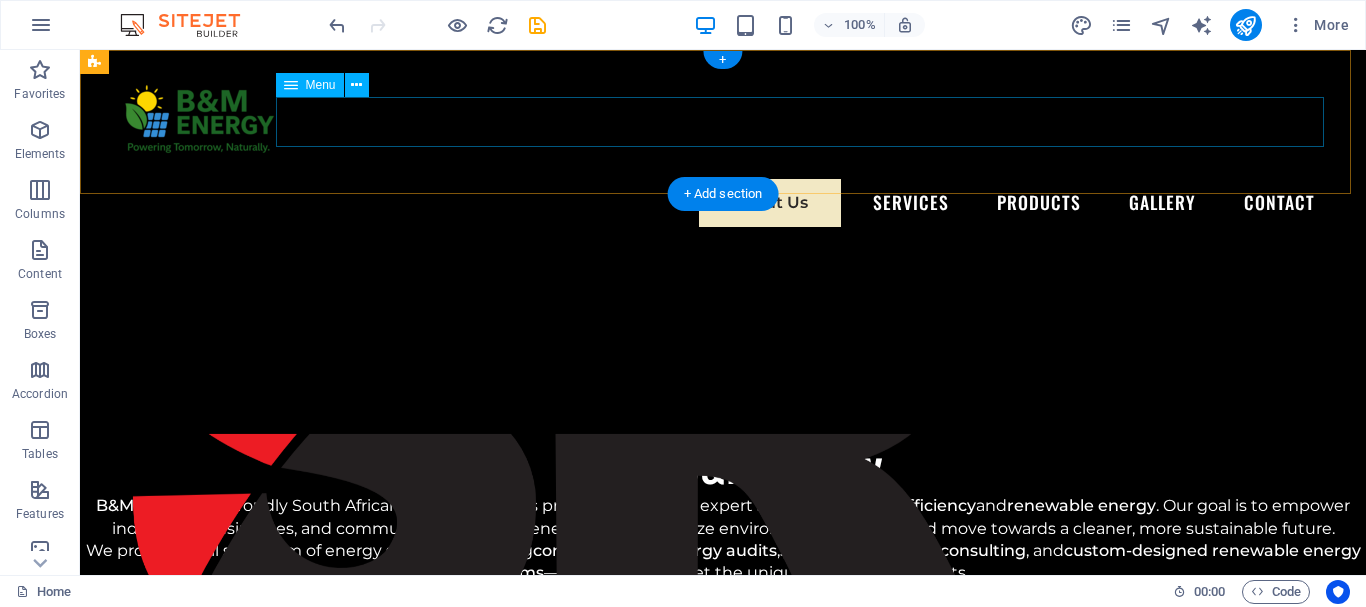 click on "About Us Services Products Gallery Contact" at bounding box center (723, 203) 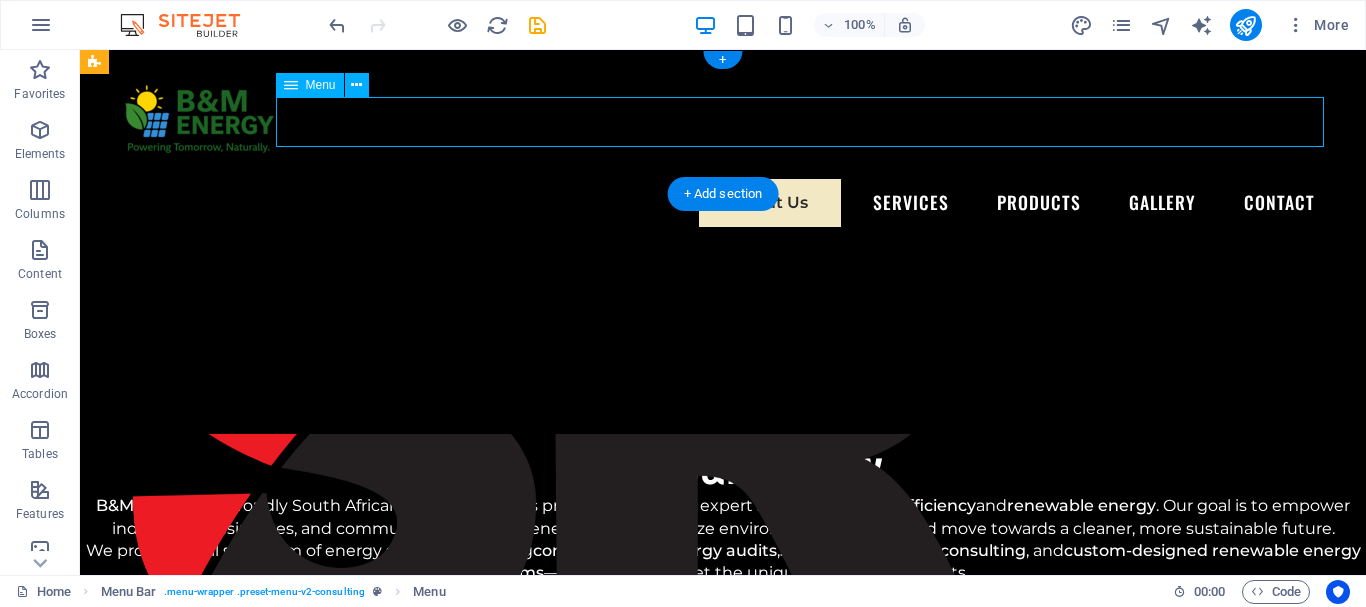 click on "About Us Services Products Gallery Contact" at bounding box center [723, 203] 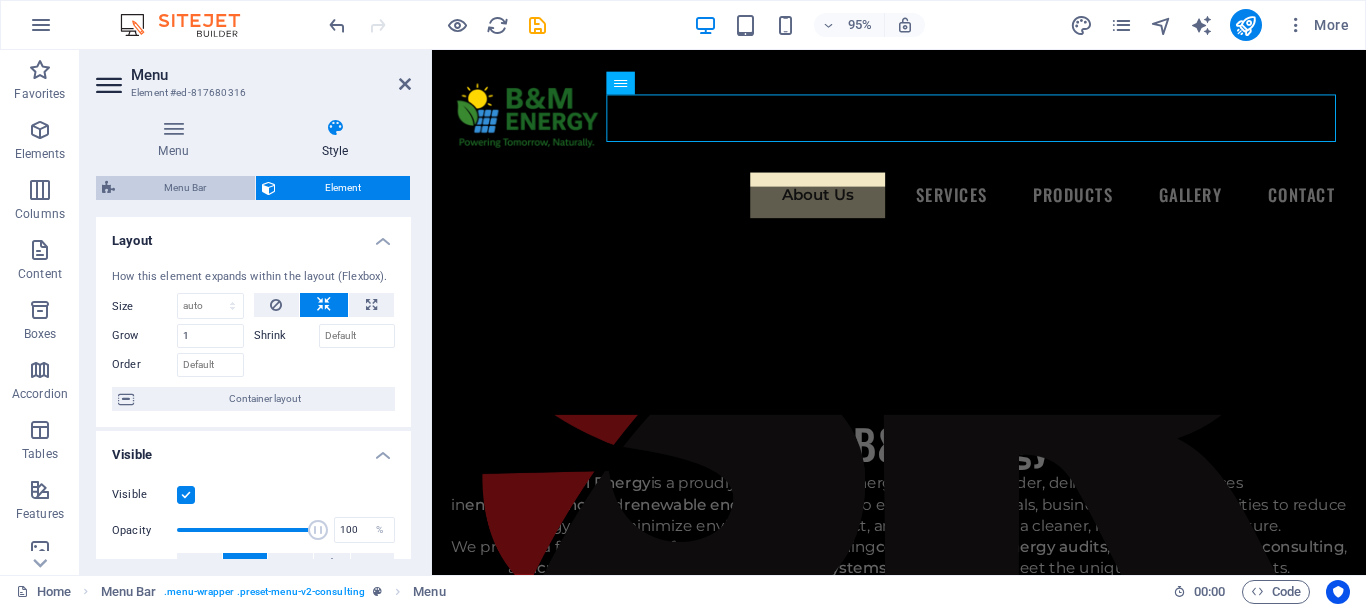 click on "Menu Bar" at bounding box center [185, 188] 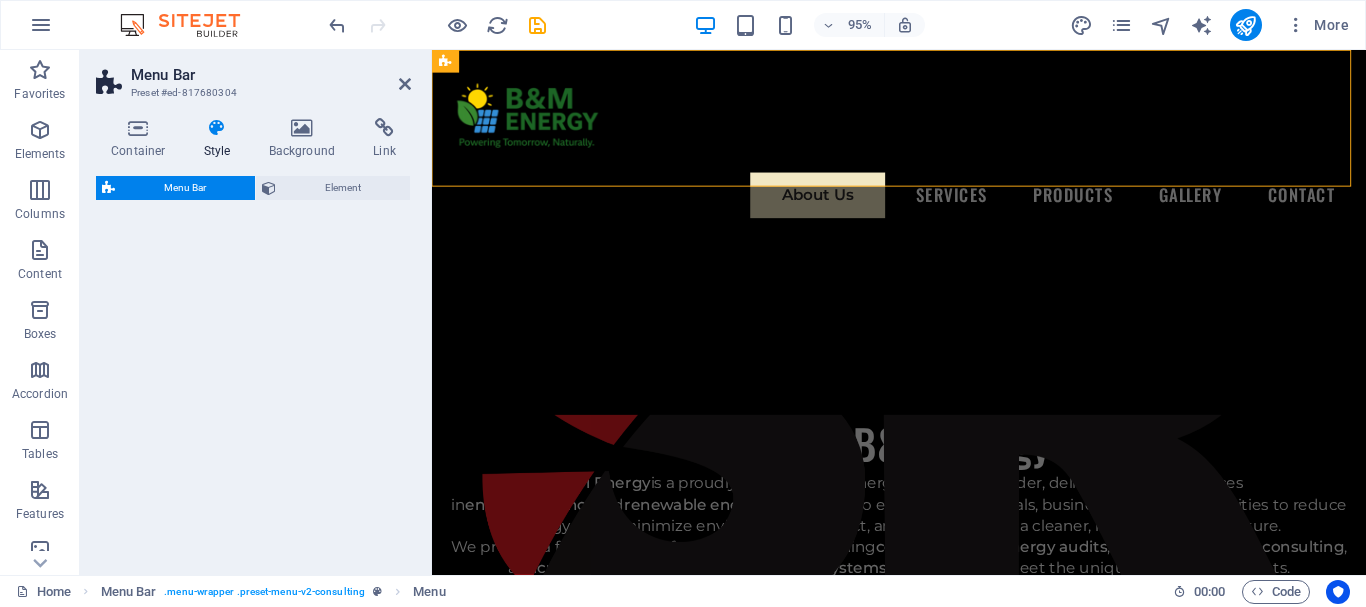 select on "rem" 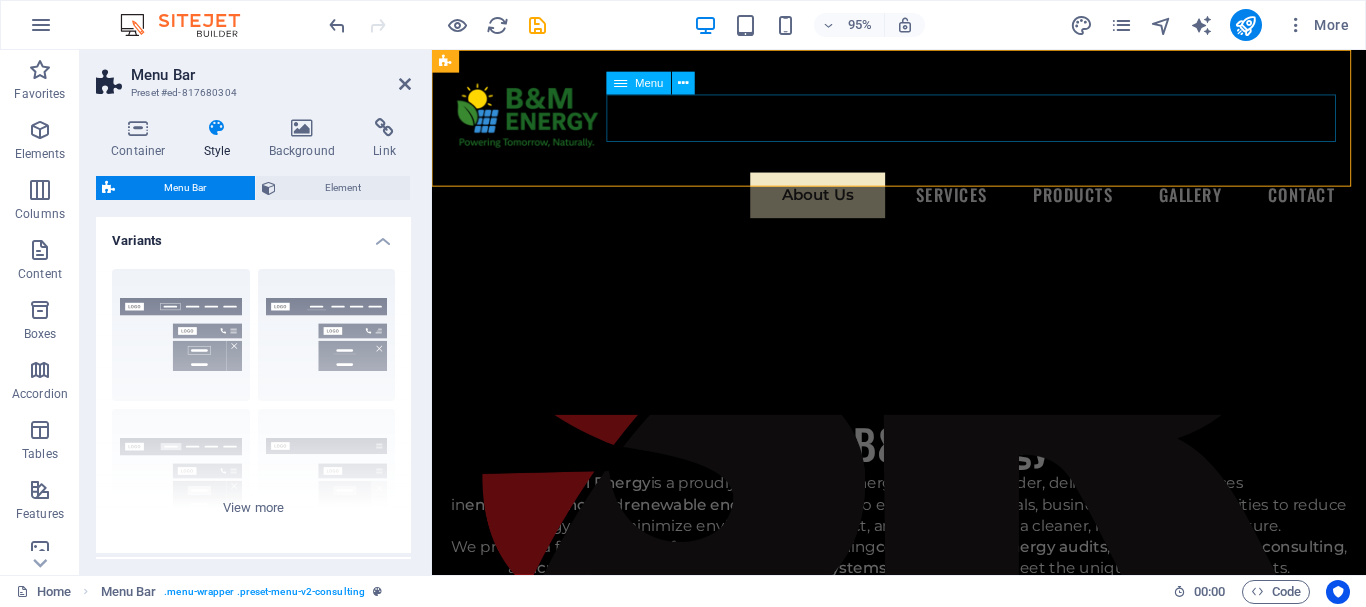 click on "About Us Services Products Gallery Contact" at bounding box center (923, 203) 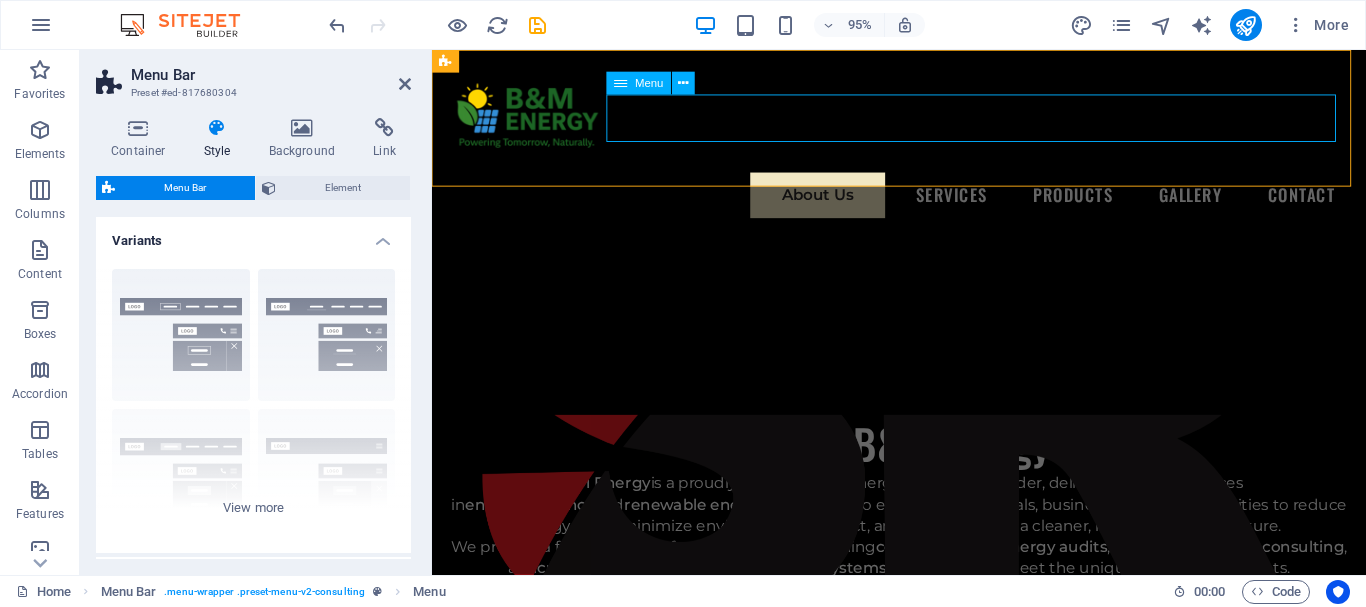 click on "About Us Services Products Gallery Contact" at bounding box center [923, 203] 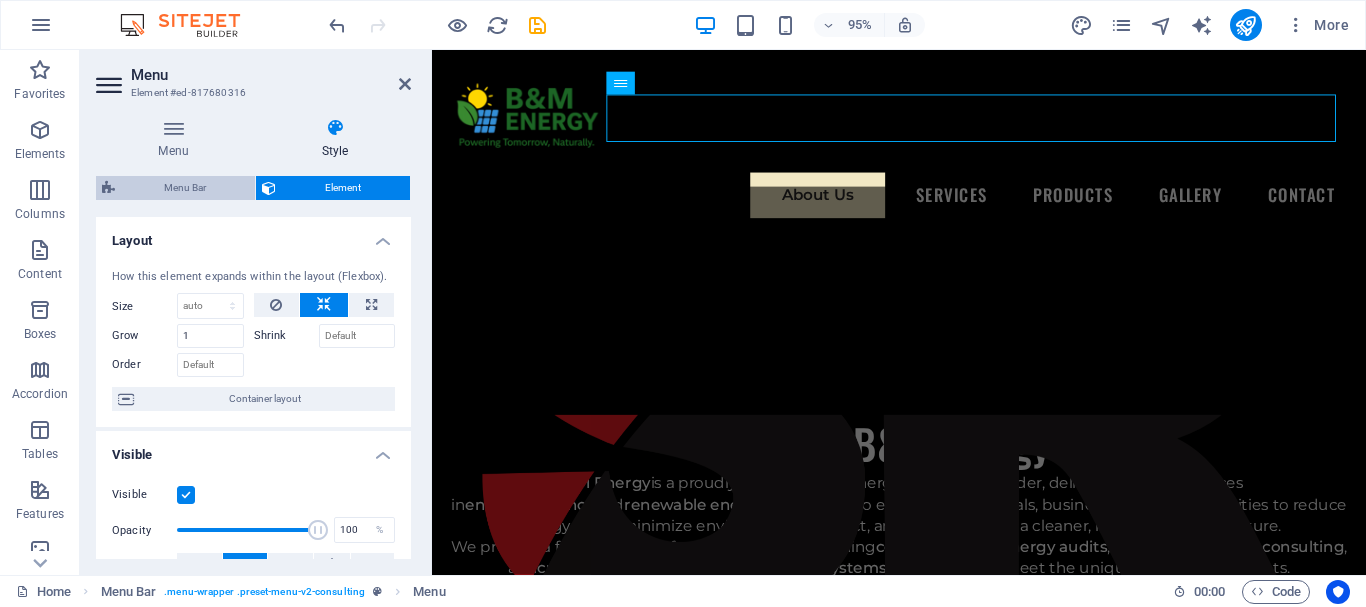 click on "Menu Bar" at bounding box center [185, 188] 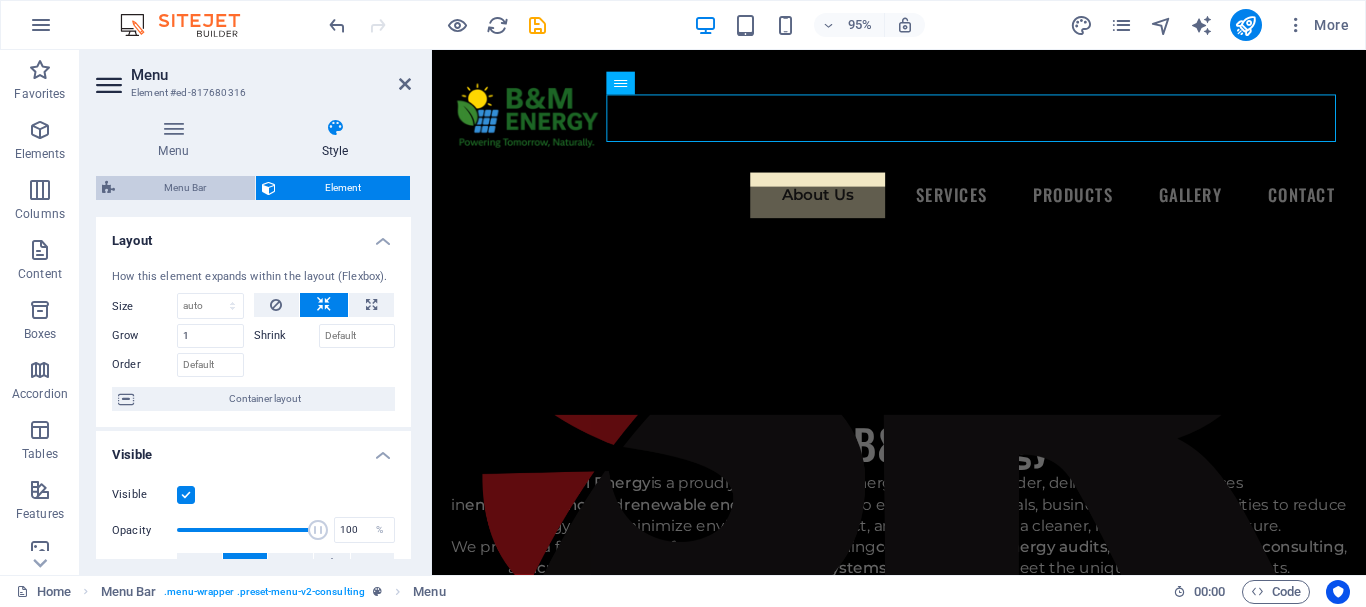 select on "rem" 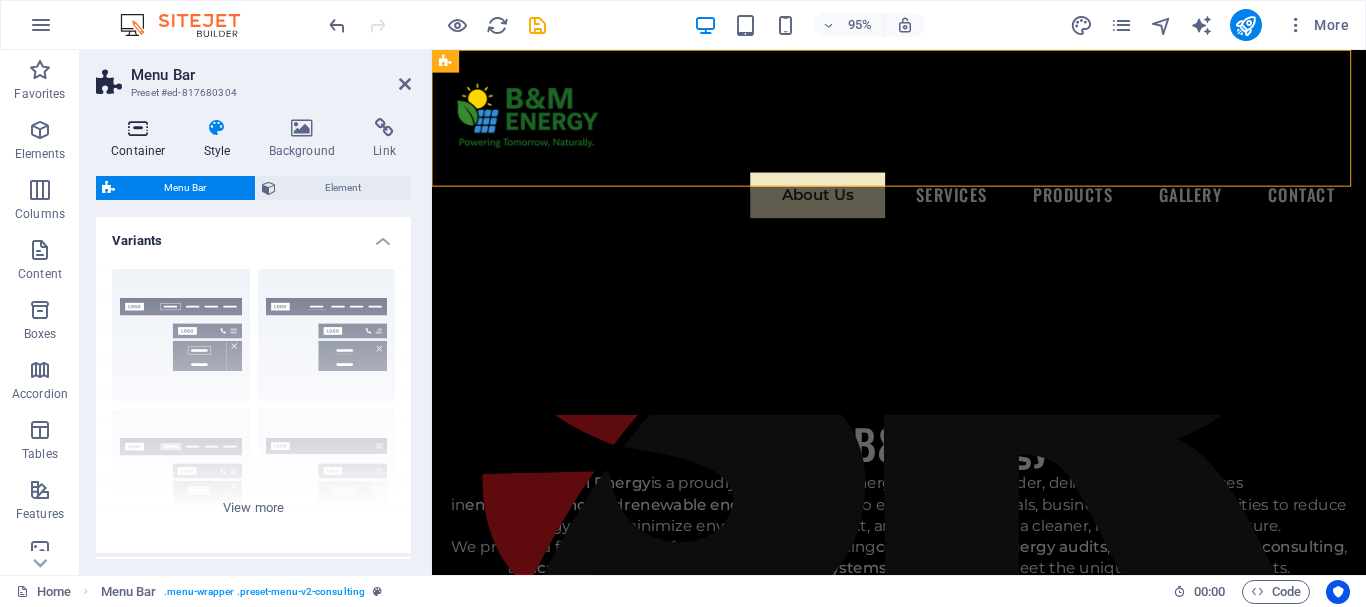 click on "Container" at bounding box center (142, 139) 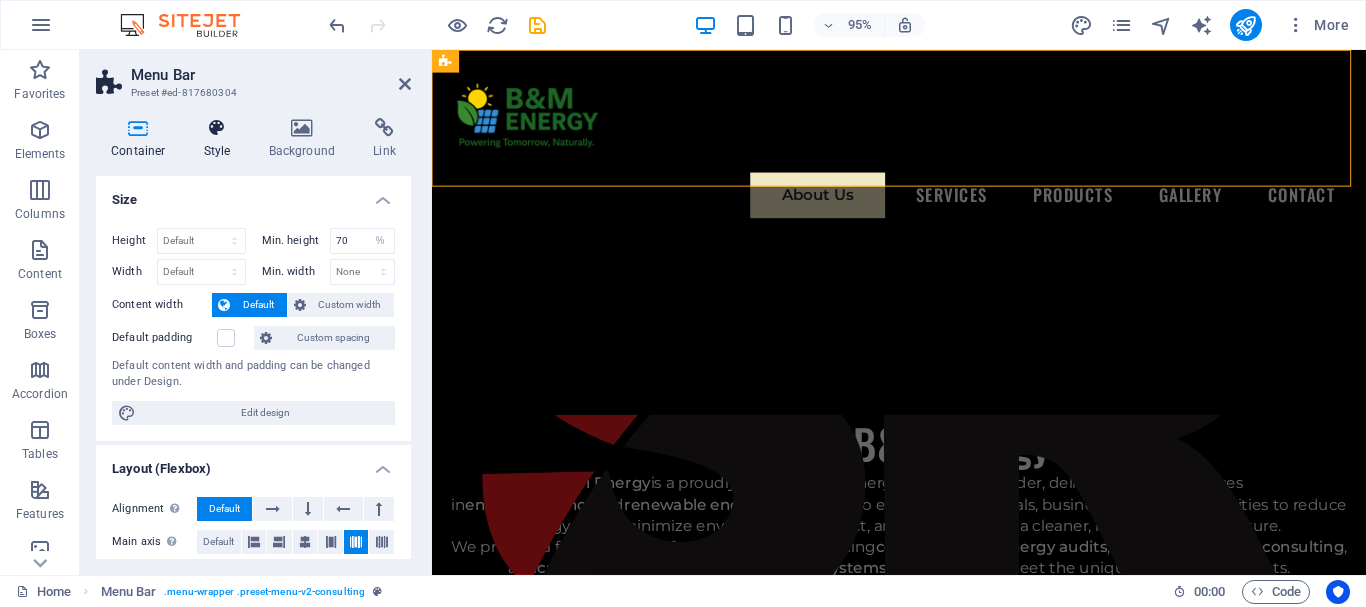 click on "Style" at bounding box center [221, 139] 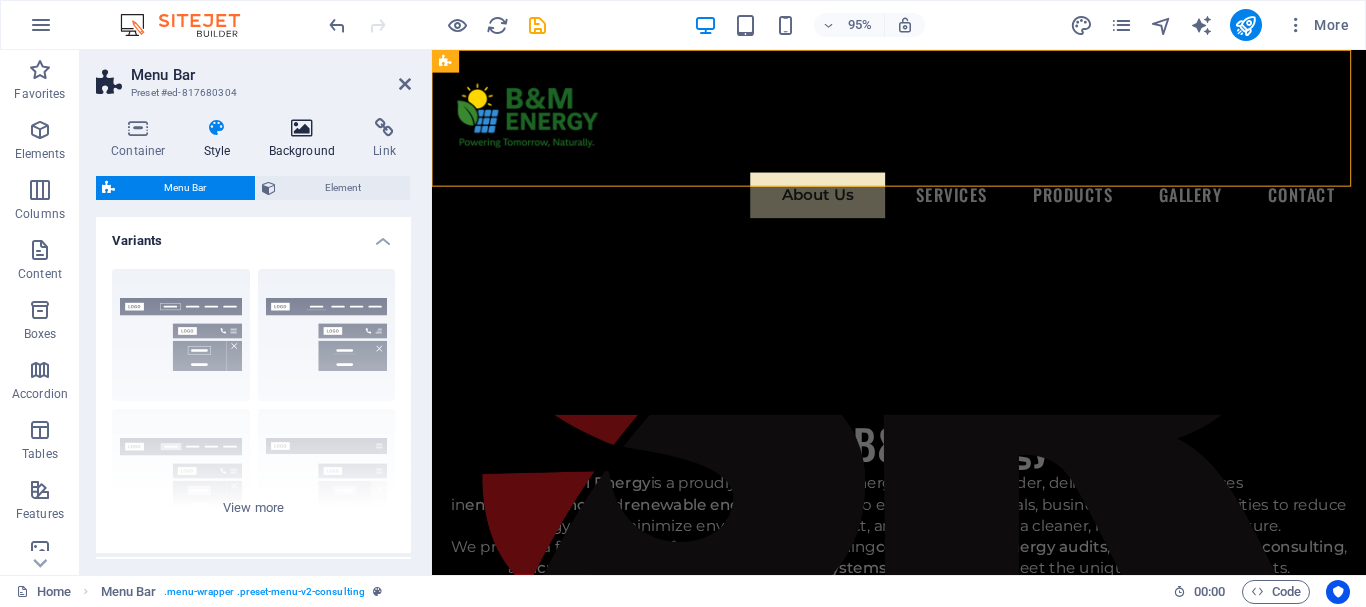 click at bounding box center (302, 128) 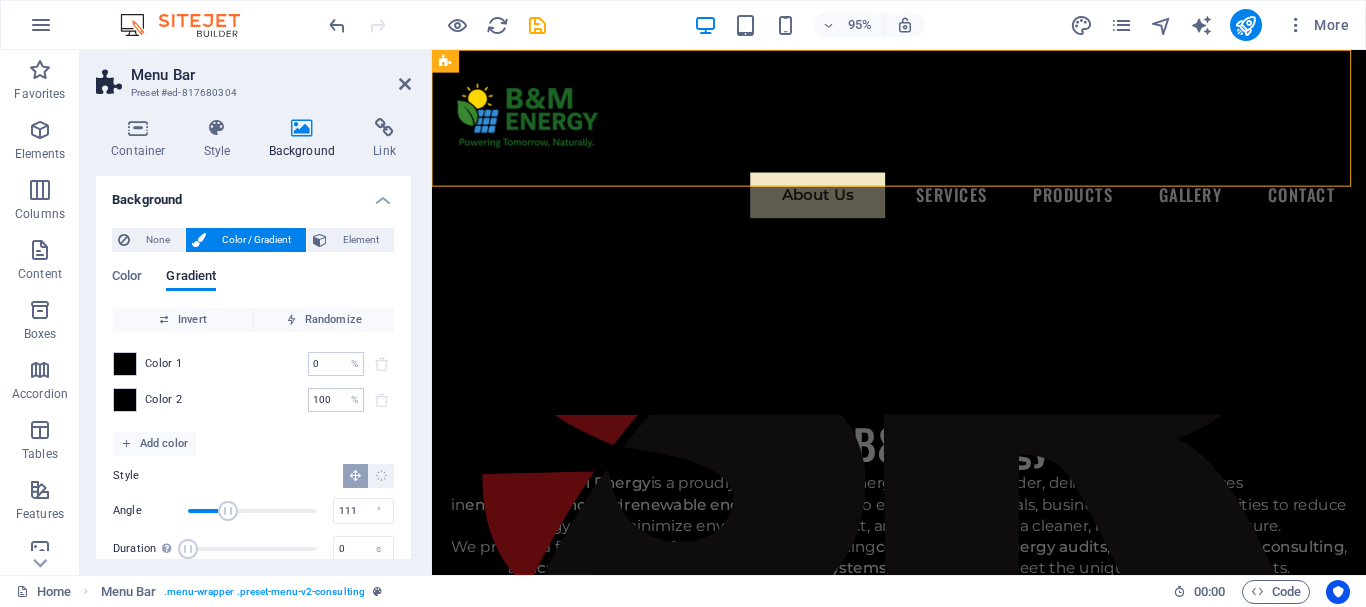 drag, startPoint x: 411, startPoint y: 244, endPoint x: 418, endPoint y: 435, distance: 191.12823 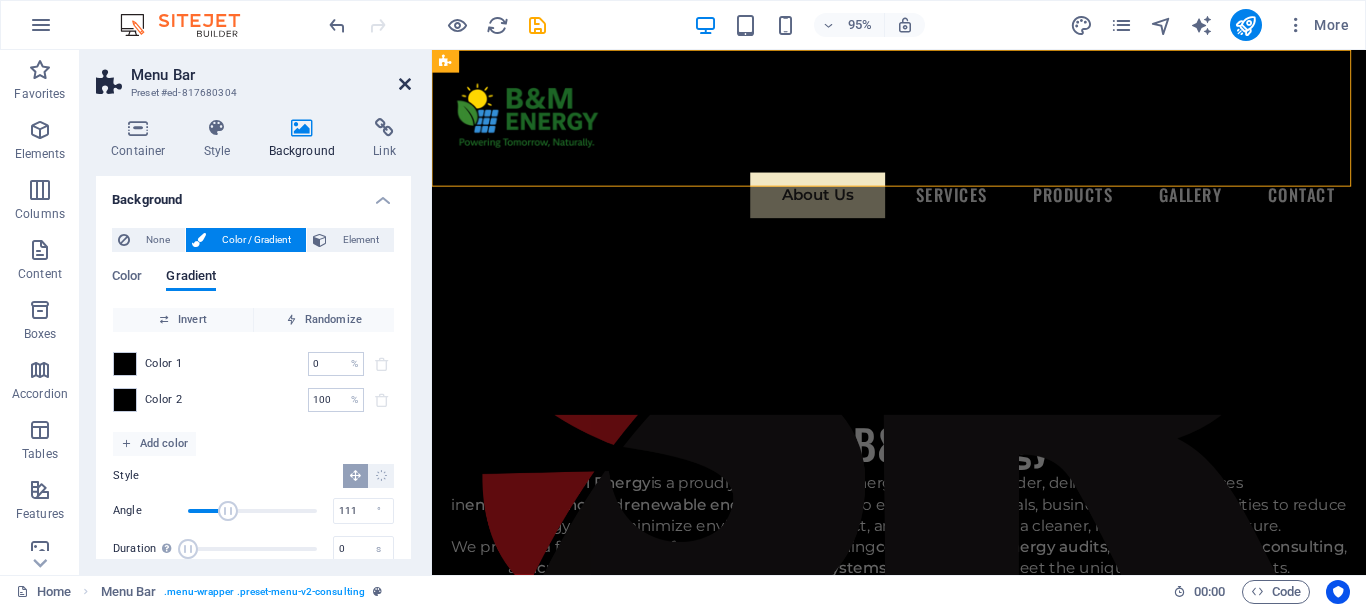 click at bounding box center (405, 84) 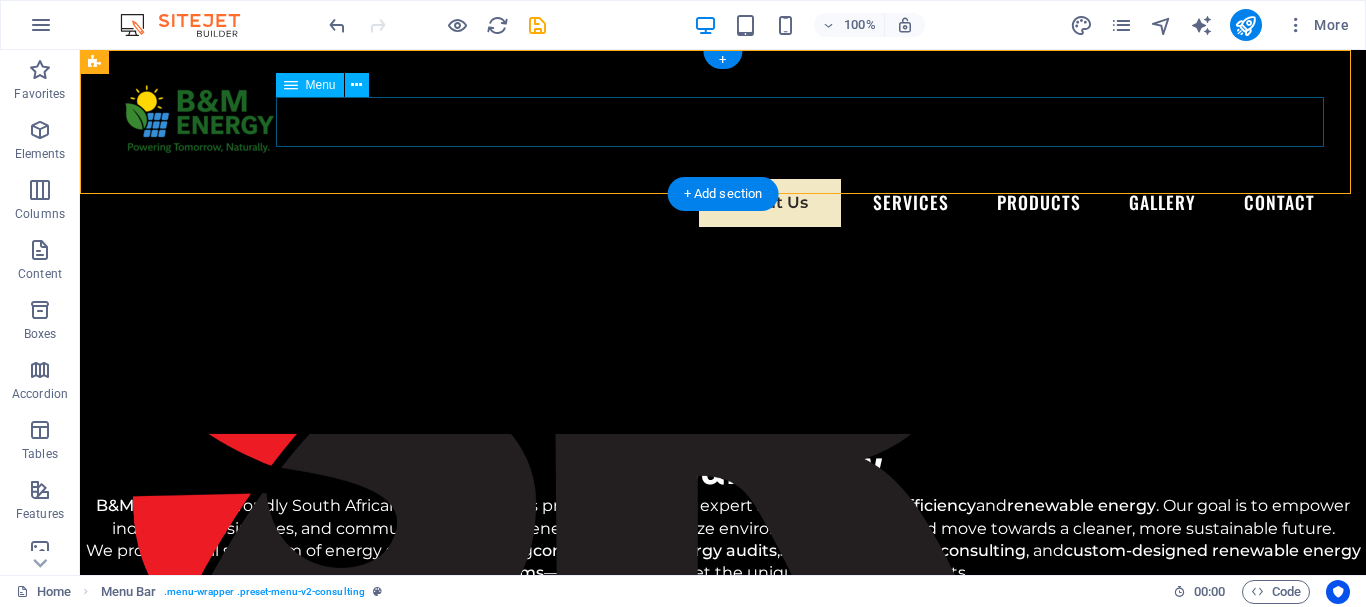 click on "About Us Services Products Gallery Contact" at bounding box center (723, 203) 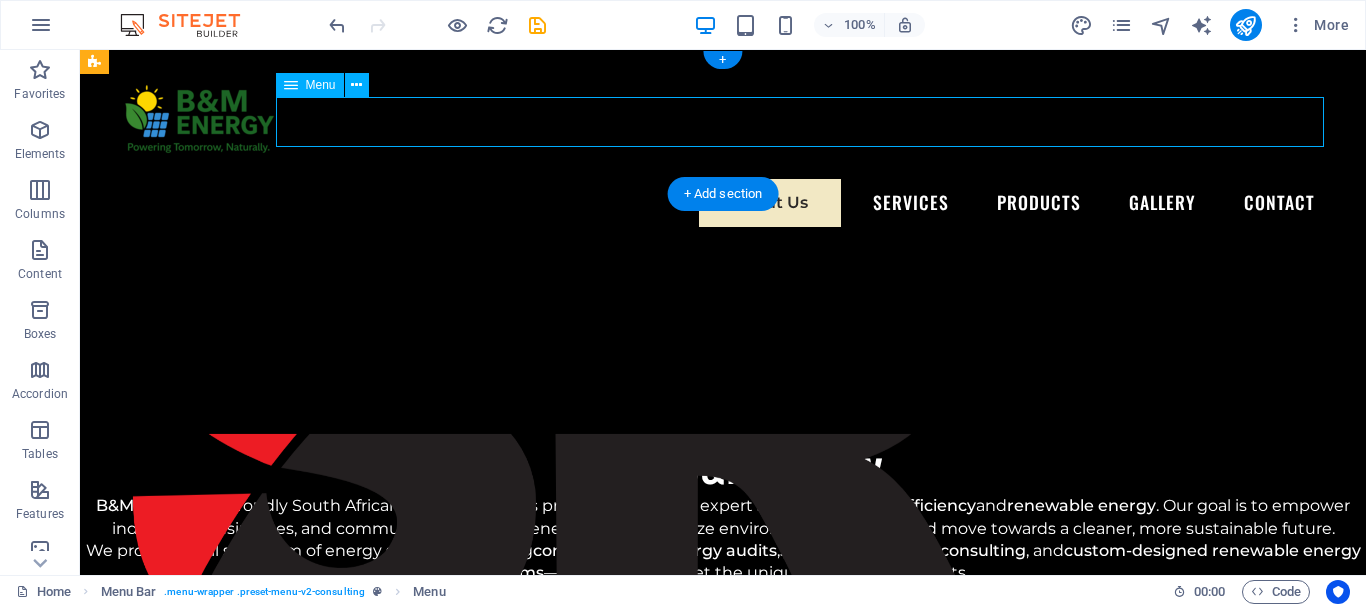 click on "About Us Services Products Gallery Contact" at bounding box center (723, 203) 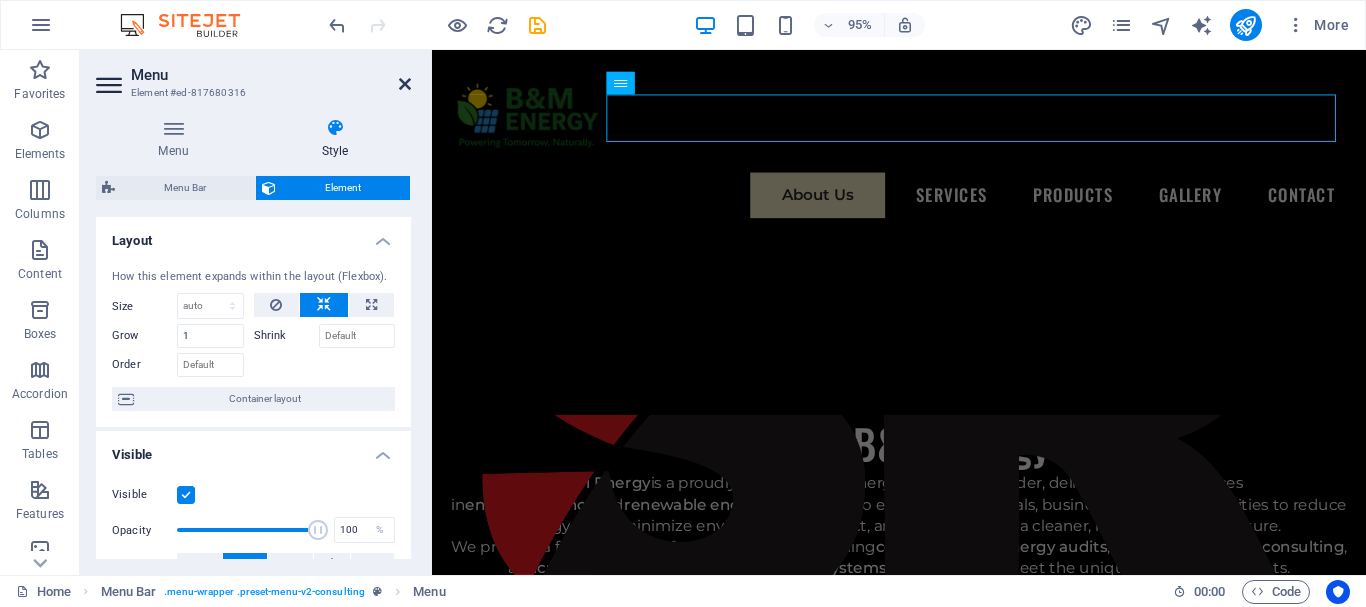 click at bounding box center [405, 84] 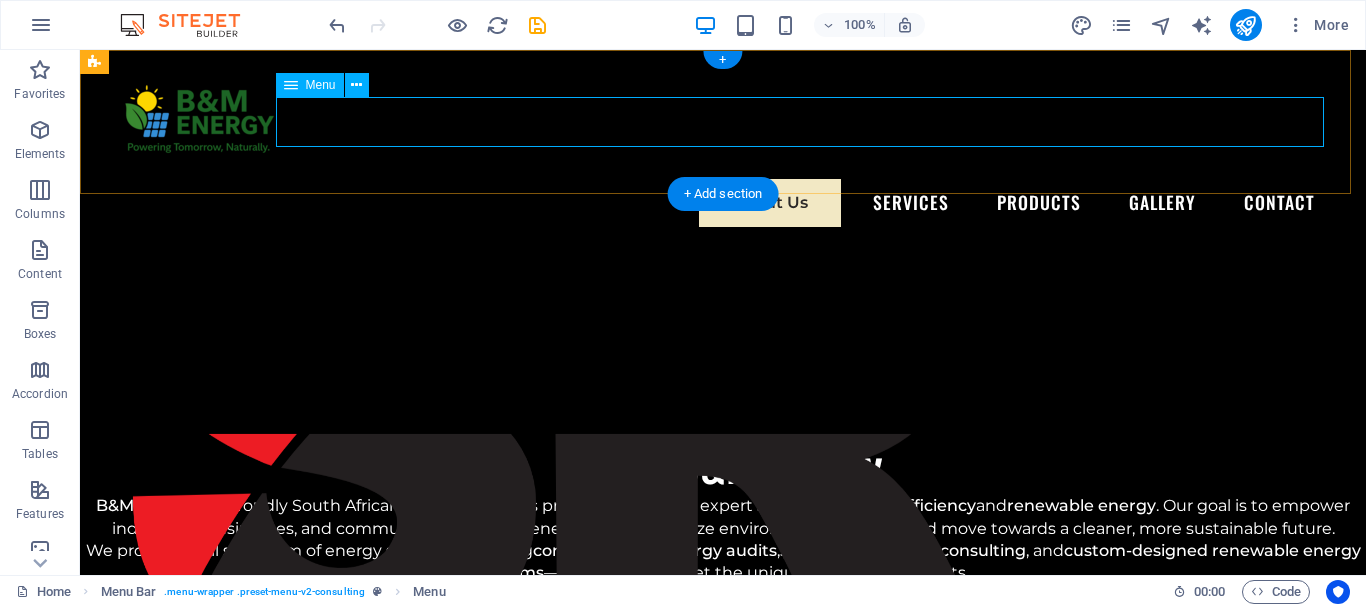 click on "About Us Services Products Gallery Contact" at bounding box center [723, 203] 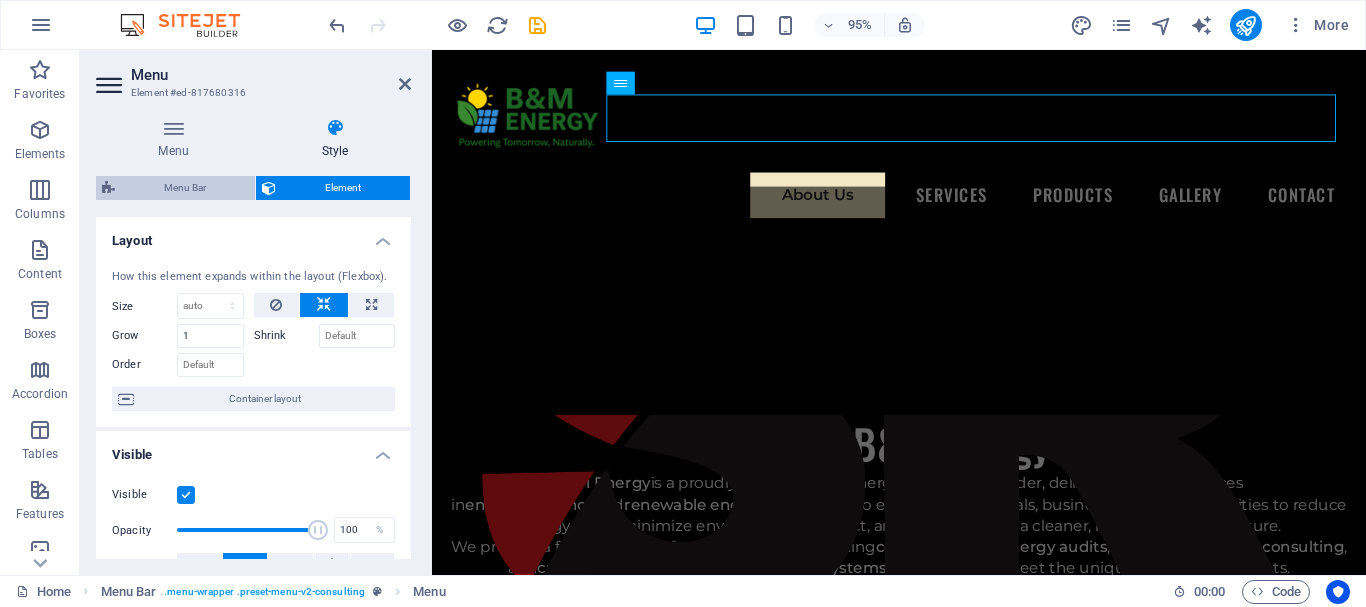 click on "Menu Bar" at bounding box center (185, 188) 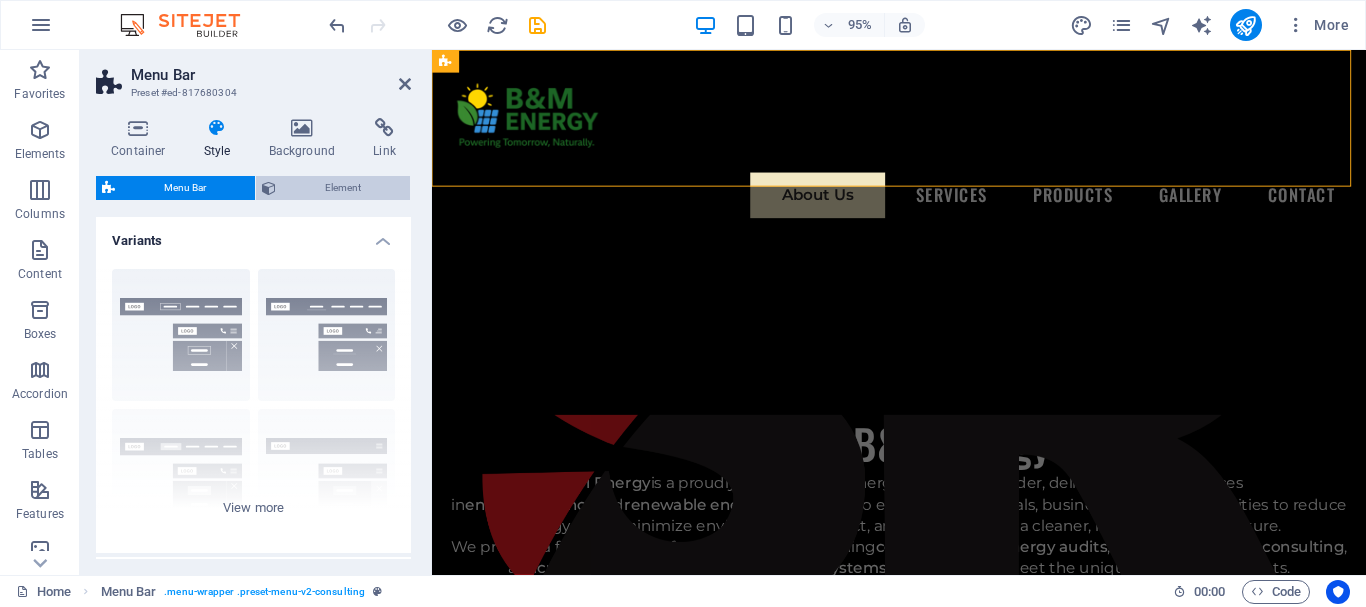 click on "Element" at bounding box center [343, 188] 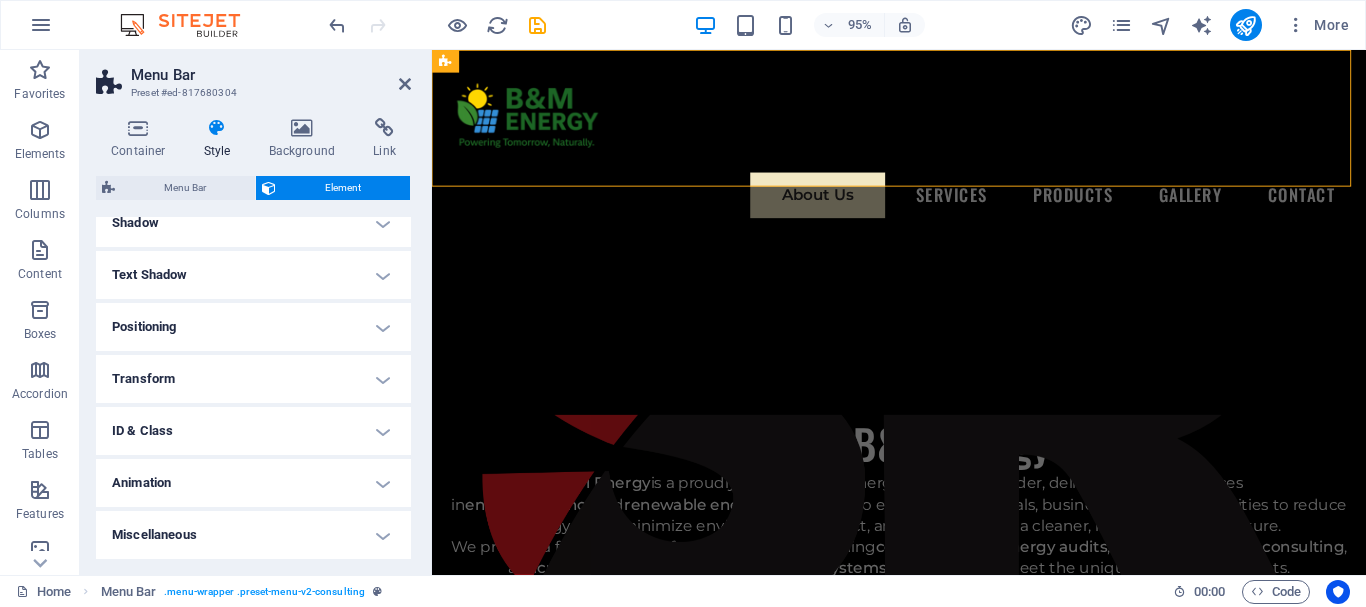 scroll, scrollTop: 0, scrollLeft: 0, axis: both 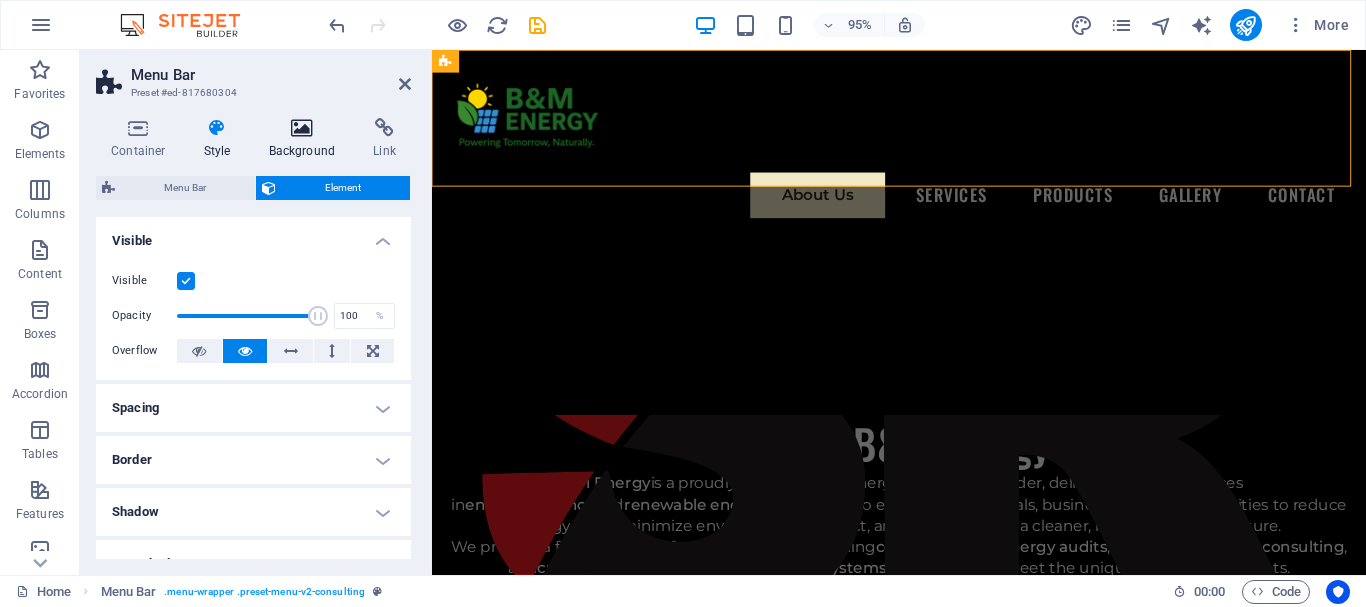 click at bounding box center [302, 128] 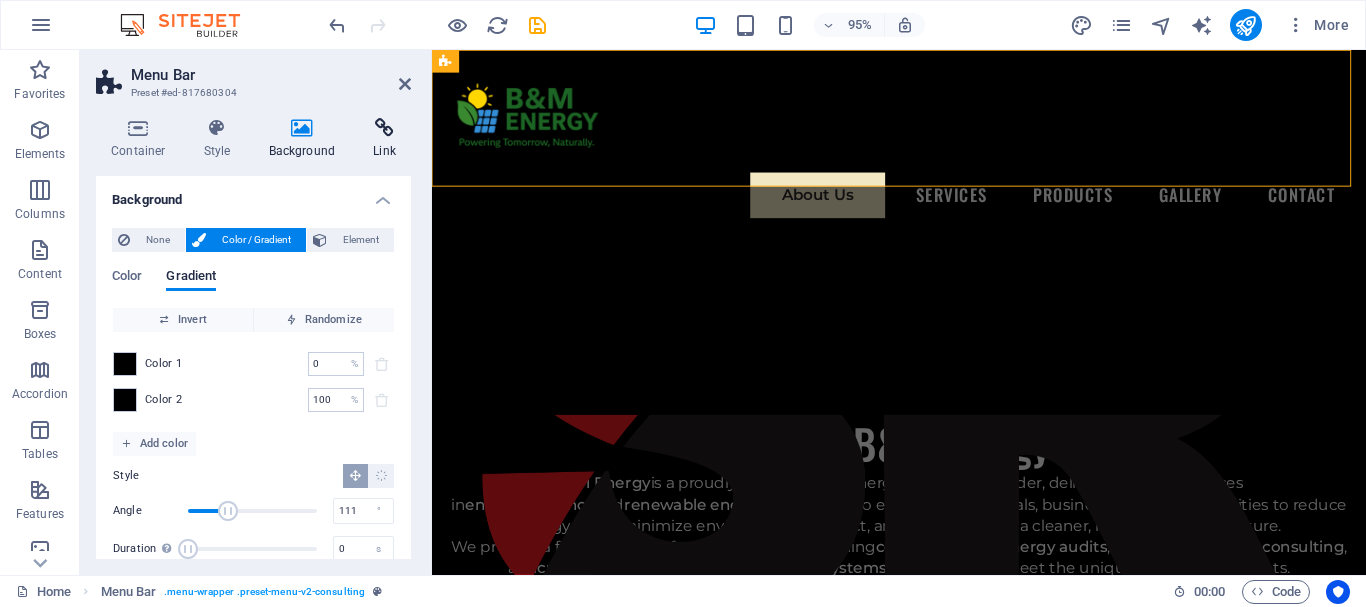 click at bounding box center [384, 128] 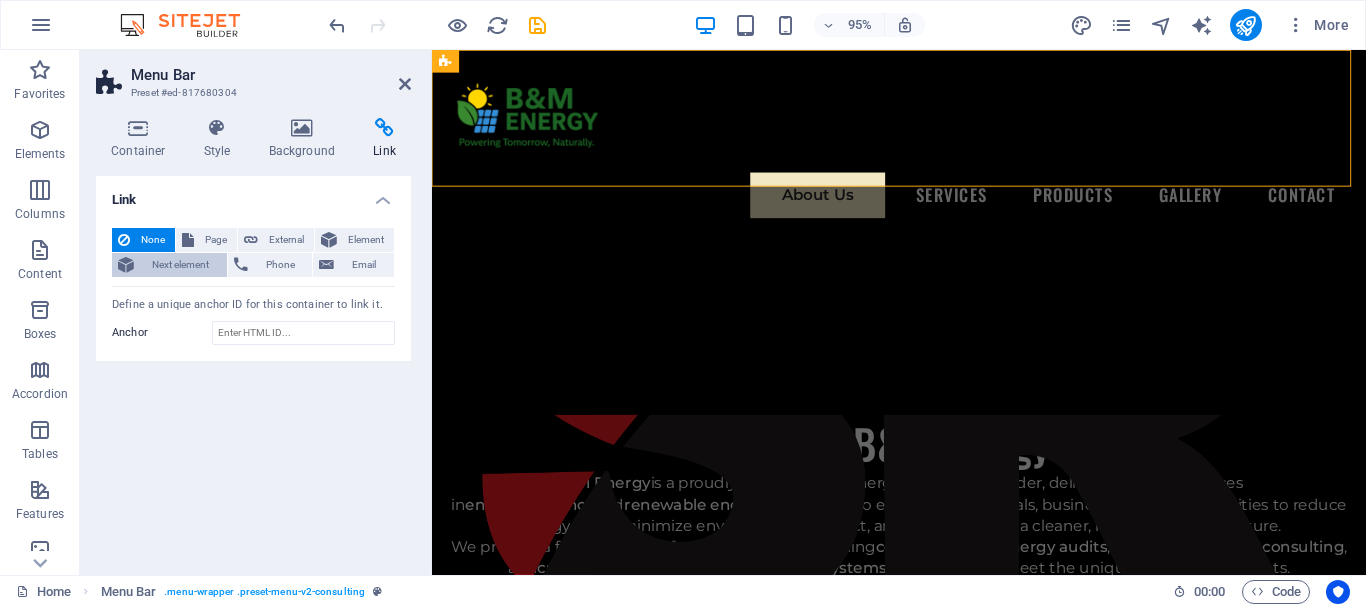 click on "Next element" at bounding box center [180, 265] 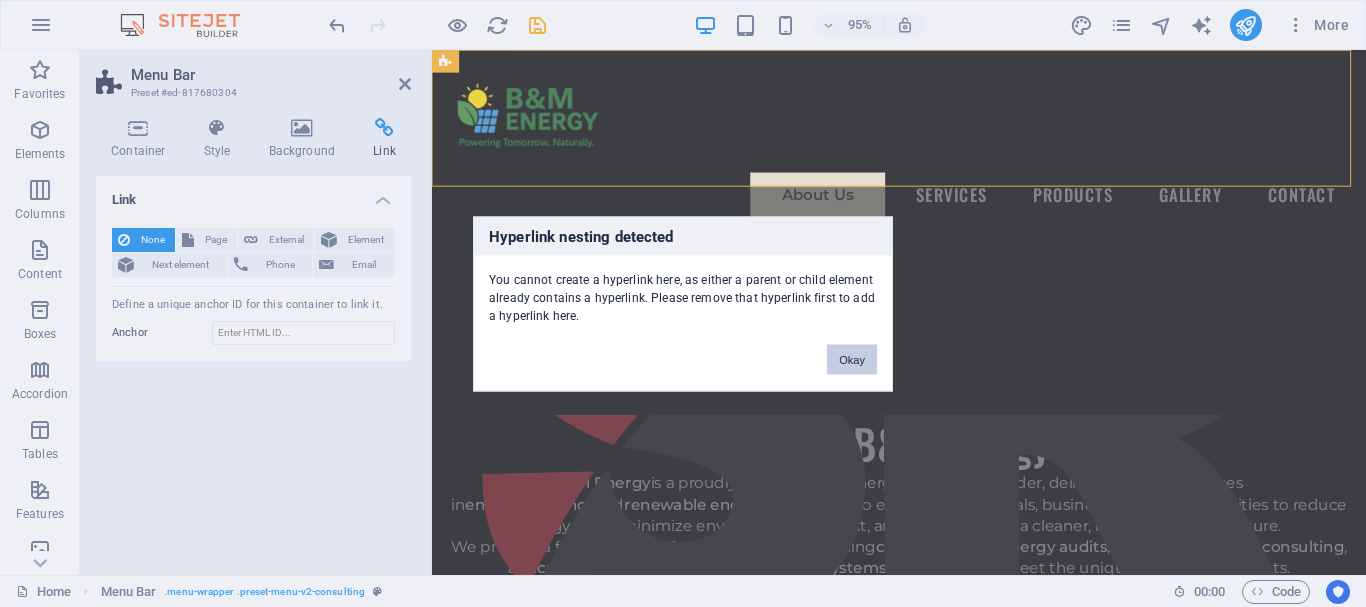 click on "Okay" at bounding box center (852, 359) 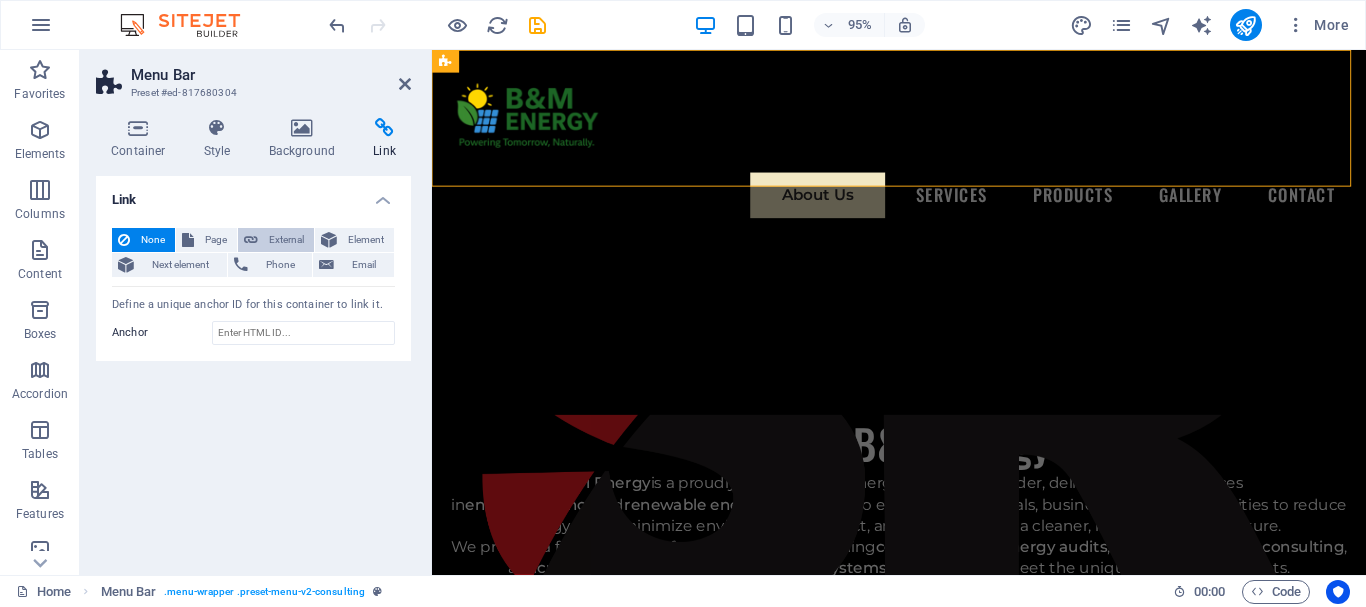 click on "External" at bounding box center [286, 240] 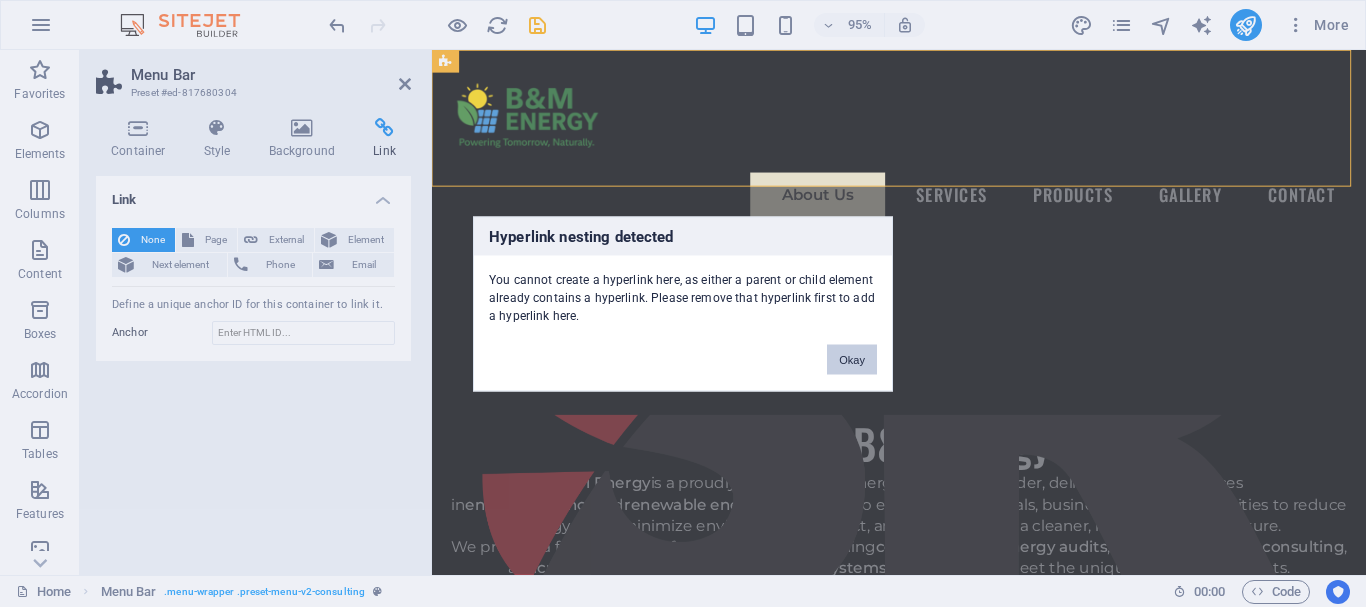 click on "Okay" at bounding box center (852, 359) 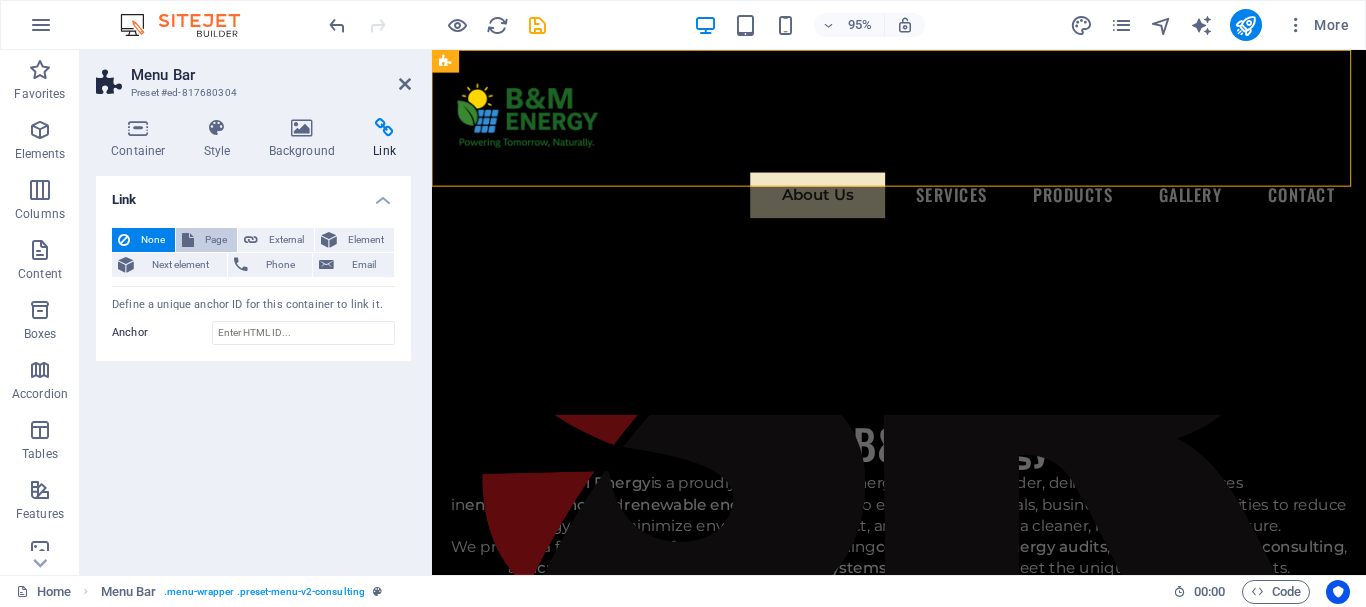 click on "Page" at bounding box center (206, 240) 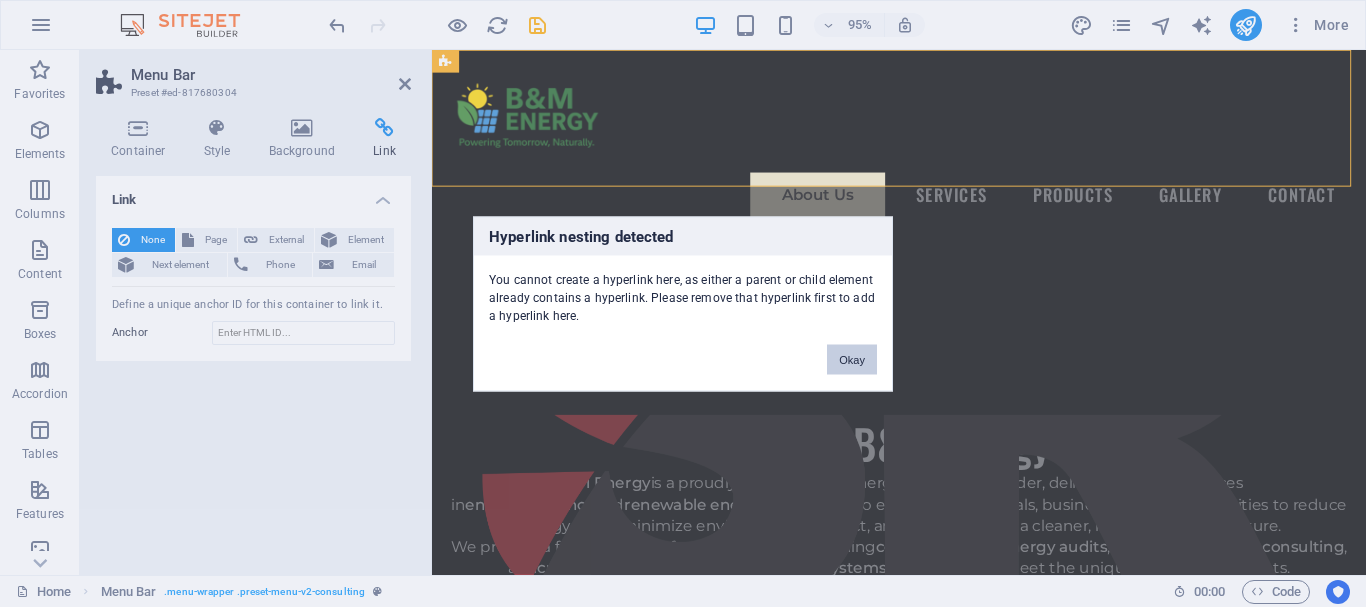 click on "Okay" at bounding box center (852, 359) 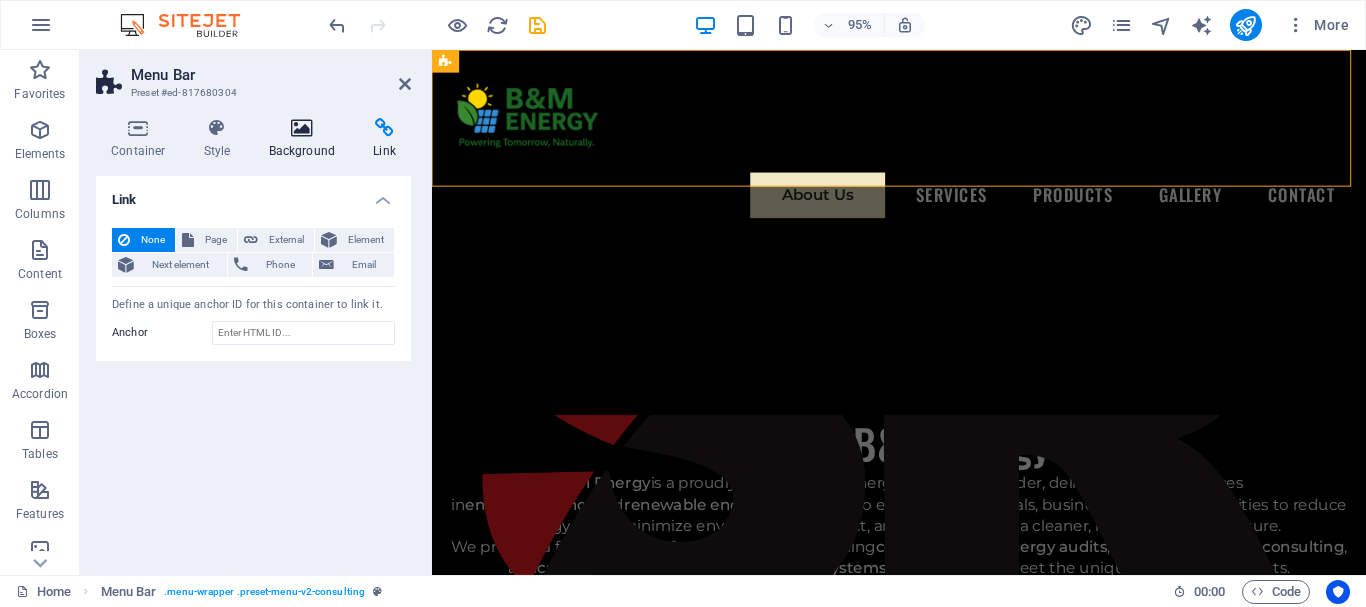 click at bounding box center [302, 128] 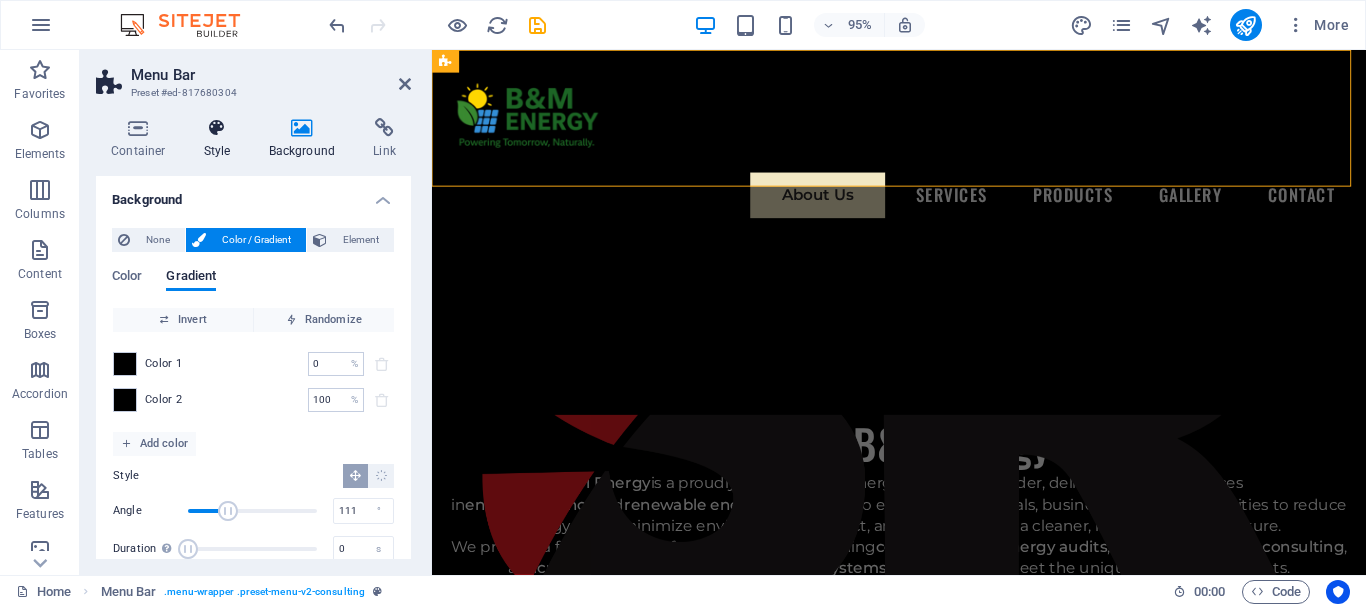 click at bounding box center [217, 128] 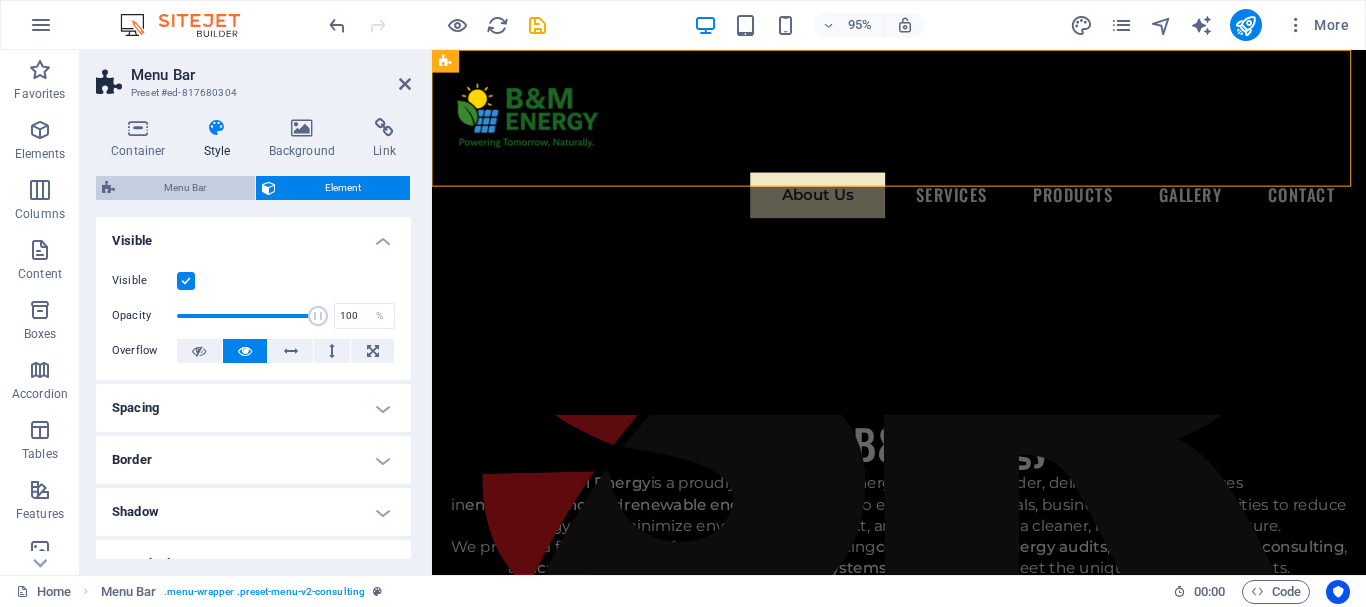 click on "Menu Bar" at bounding box center [185, 188] 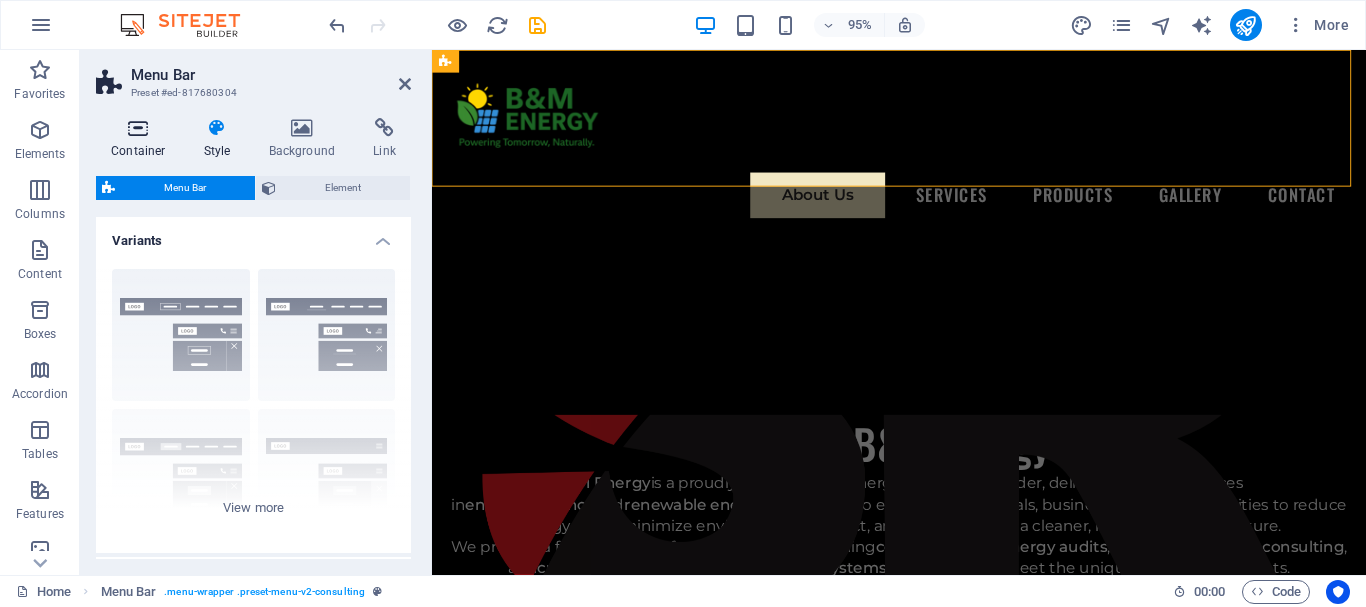 click at bounding box center [138, 128] 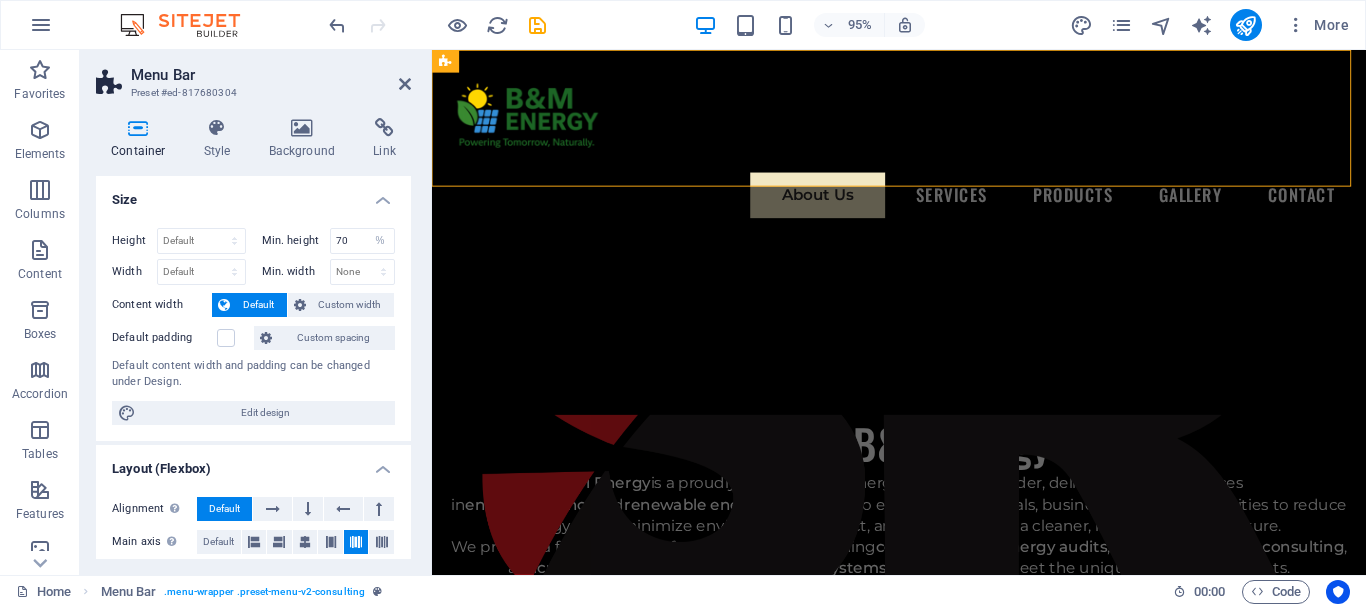 click at bounding box center [138, 128] 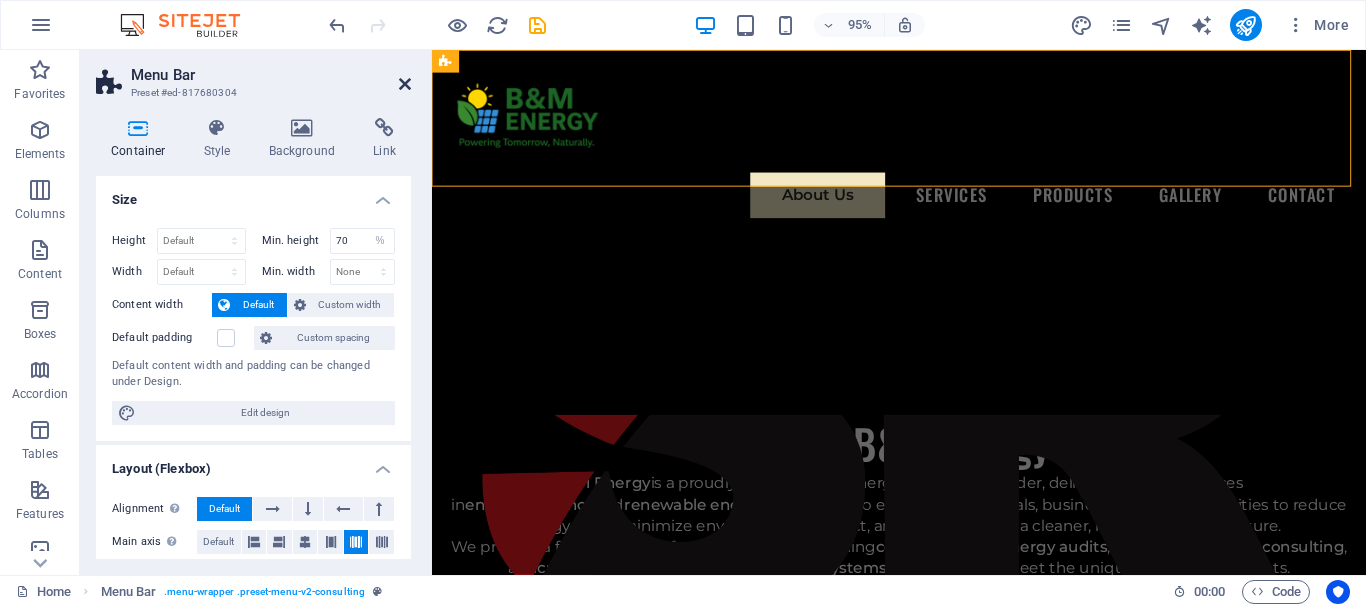 click at bounding box center (405, 84) 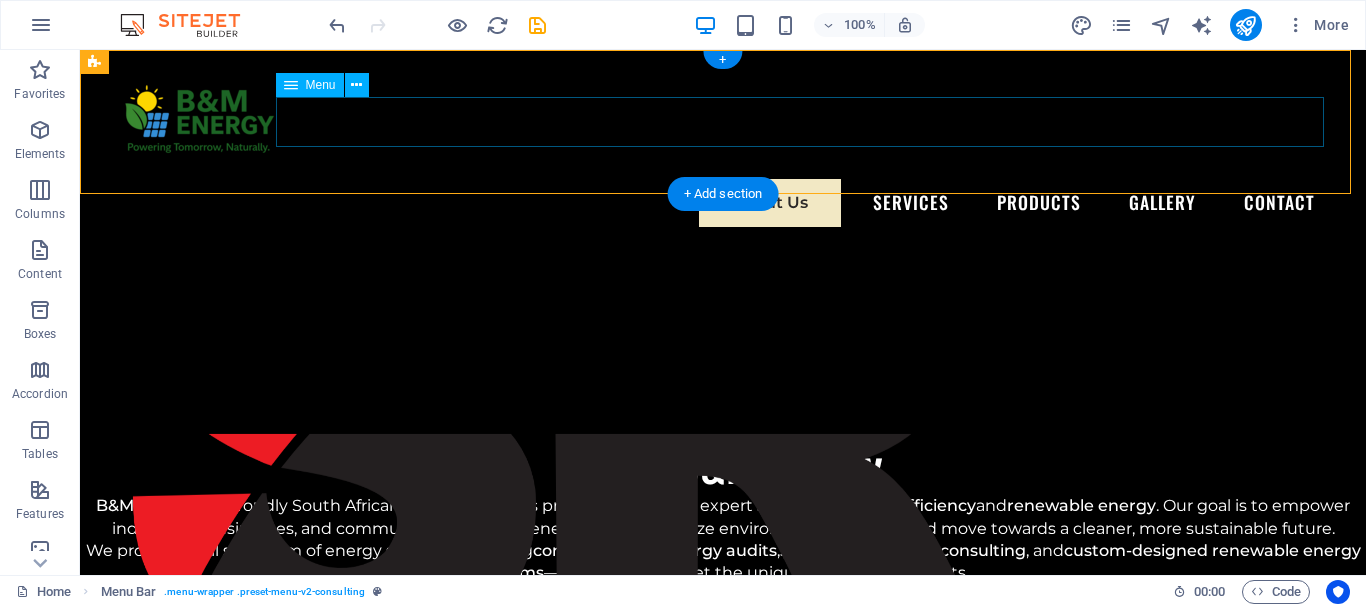 drag, startPoint x: 784, startPoint y: 105, endPoint x: 799, endPoint y: 91, distance: 20.518284 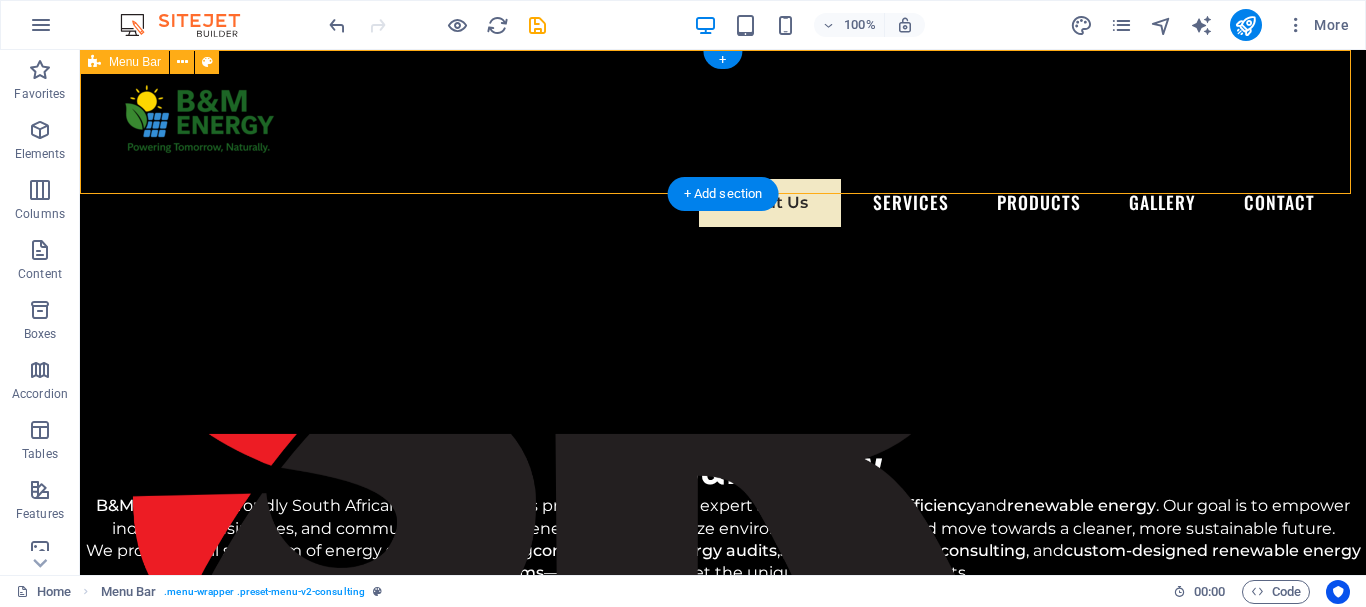 click on "About Us Services Products Gallery Contact" at bounding box center [723, 147] 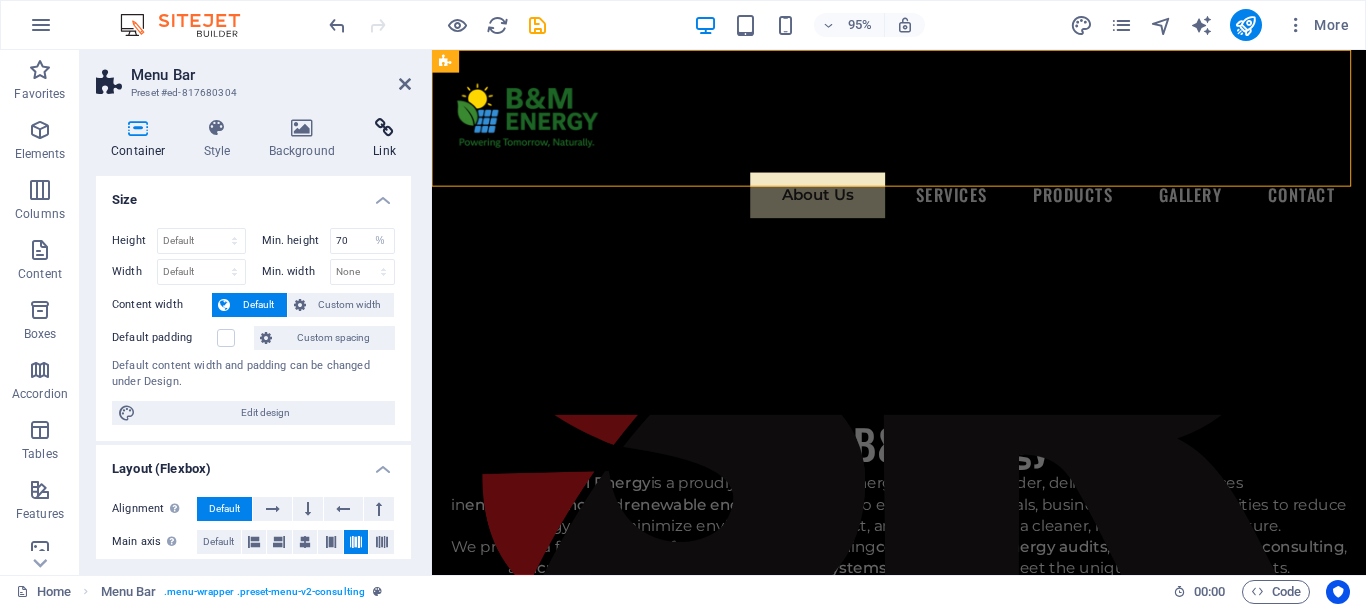 click on "Link" at bounding box center [384, 139] 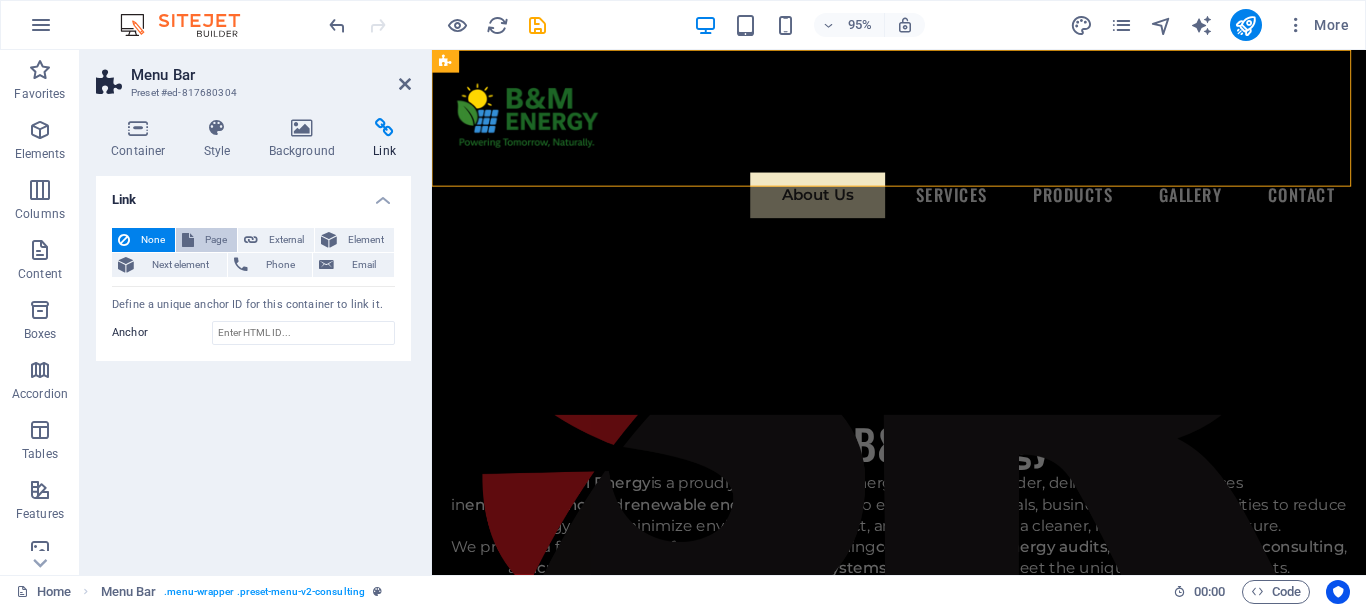 click on "Page" at bounding box center [215, 240] 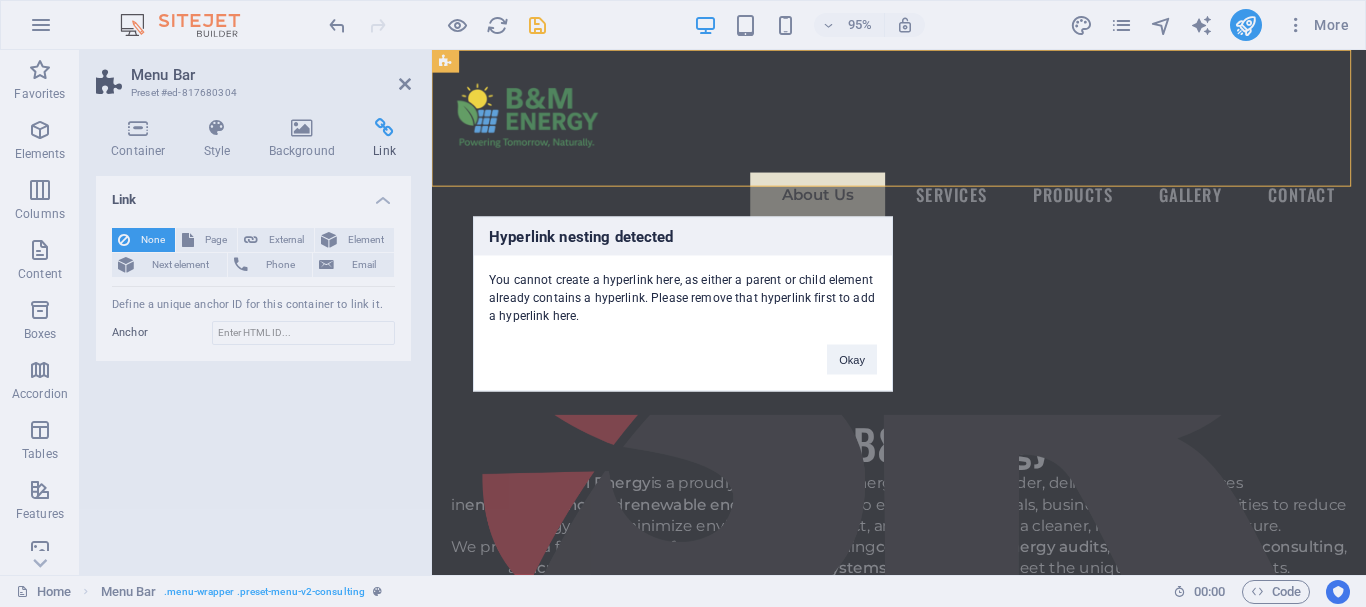 click on "Okay" at bounding box center [852, 349] 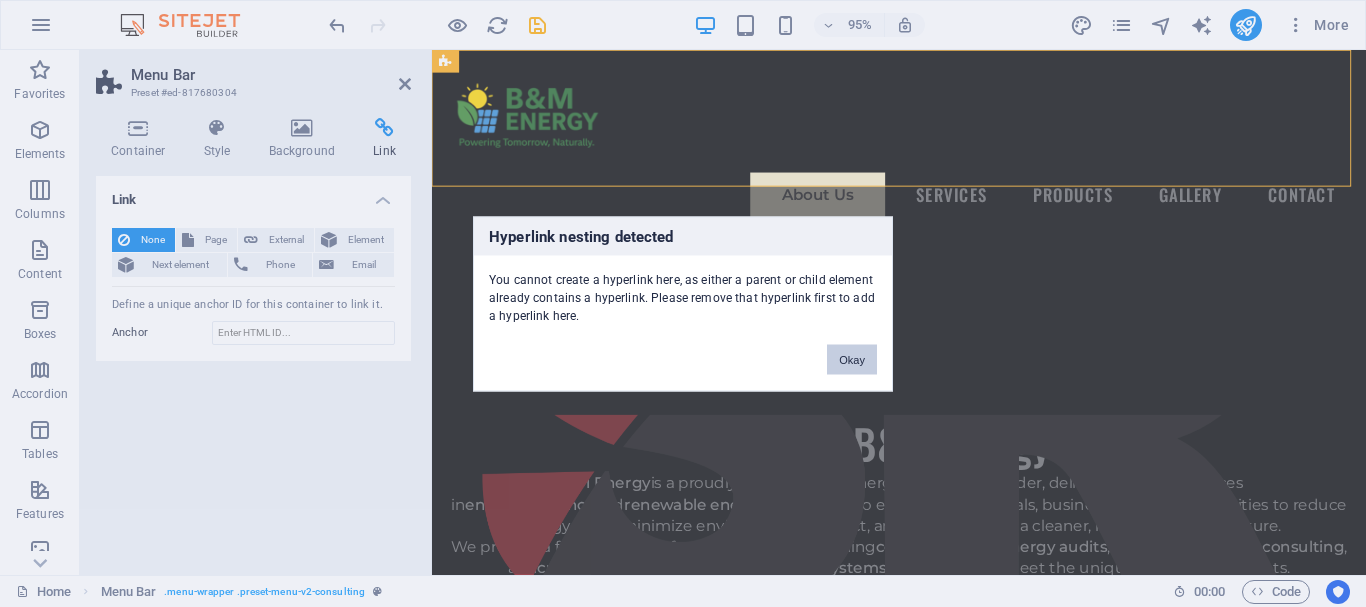 click on "Okay" at bounding box center (852, 359) 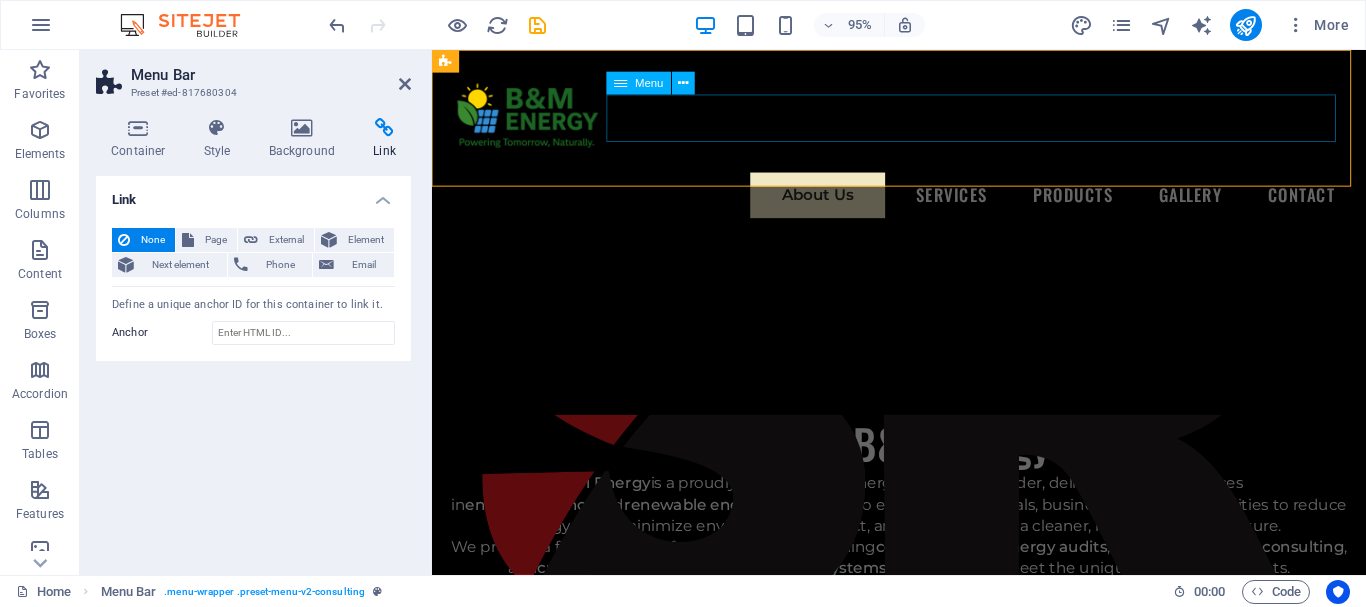 click on "About Us Services Products Gallery Contact" at bounding box center (923, 203) 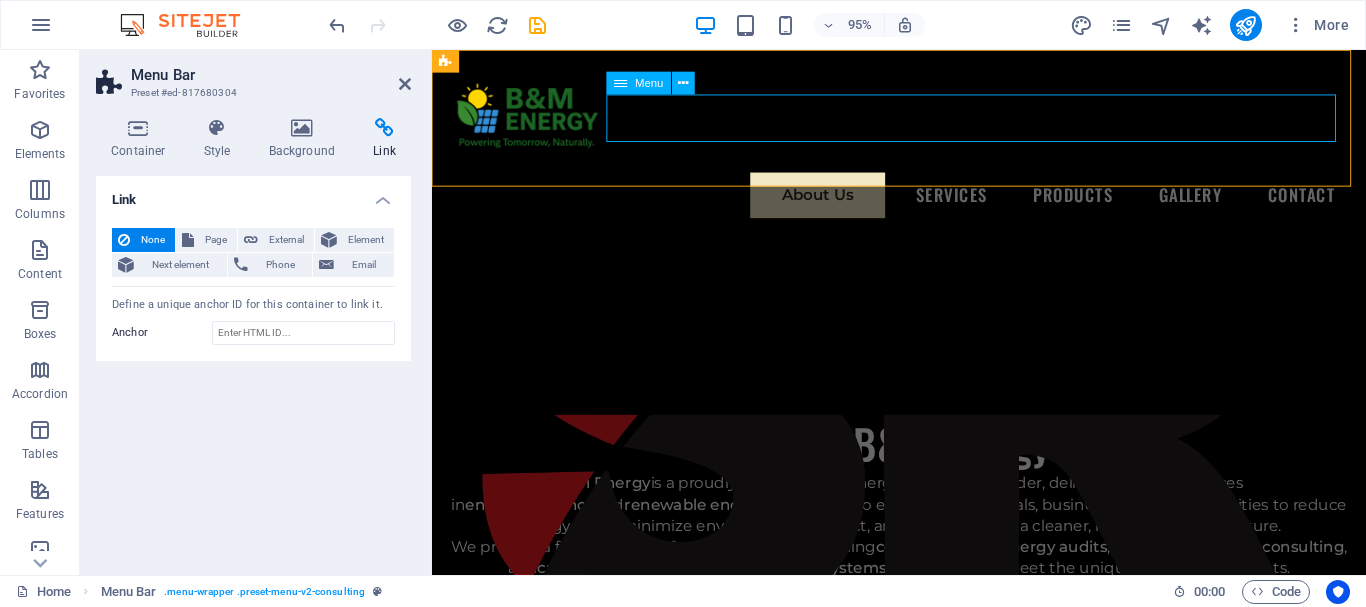 click on "About Us Services Products Gallery Contact" at bounding box center [923, 203] 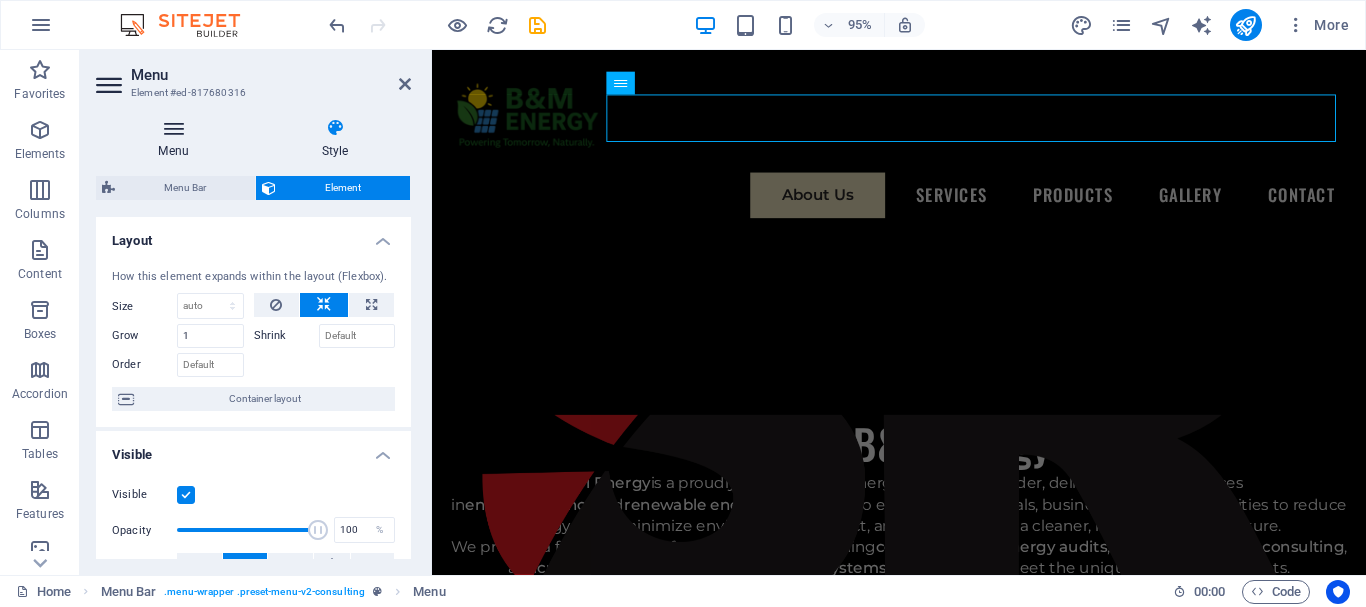 click on "Menu" at bounding box center [177, 139] 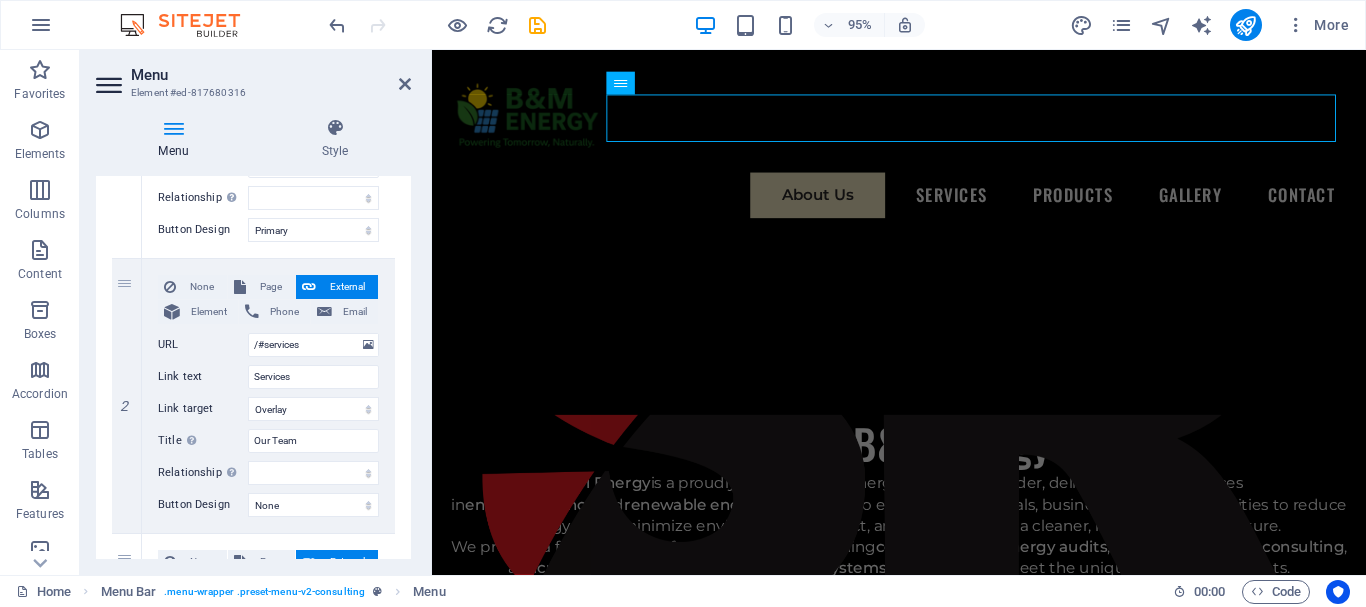 scroll, scrollTop: 377, scrollLeft: 0, axis: vertical 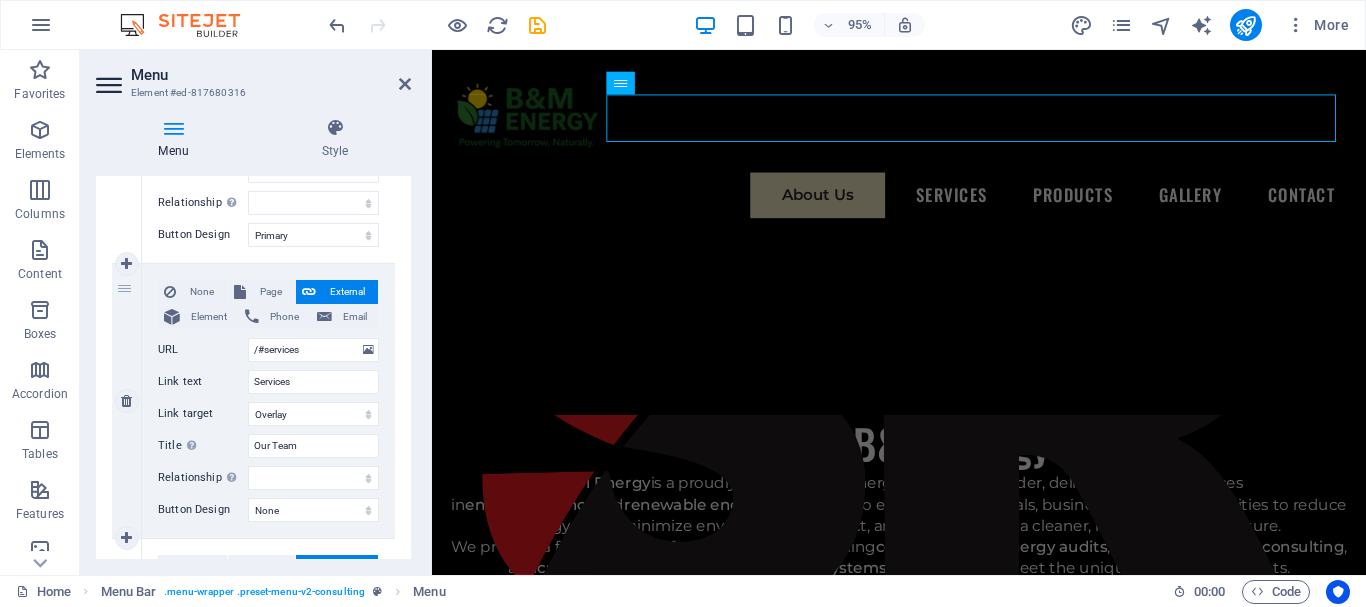 click on "External" at bounding box center (347, 292) 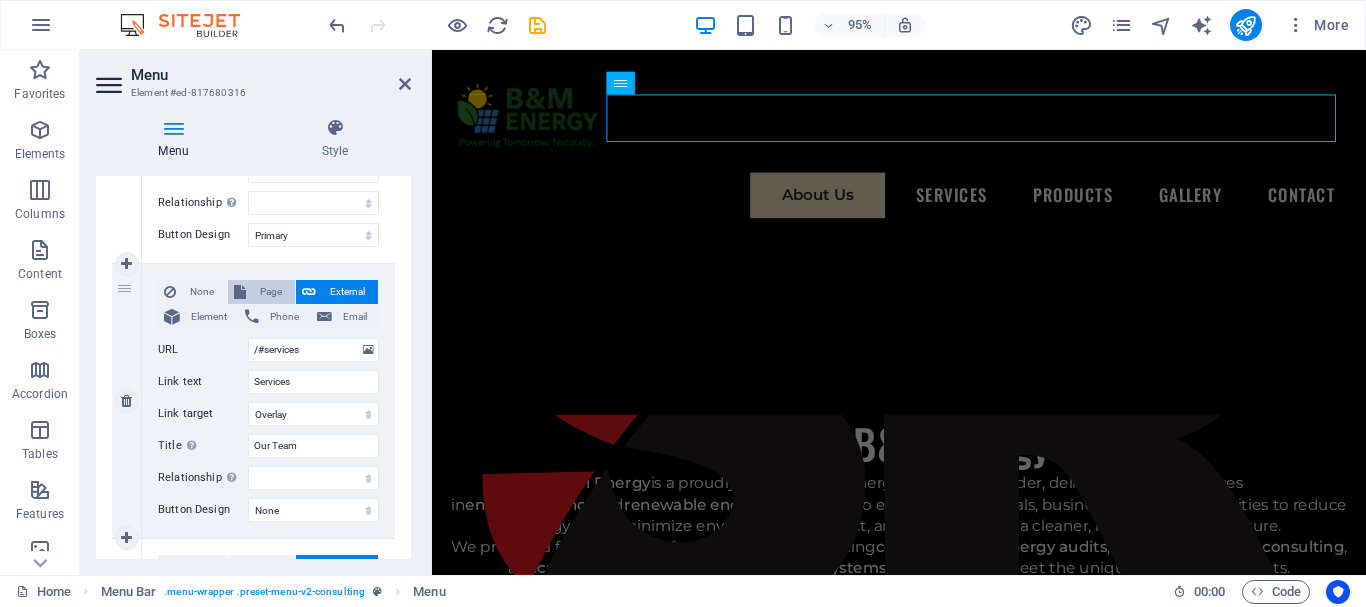 click on "Page" at bounding box center [270, 292] 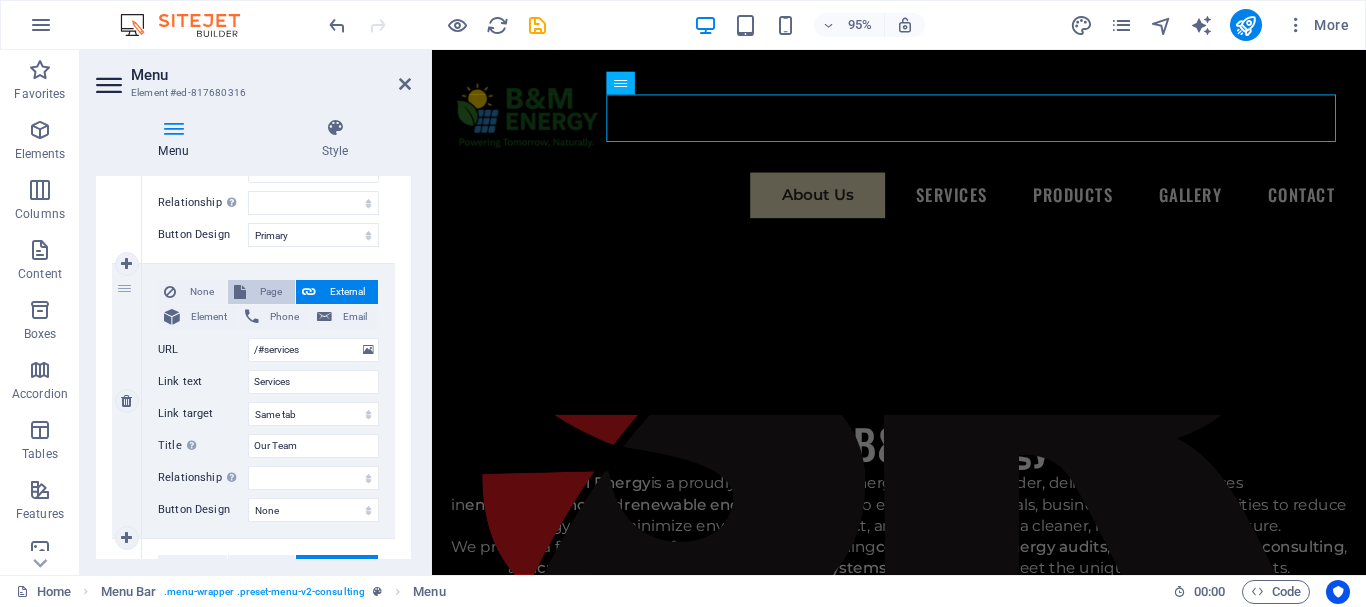 select 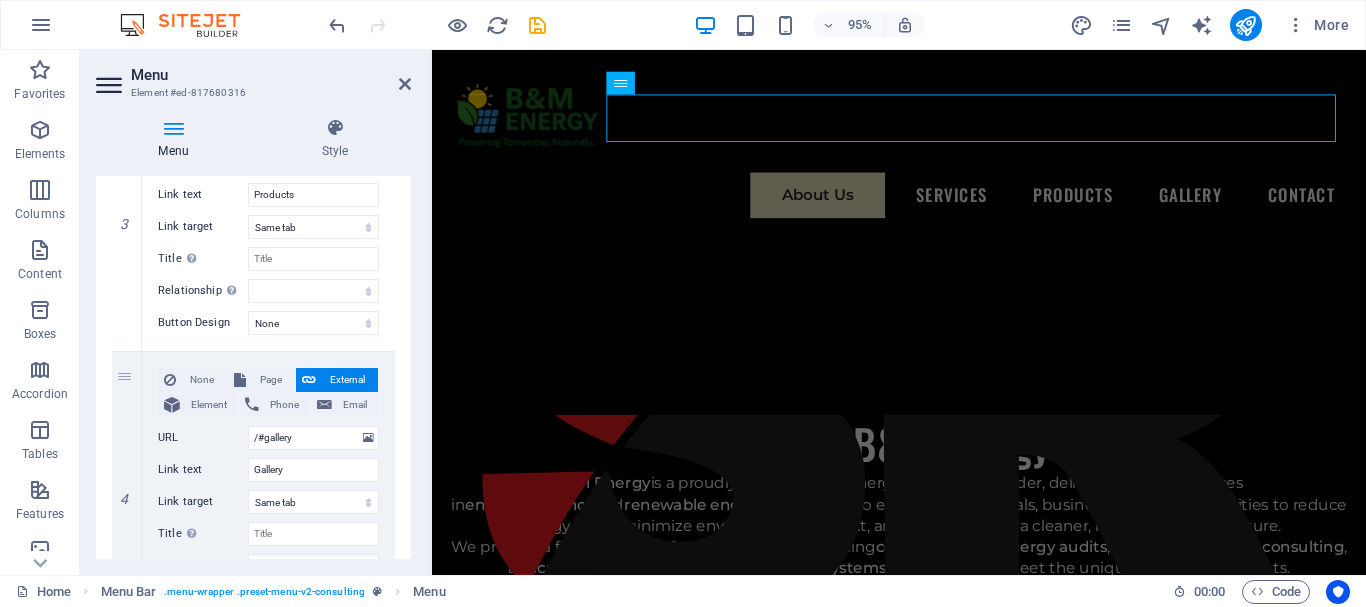 scroll, scrollTop: 852, scrollLeft: 0, axis: vertical 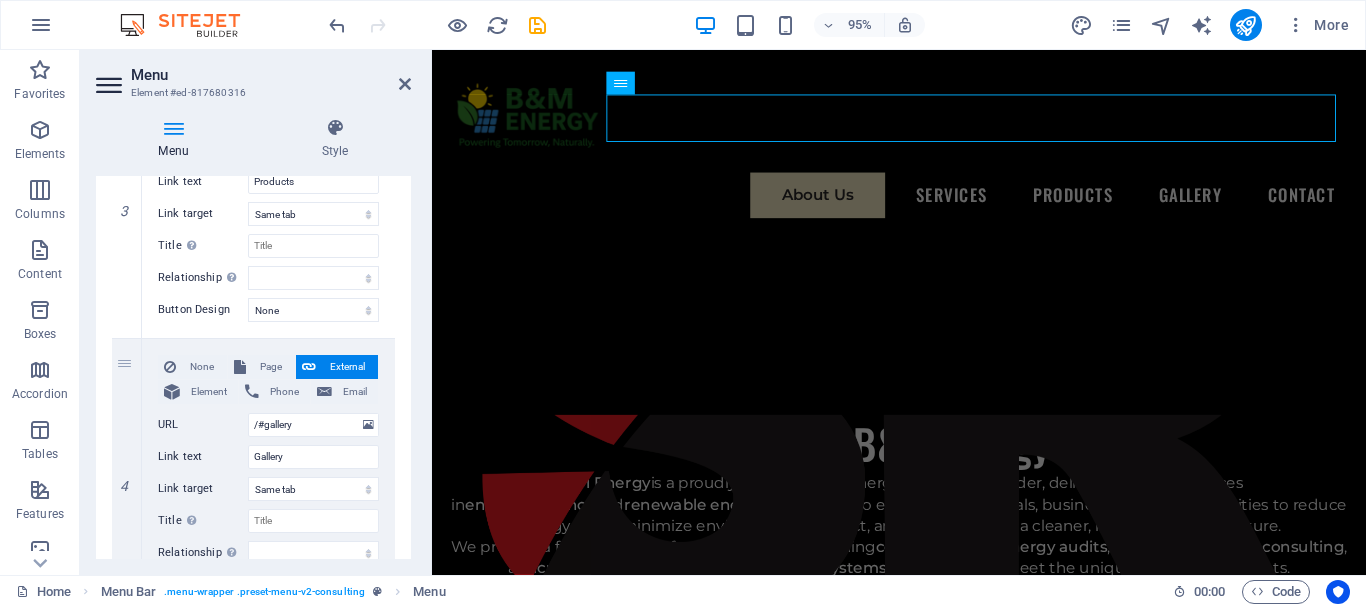 drag, startPoint x: 406, startPoint y: 377, endPoint x: 409, endPoint y: 277, distance: 100.04499 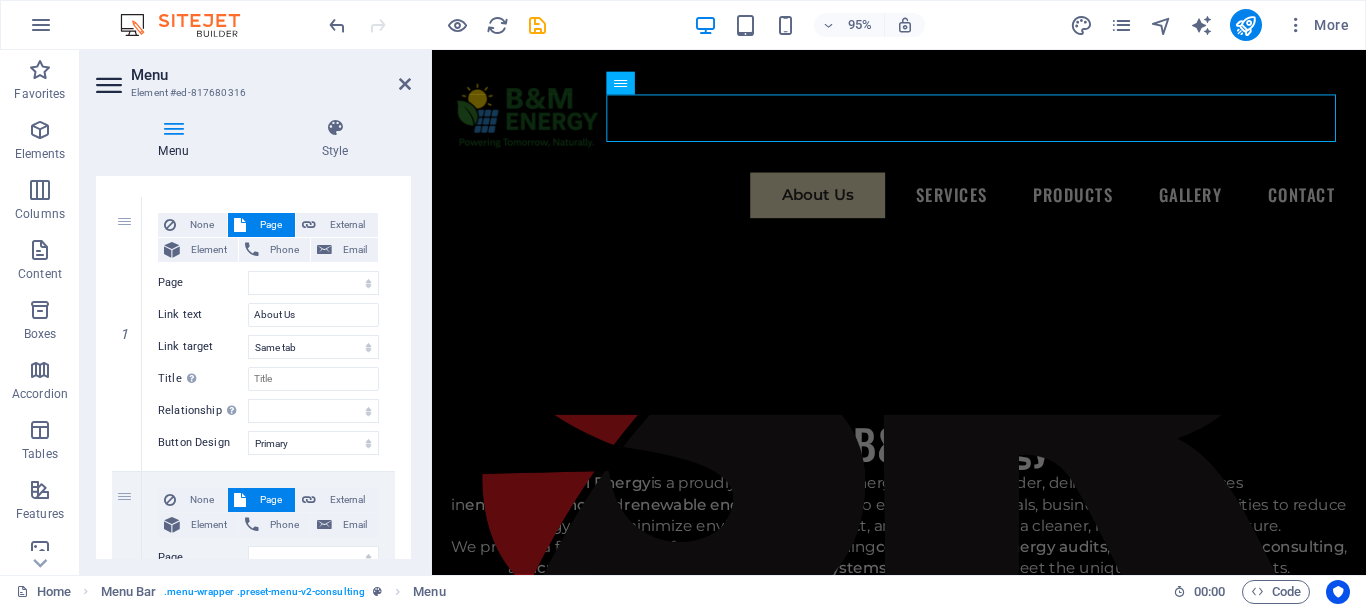 scroll, scrollTop: 161, scrollLeft: 0, axis: vertical 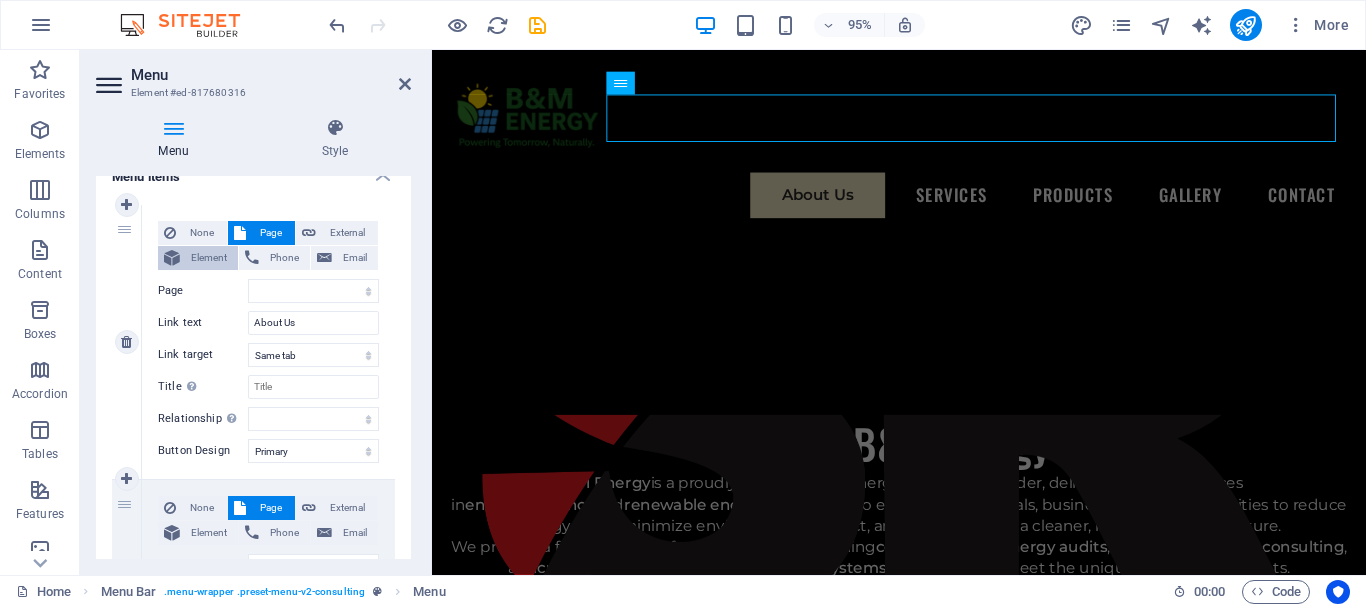 click on "Element" at bounding box center (209, 258) 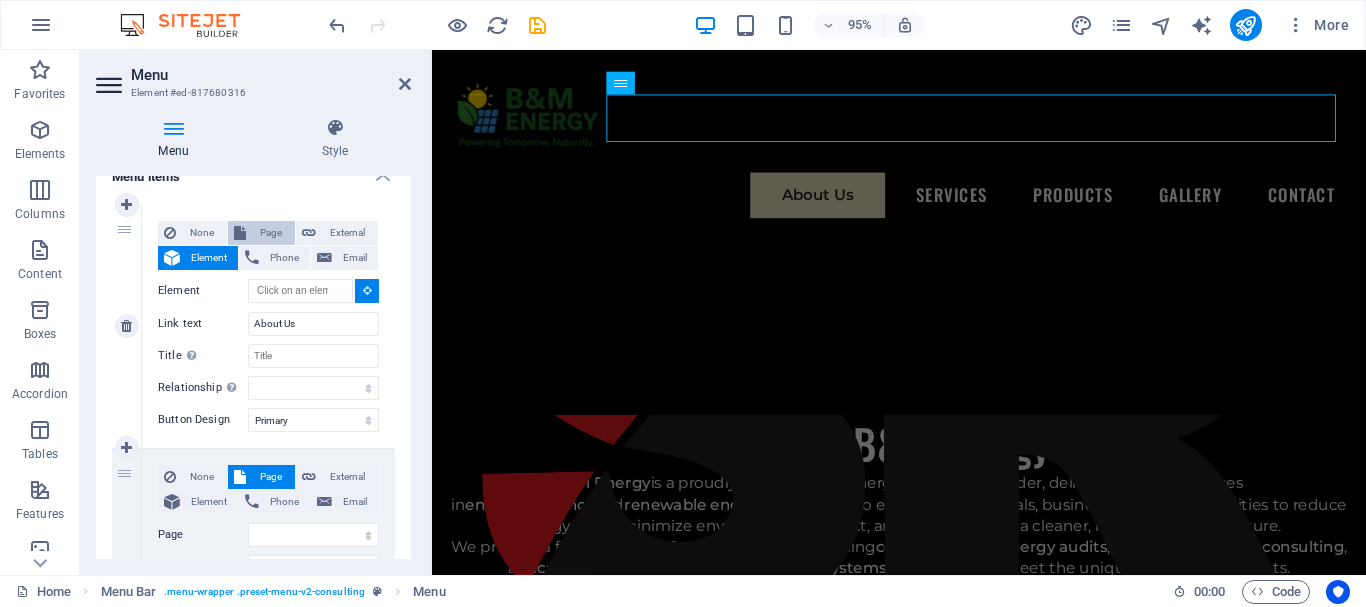 click on "Page" at bounding box center (270, 233) 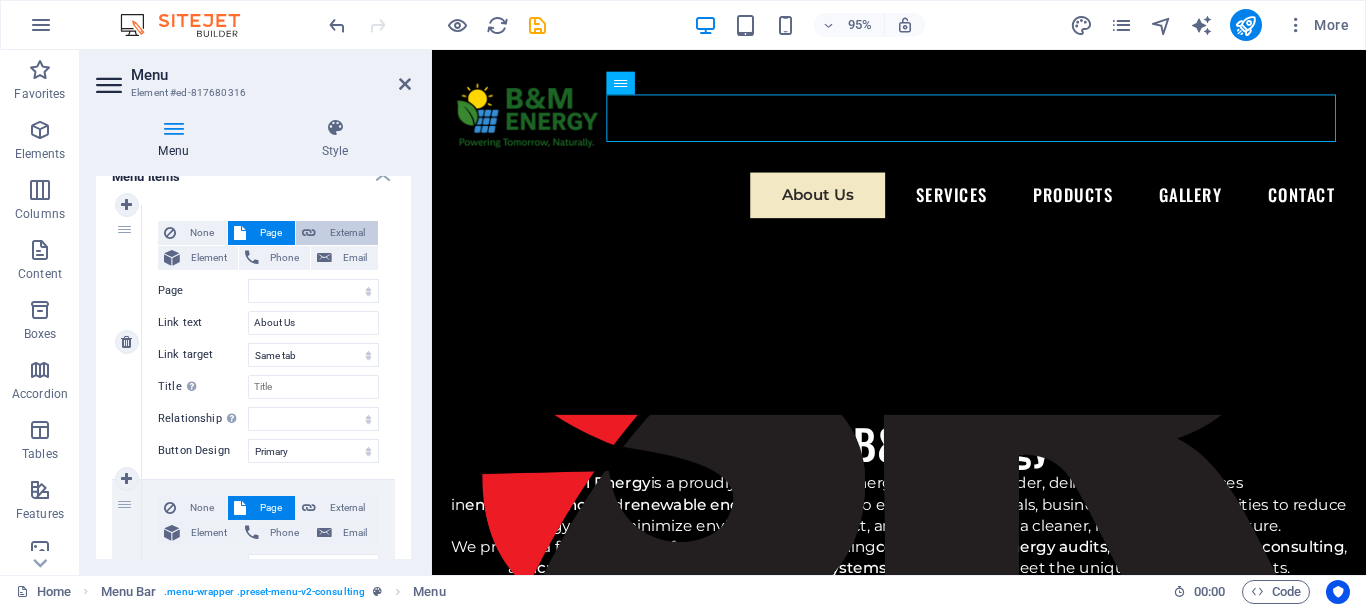 click on "External" at bounding box center [347, 233] 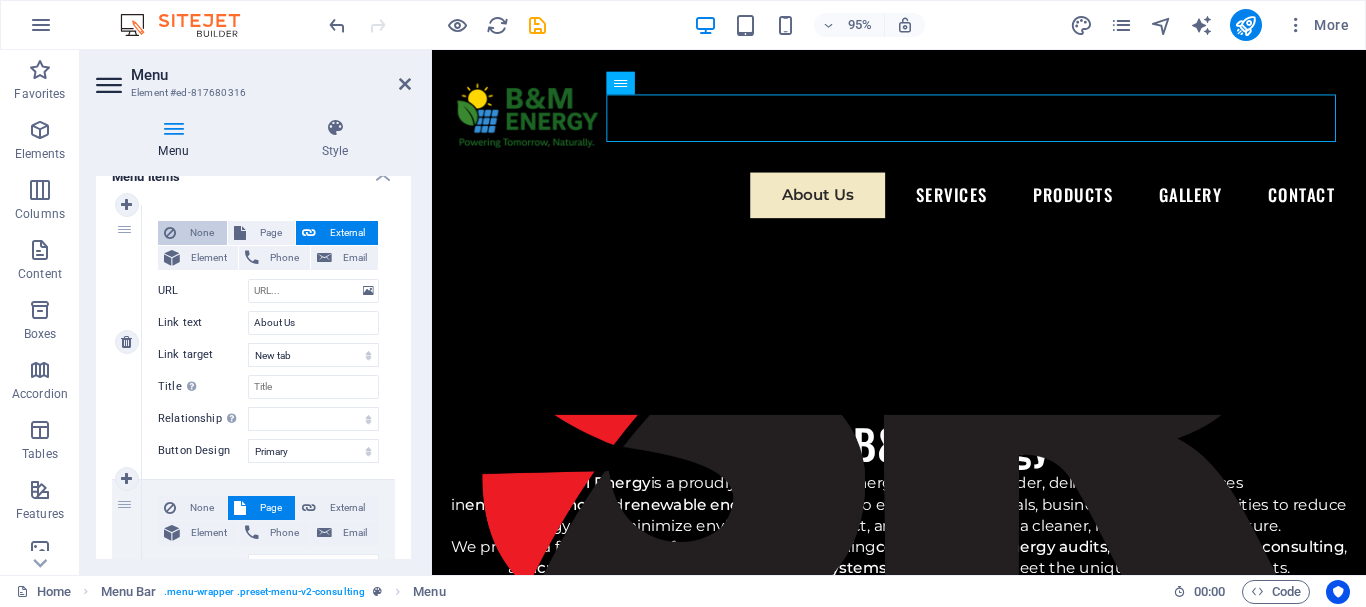 click on "None" at bounding box center (201, 233) 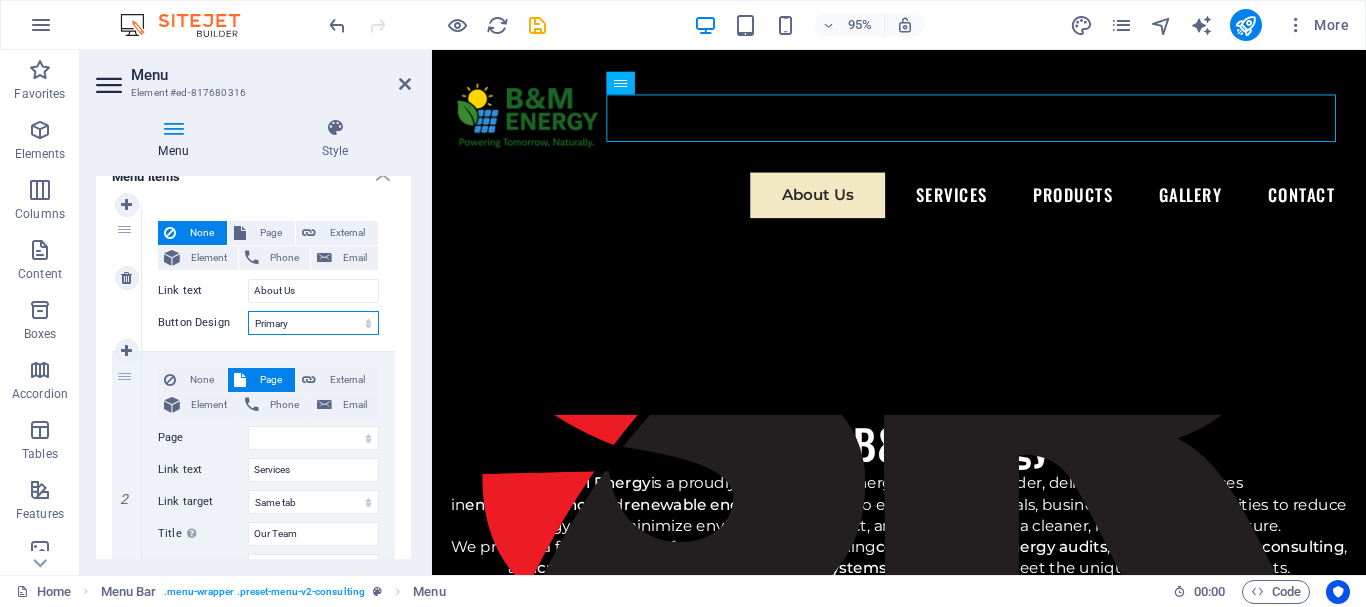 click on "None Default Primary Secondary" at bounding box center (313, 323) 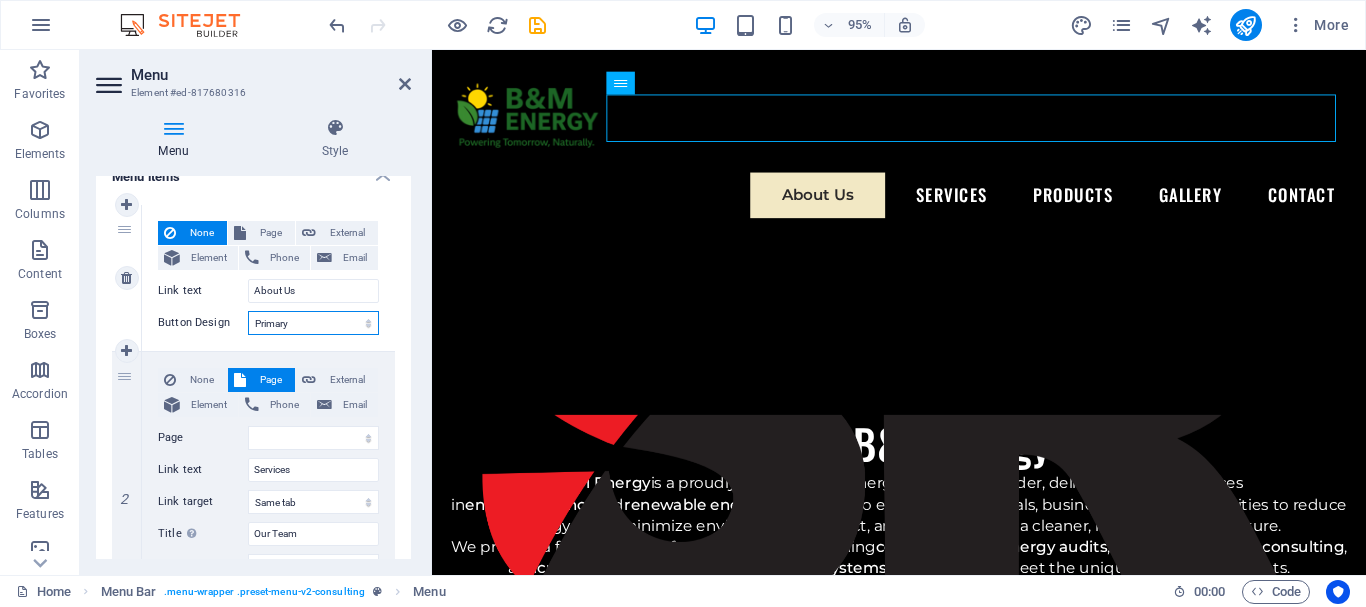 select 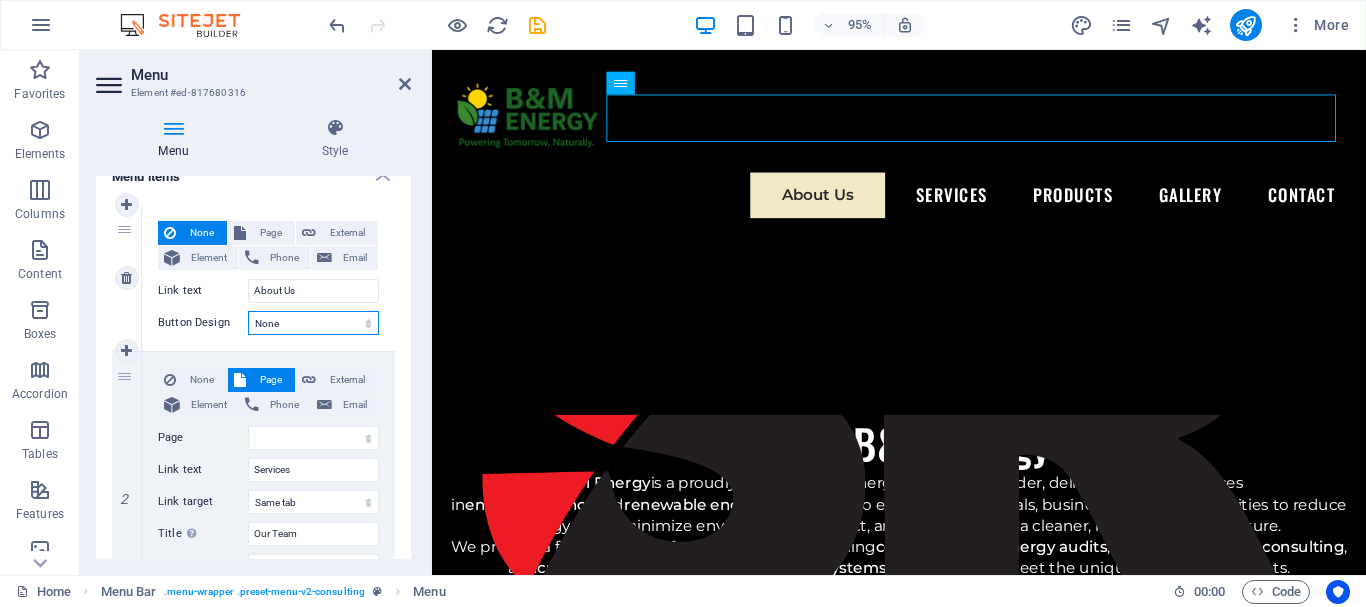 click on "None Default Primary Secondary" at bounding box center [313, 323] 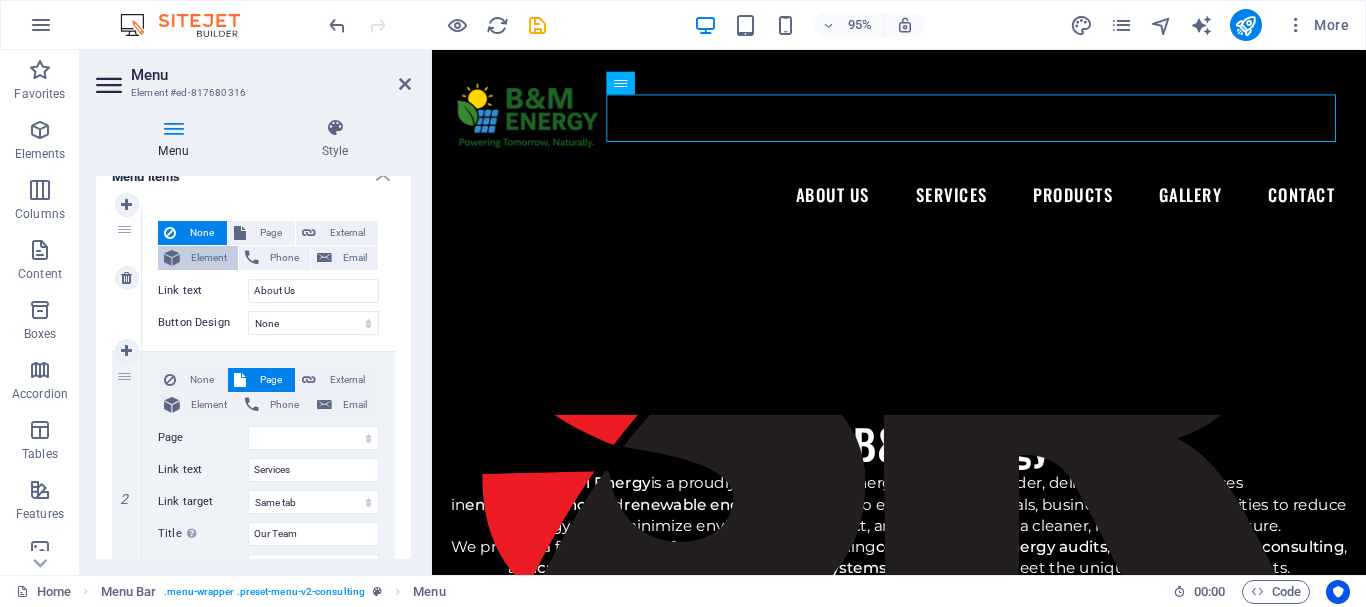 click on "Element" at bounding box center [209, 258] 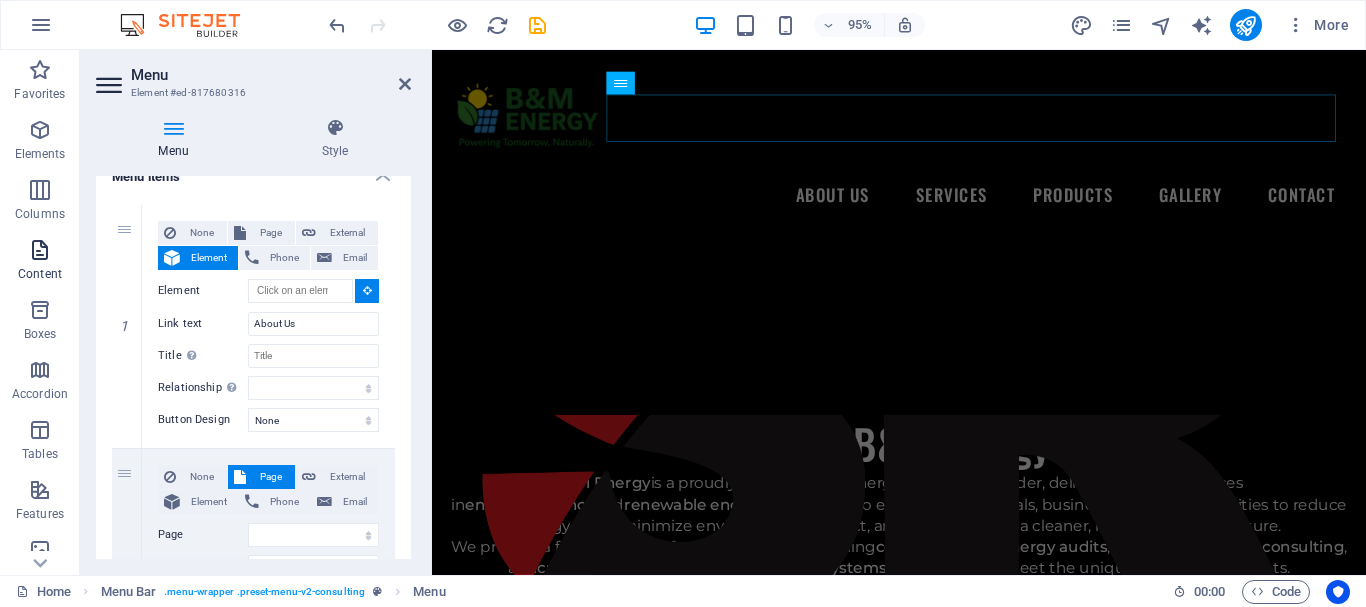 click on "Content" at bounding box center [40, 262] 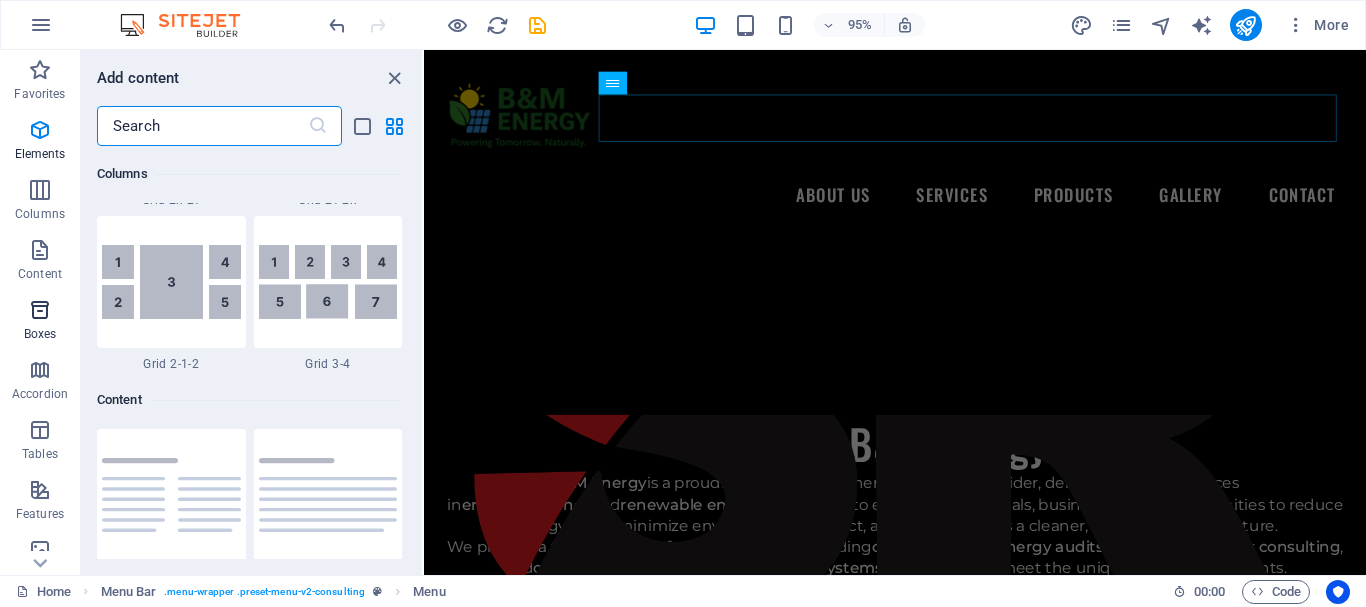 scroll, scrollTop: 3499, scrollLeft: 0, axis: vertical 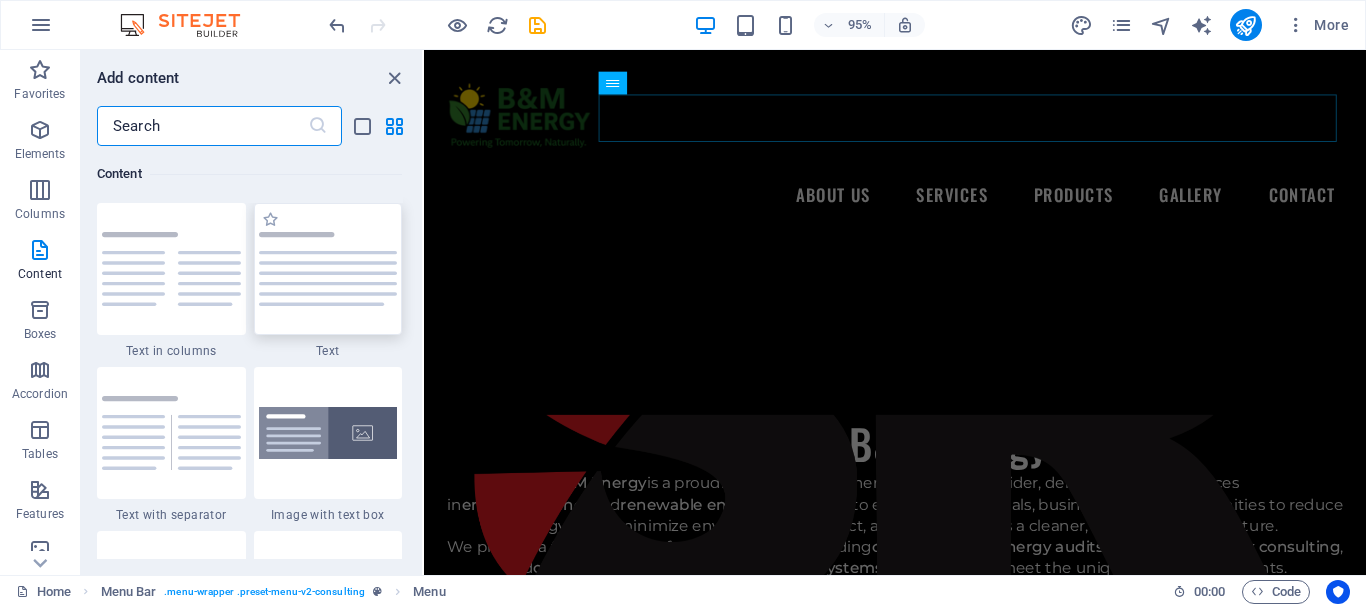 click at bounding box center (328, 269) 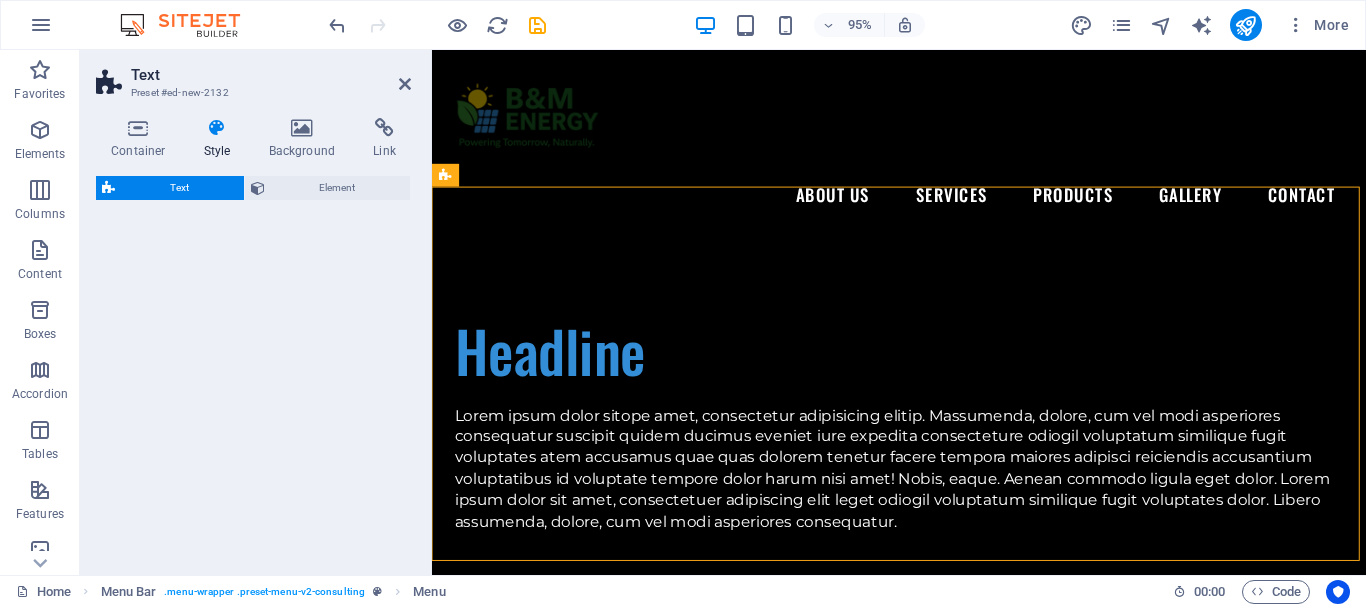 select on "preset-text-v2-default" 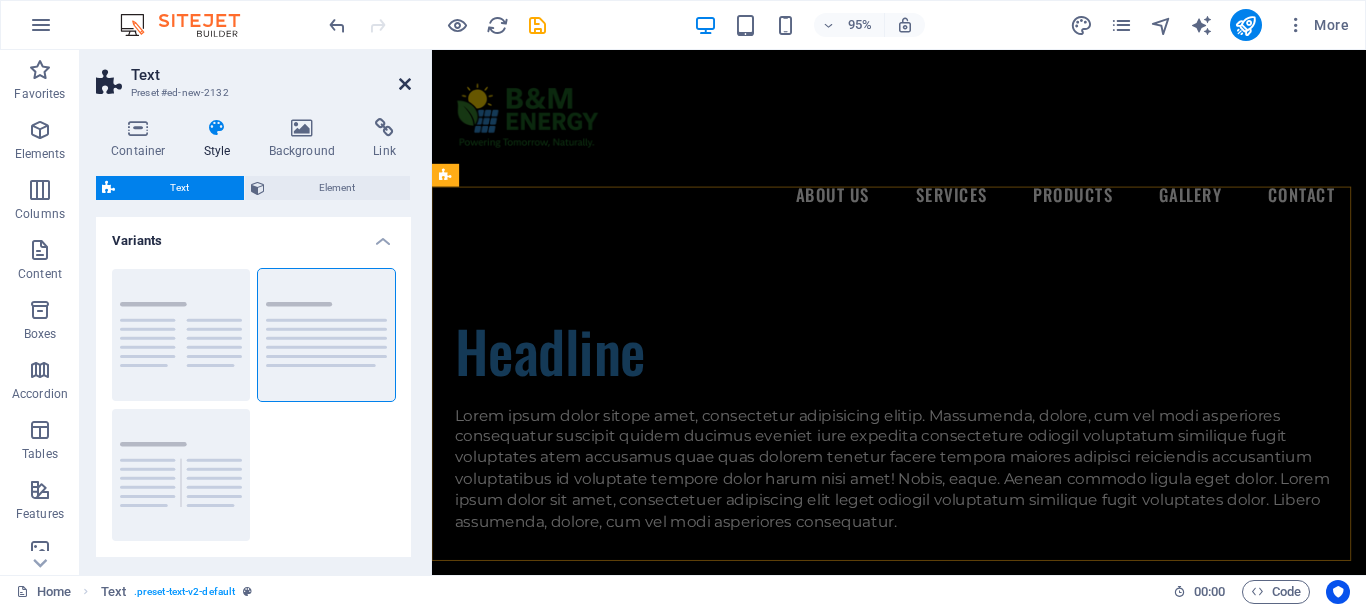 click at bounding box center (405, 84) 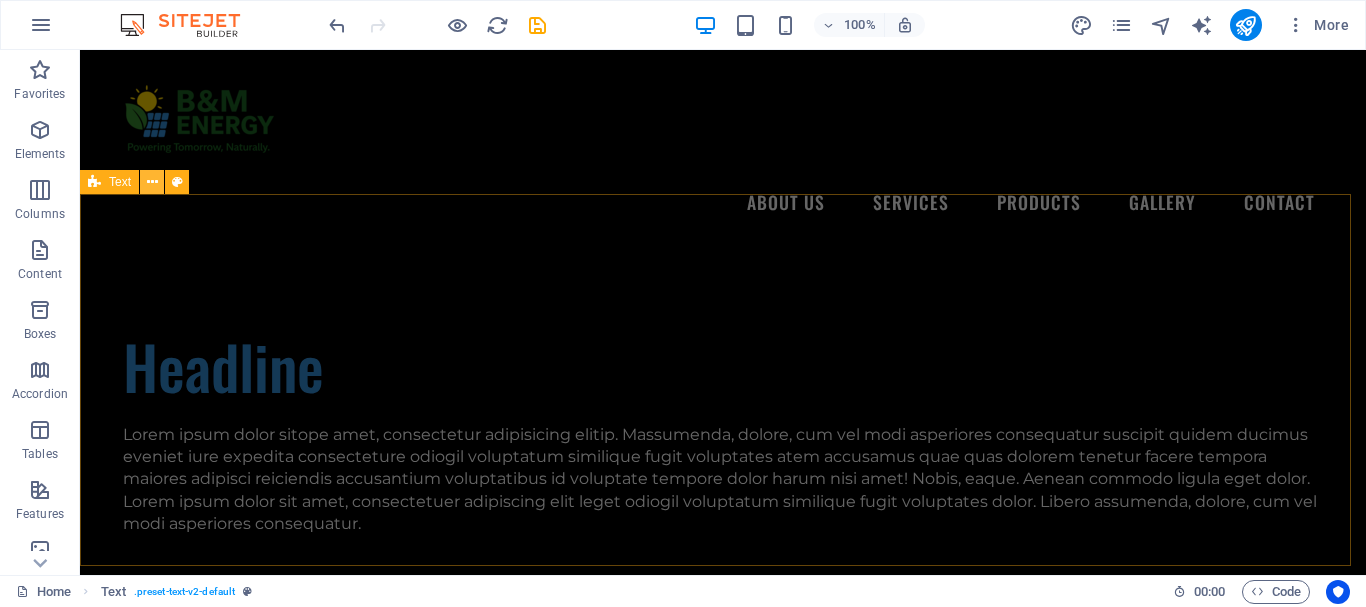 click at bounding box center [152, 182] 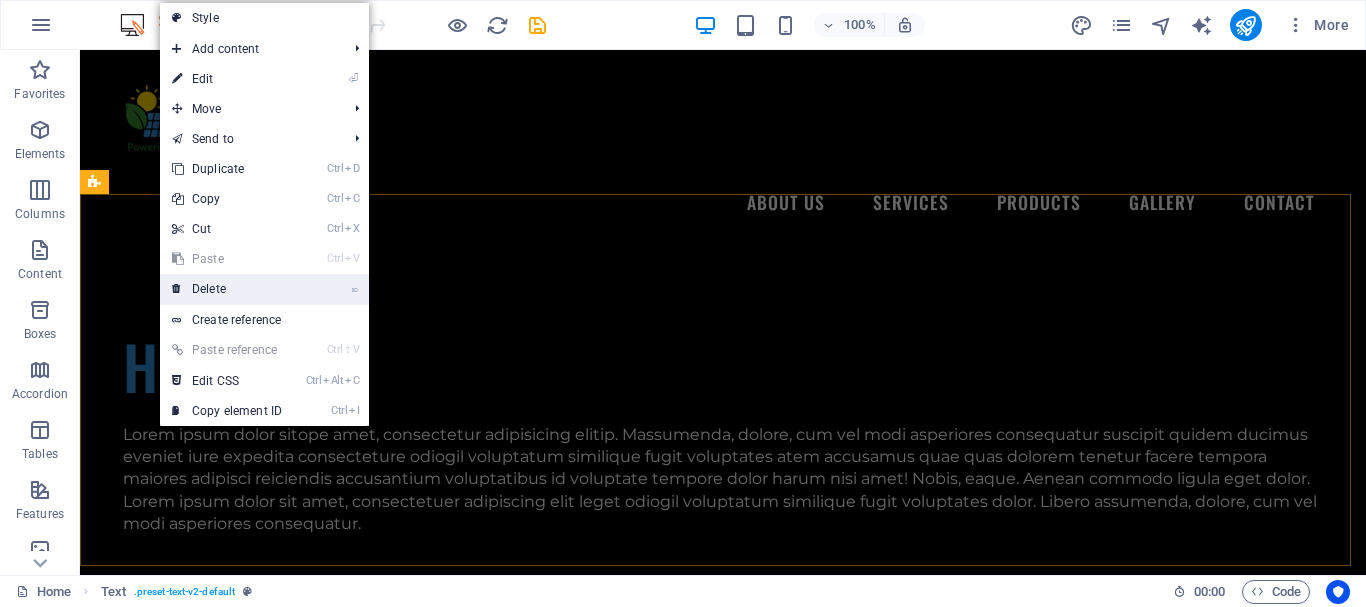 click on "⌦  Delete" at bounding box center [227, 289] 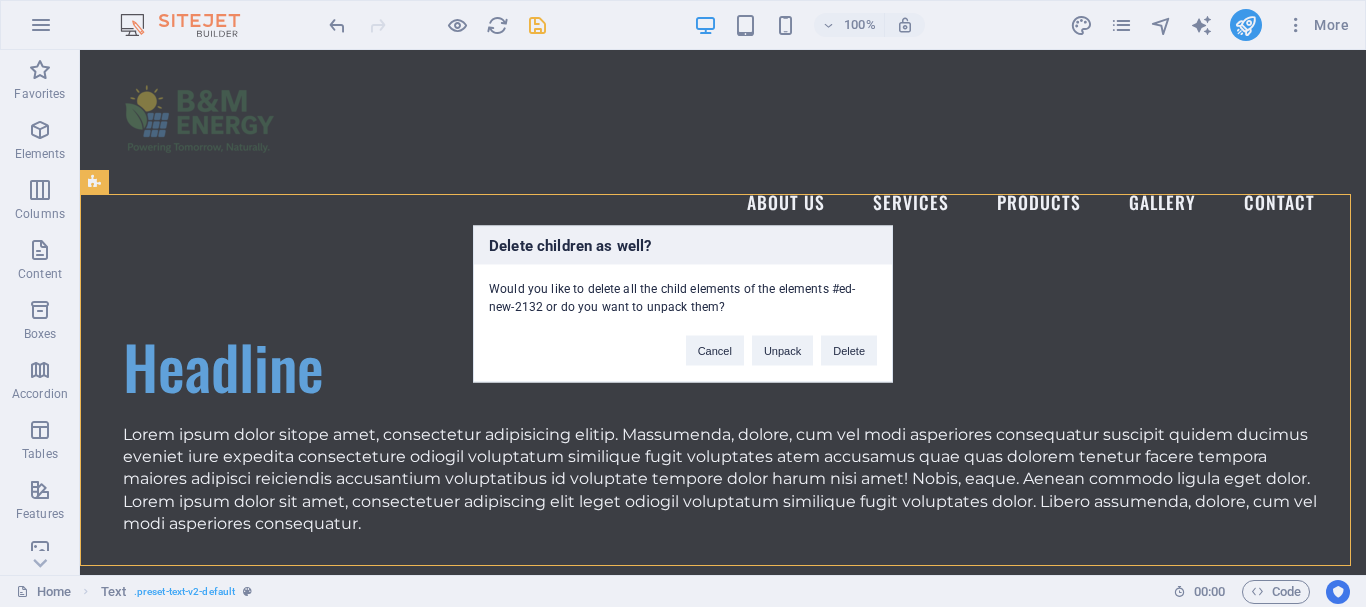 click on "Delete children as well? Would you like to delete all the child elements of the elements #ed-new-2132 or do you want to unpack them? Cancel Unpack Delete" at bounding box center [683, 303] 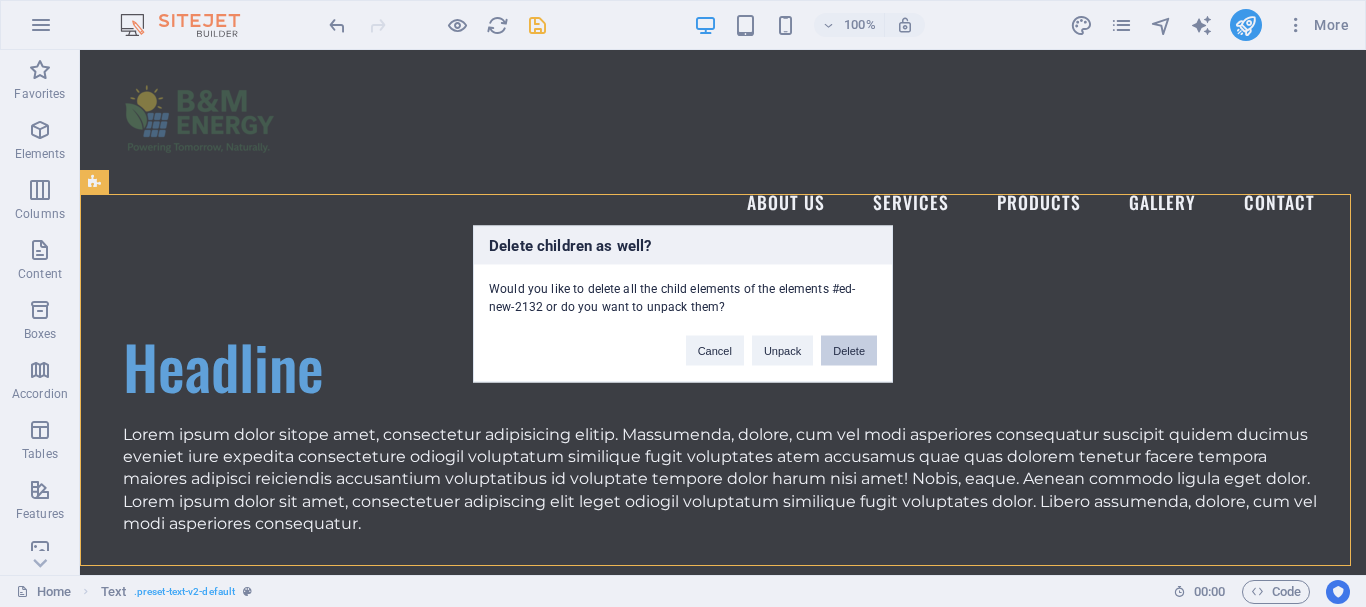 click on "Delete" at bounding box center (849, 350) 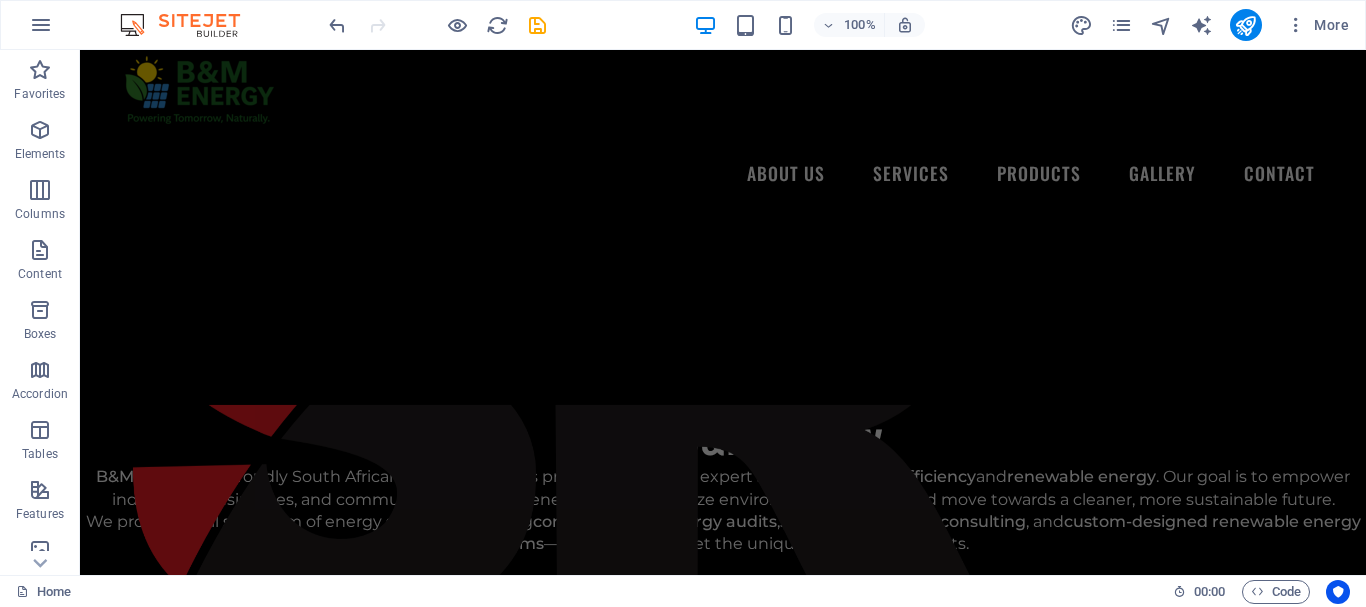 scroll, scrollTop: 0, scrollLeft: 0, axis: both 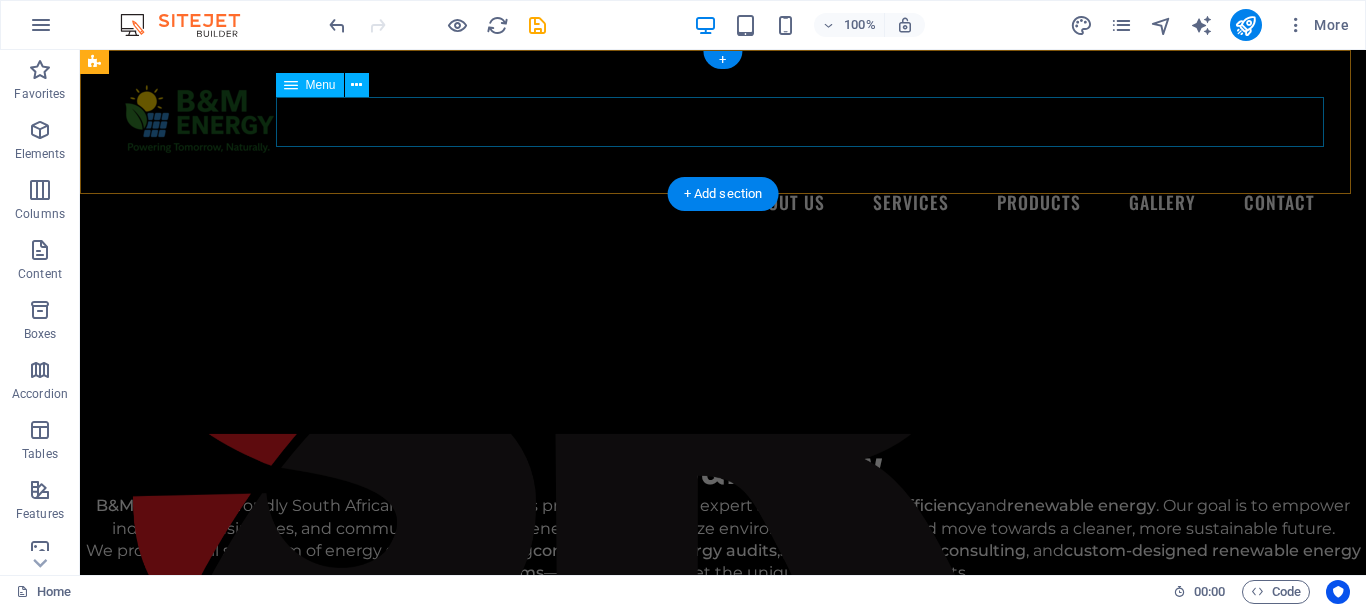 click on "About Us Services Products Gallery Contact" at bounding box center (723, 203) 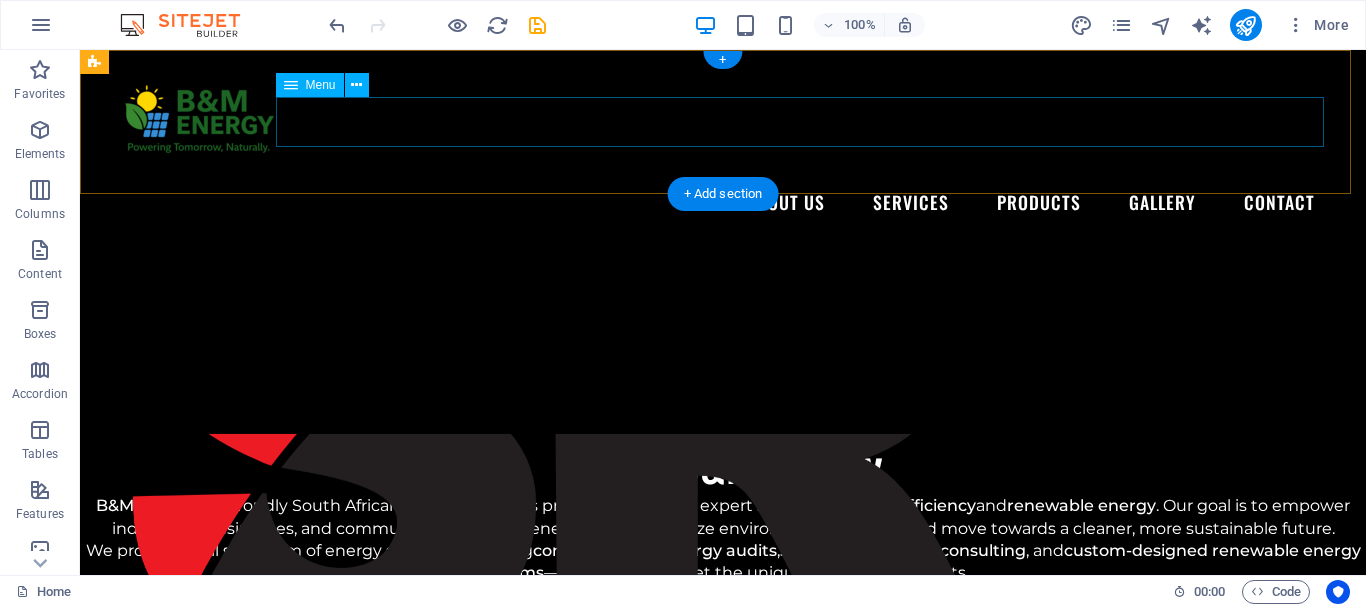 click on "About Us Services Products Gallery Contact" at bounding box center (723, 203) 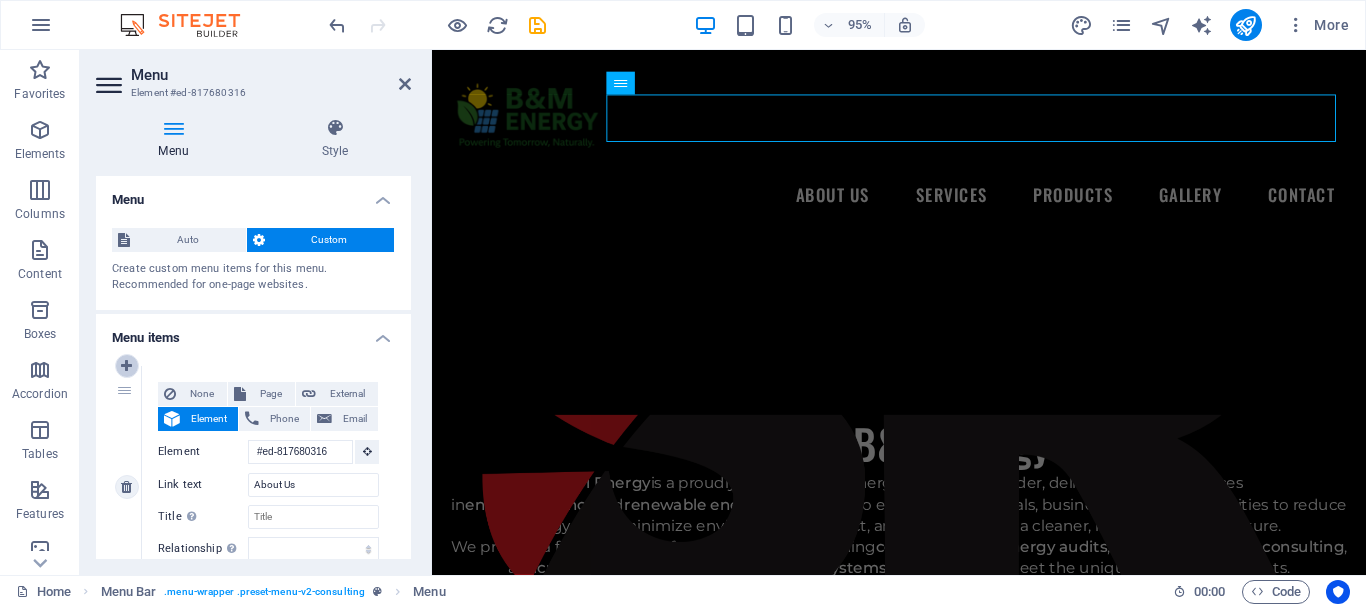 click at bounding box center [126, 366] 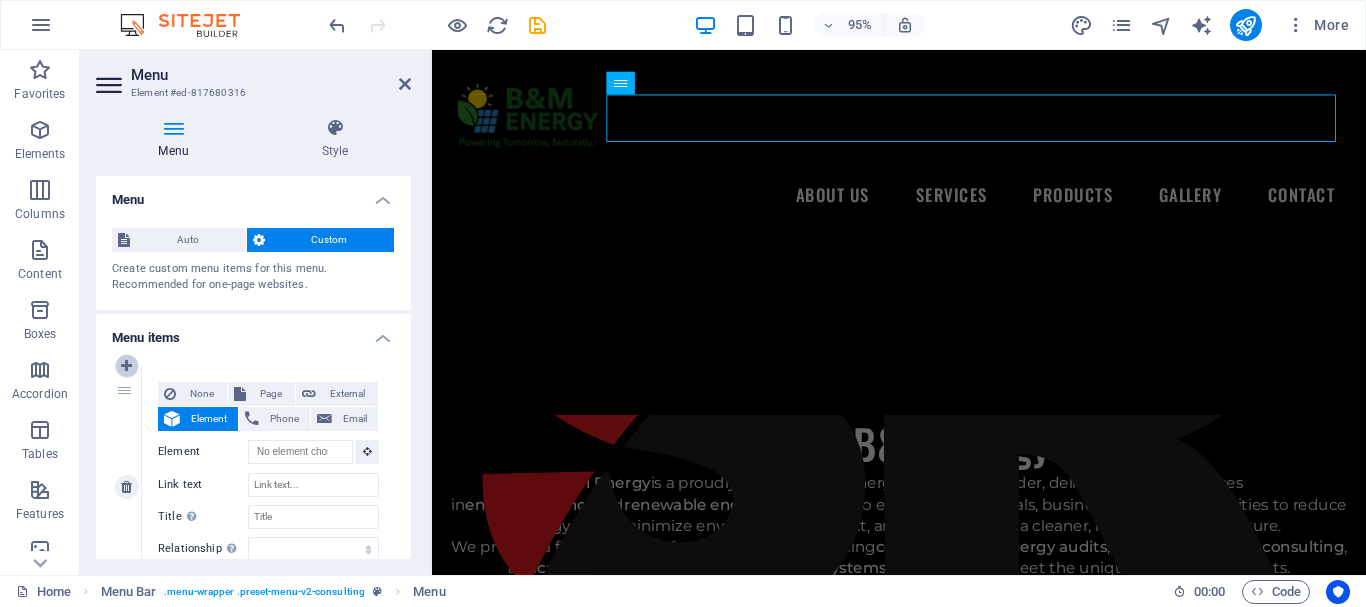 select 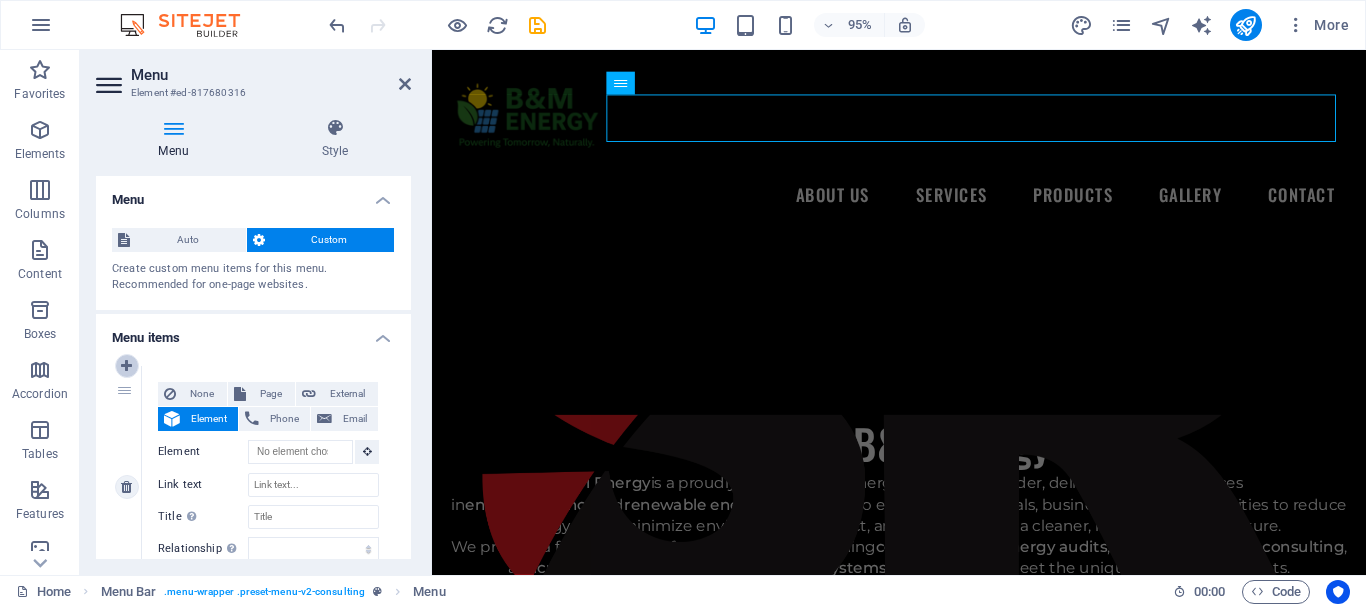 click at bounding box center (126, 366) 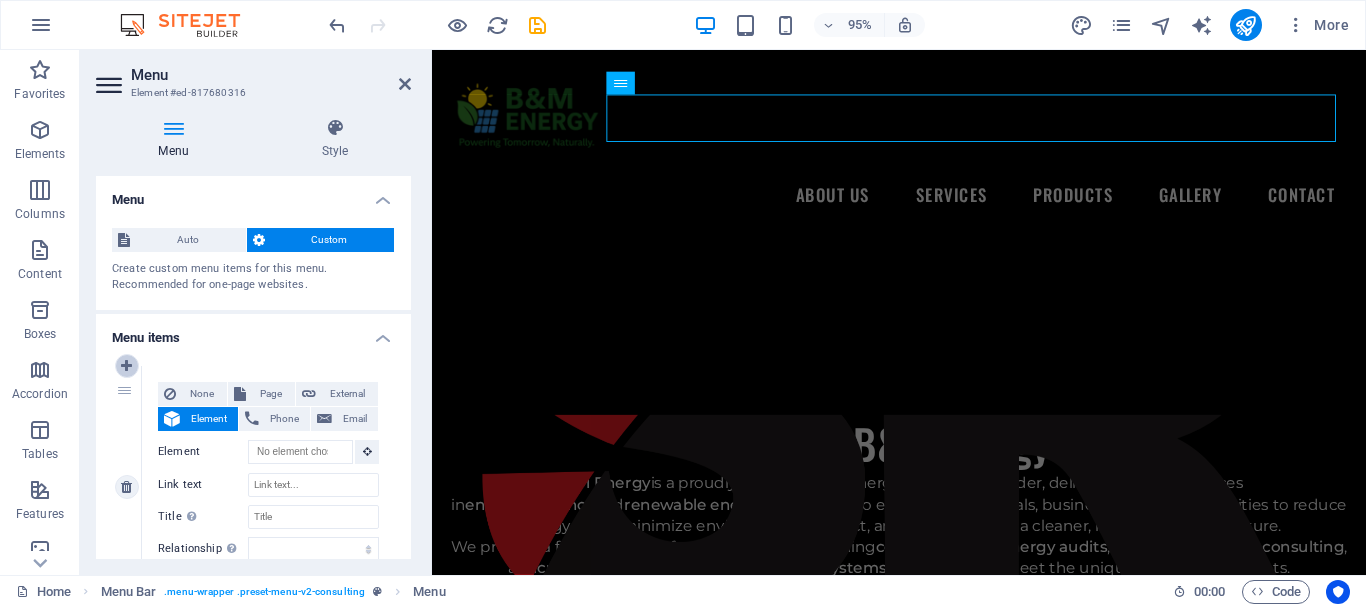 select 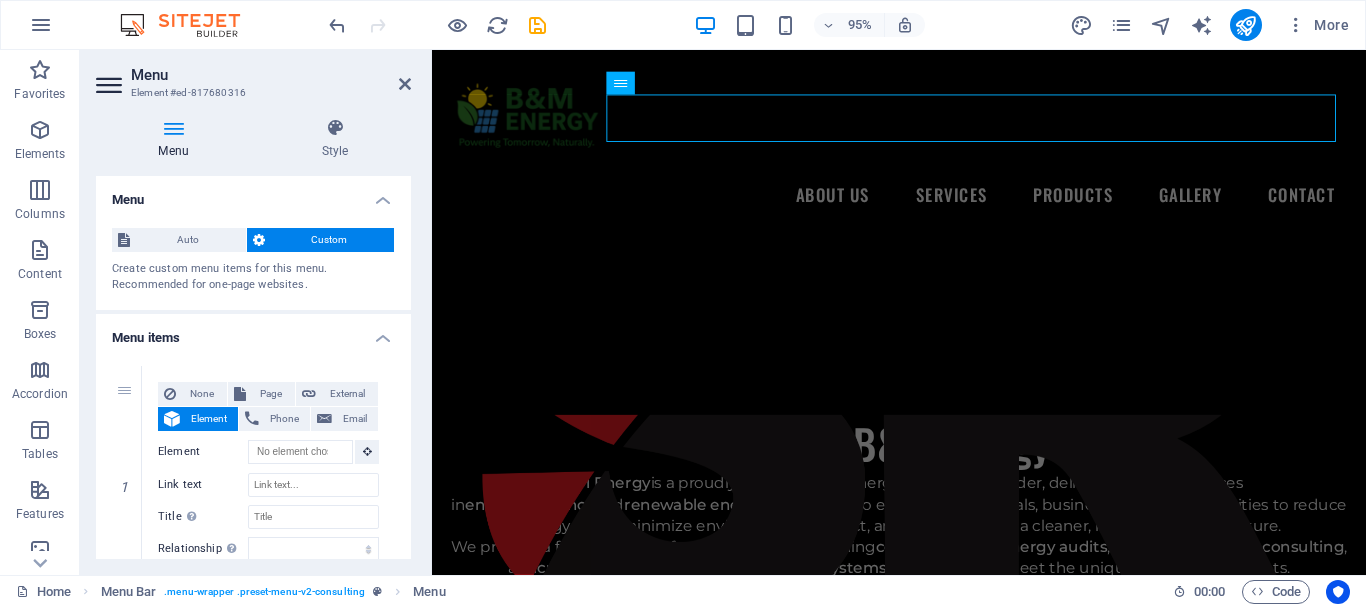 drag, startPoint x: 406, startPoint y: 223, endPoint x: 406, endPoint y: 285, distance: 62 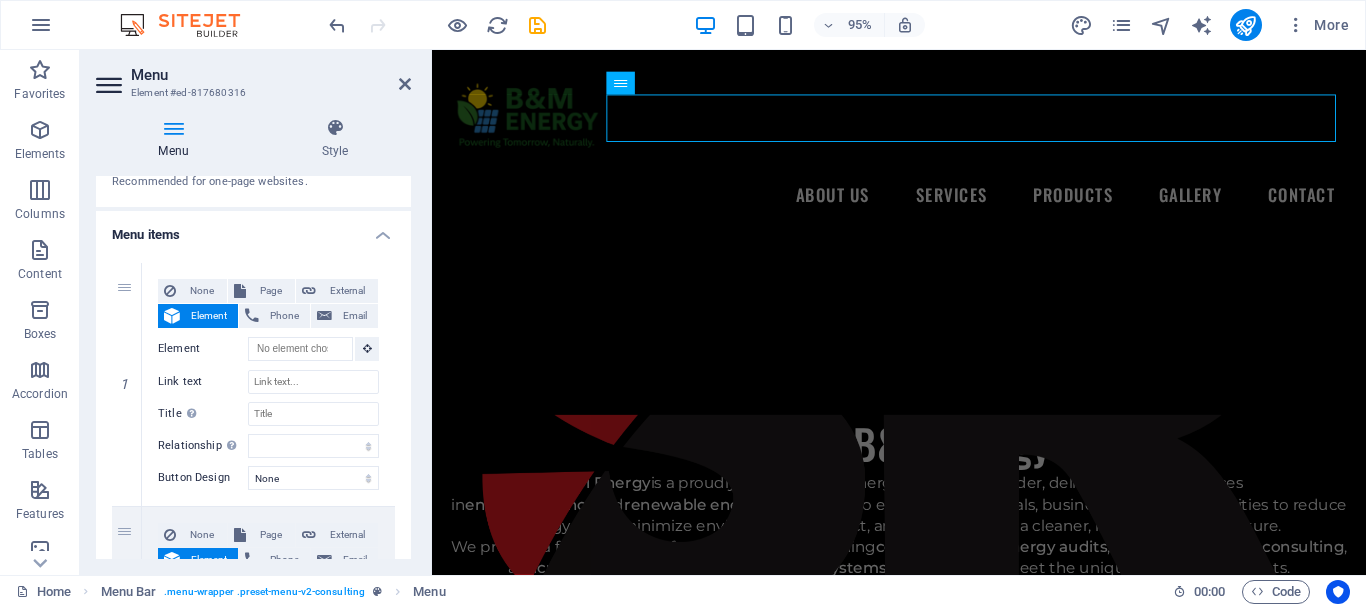 scroll, scrollTop: 124, scrollLeft: 0, axis: vertical 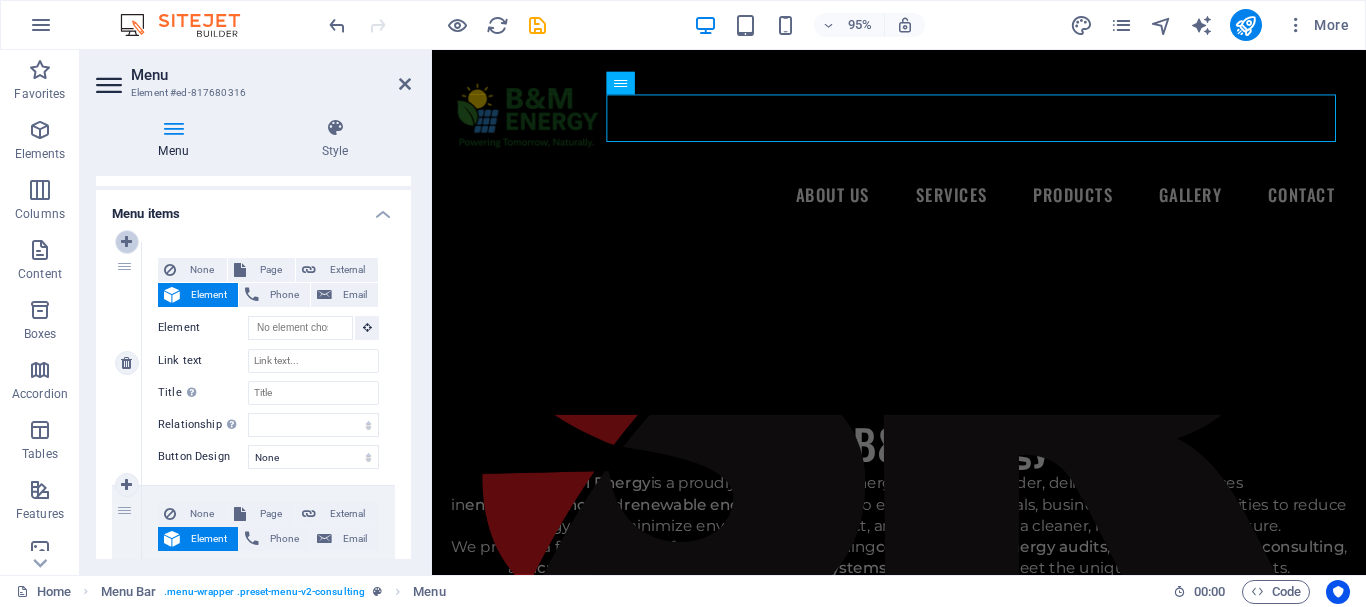 click at bounding box center [126, 242] 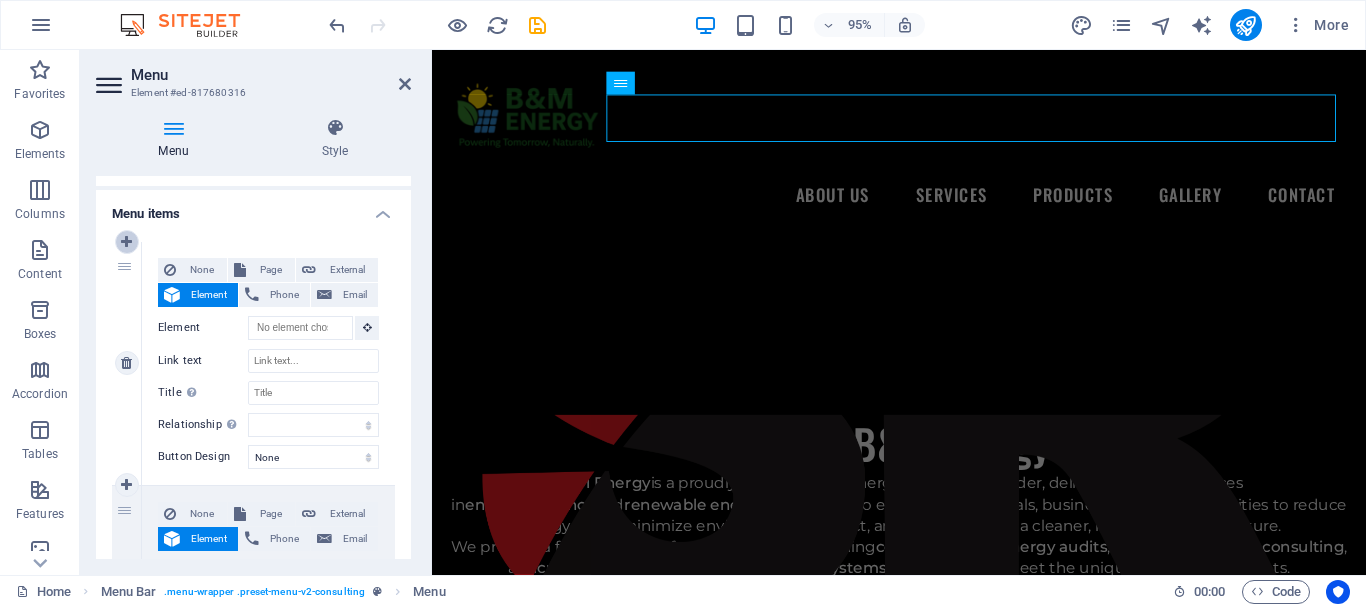 type on "/#gallery" 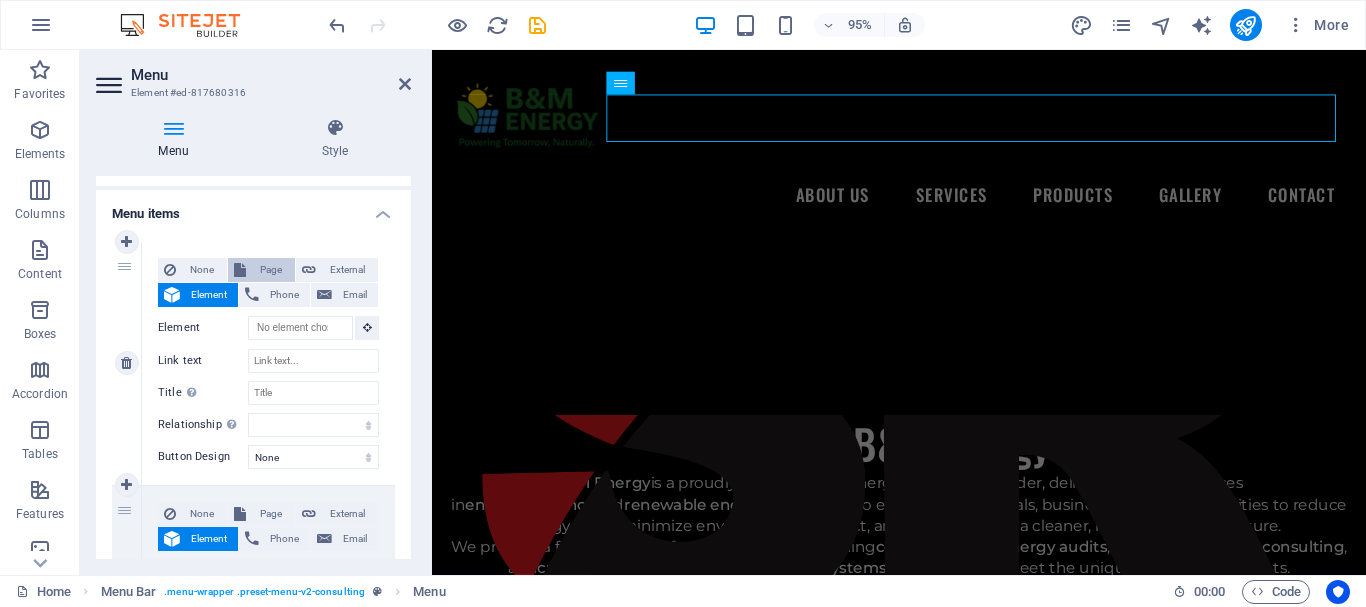 click on "Page" at bounding box center [270, 270] 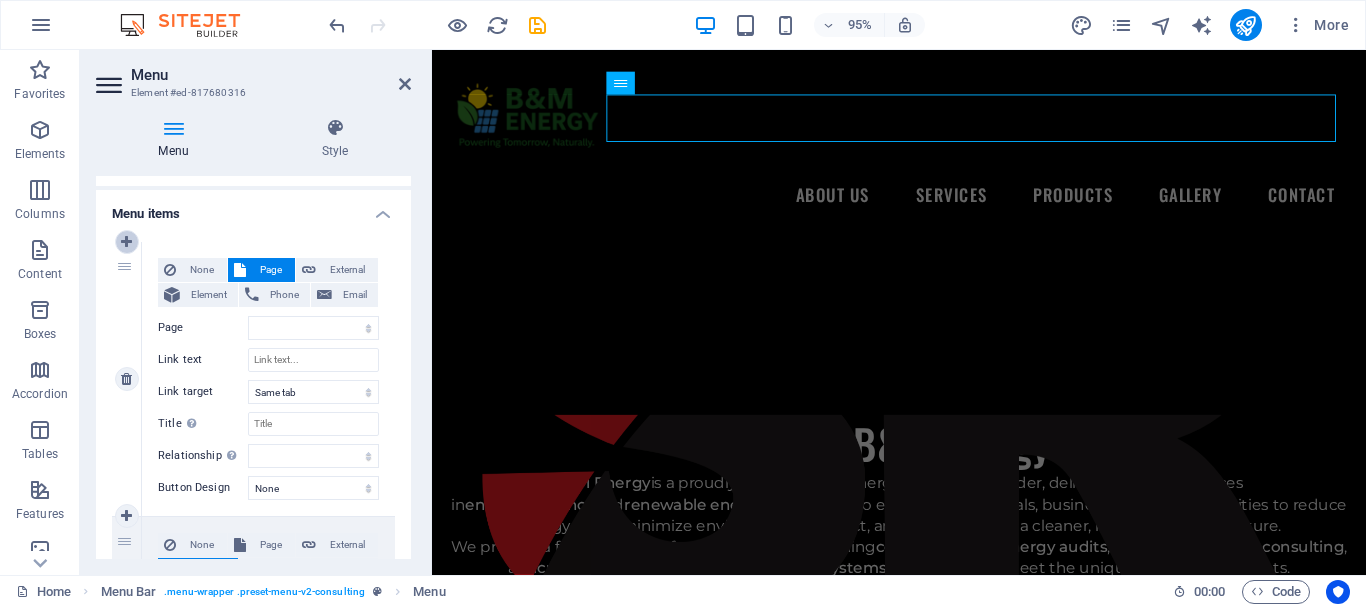 click at bounding box center [126, 242] 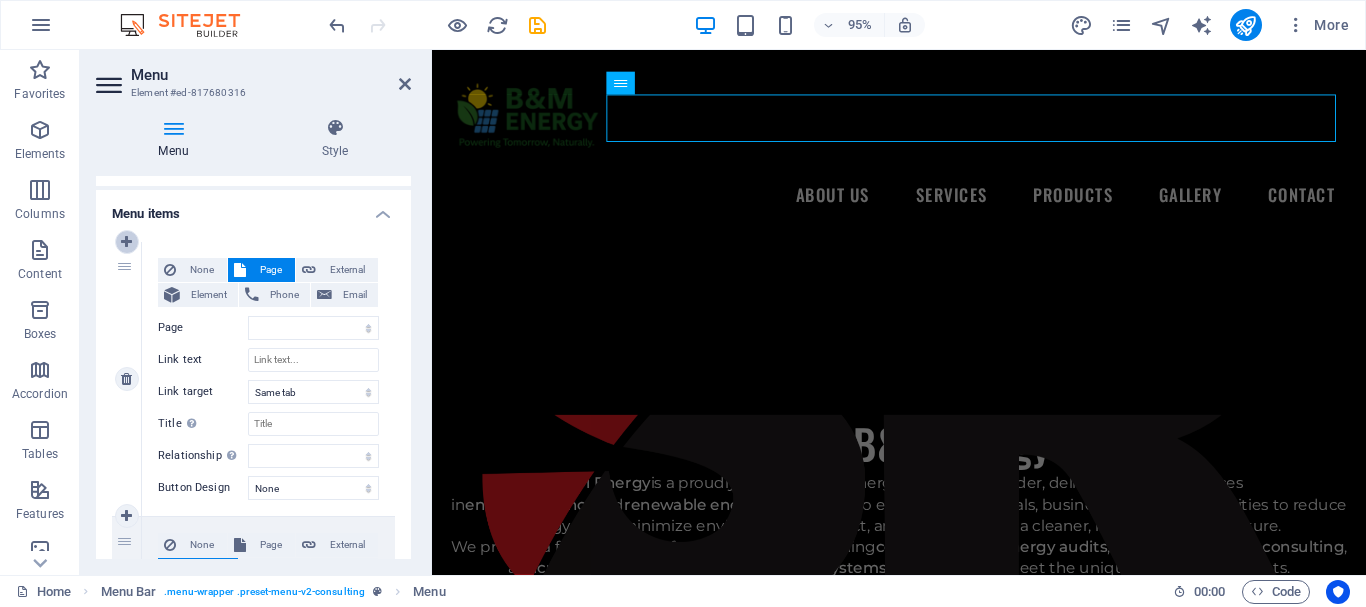 select 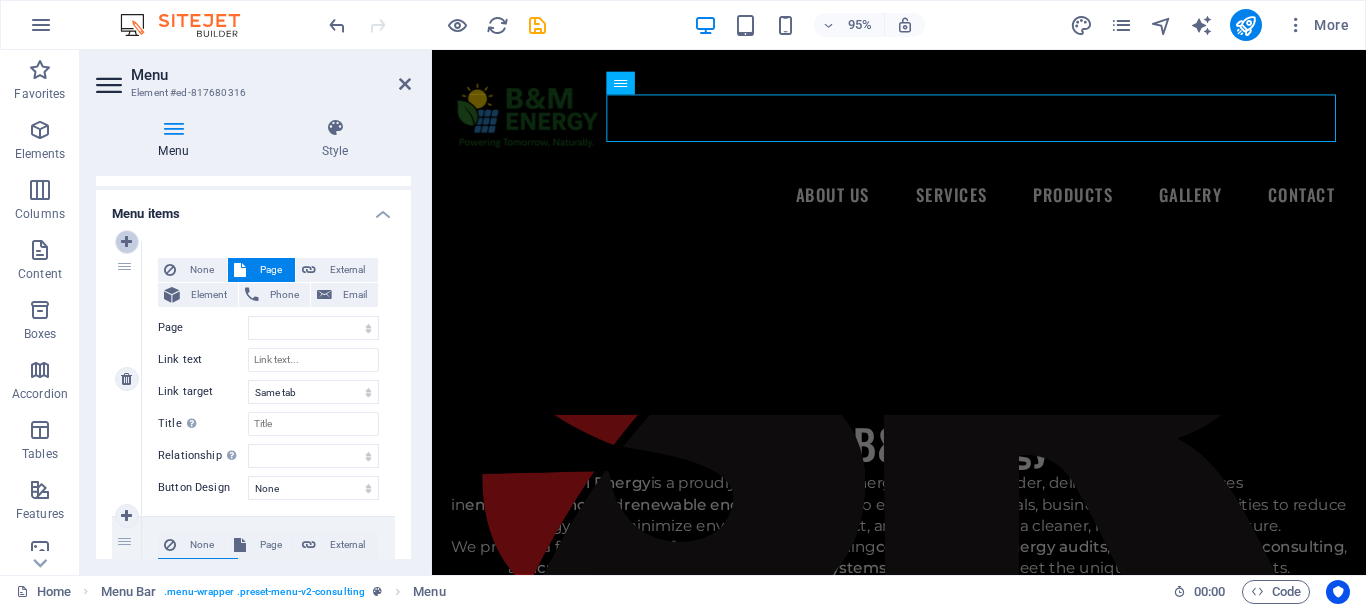 select 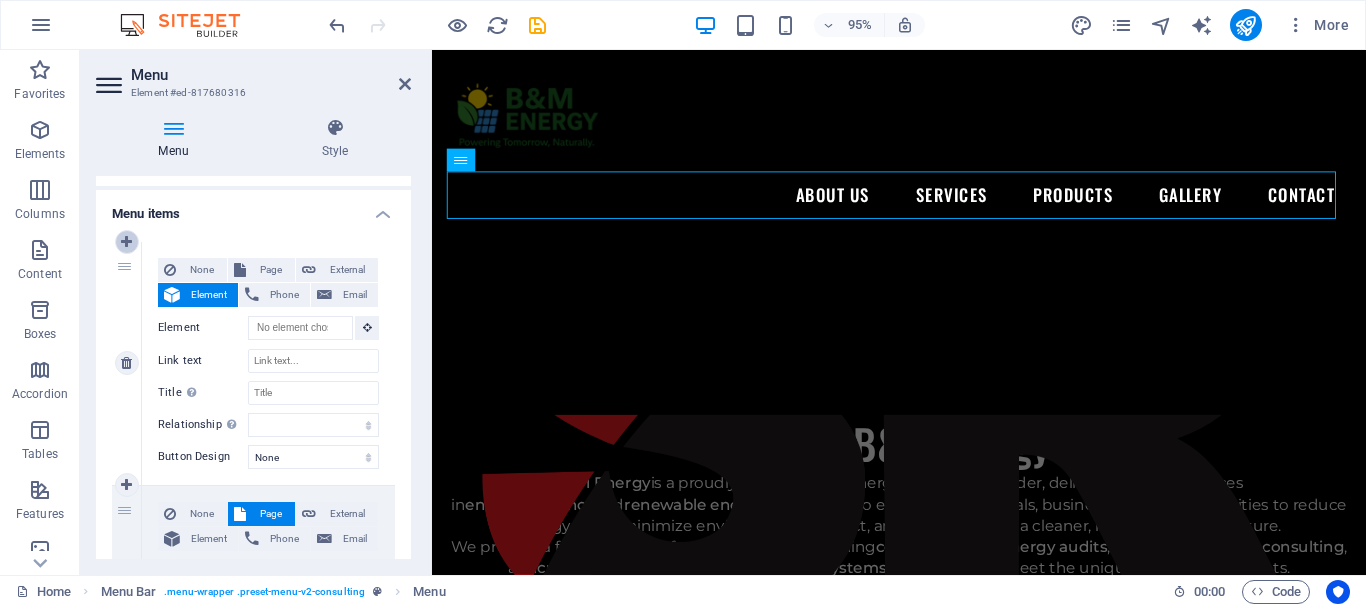 click at bounding box center [126, 242] 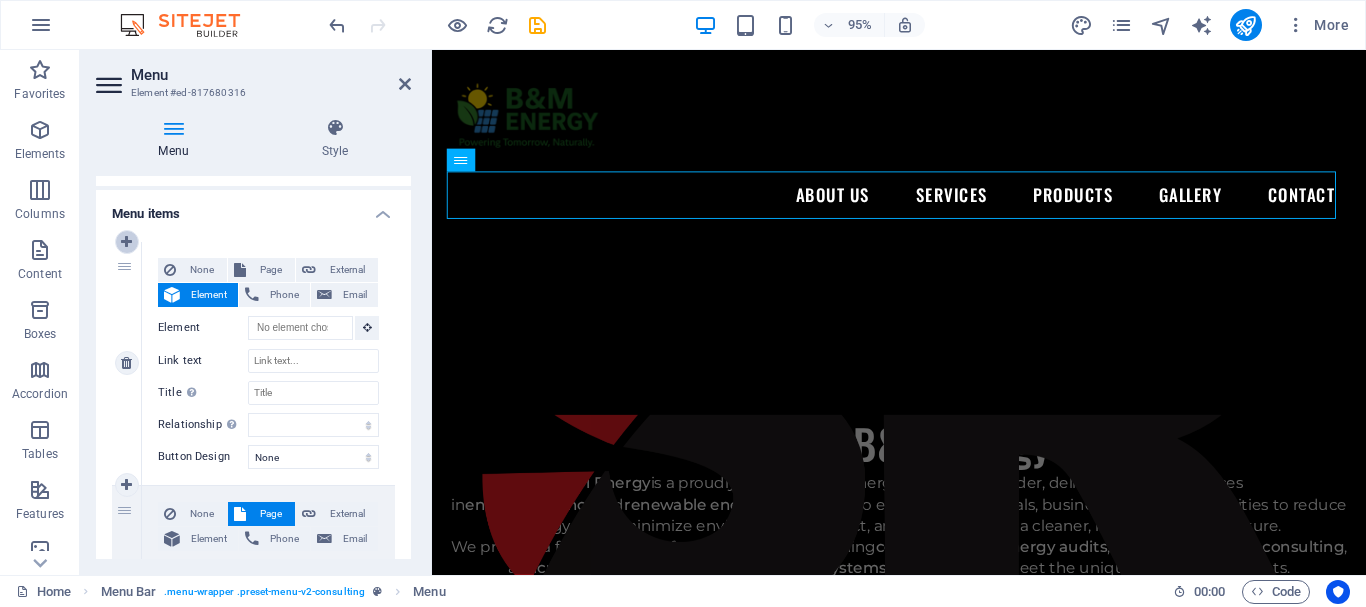 select 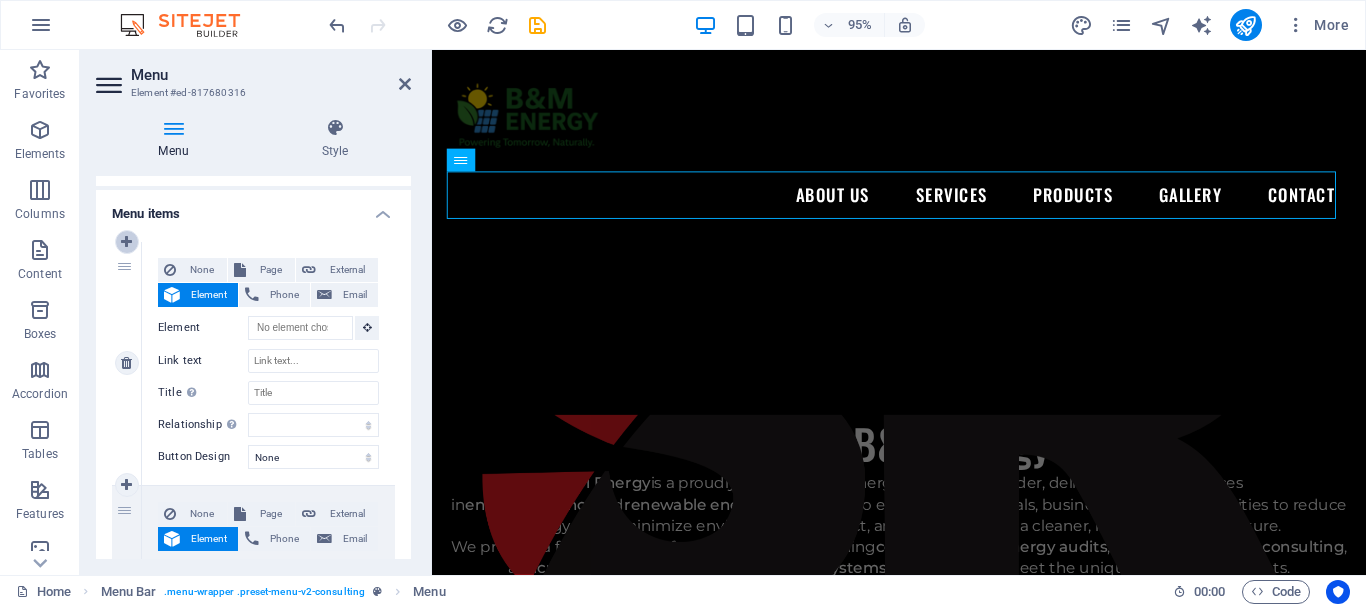 click at bounding box center [126, 242] 